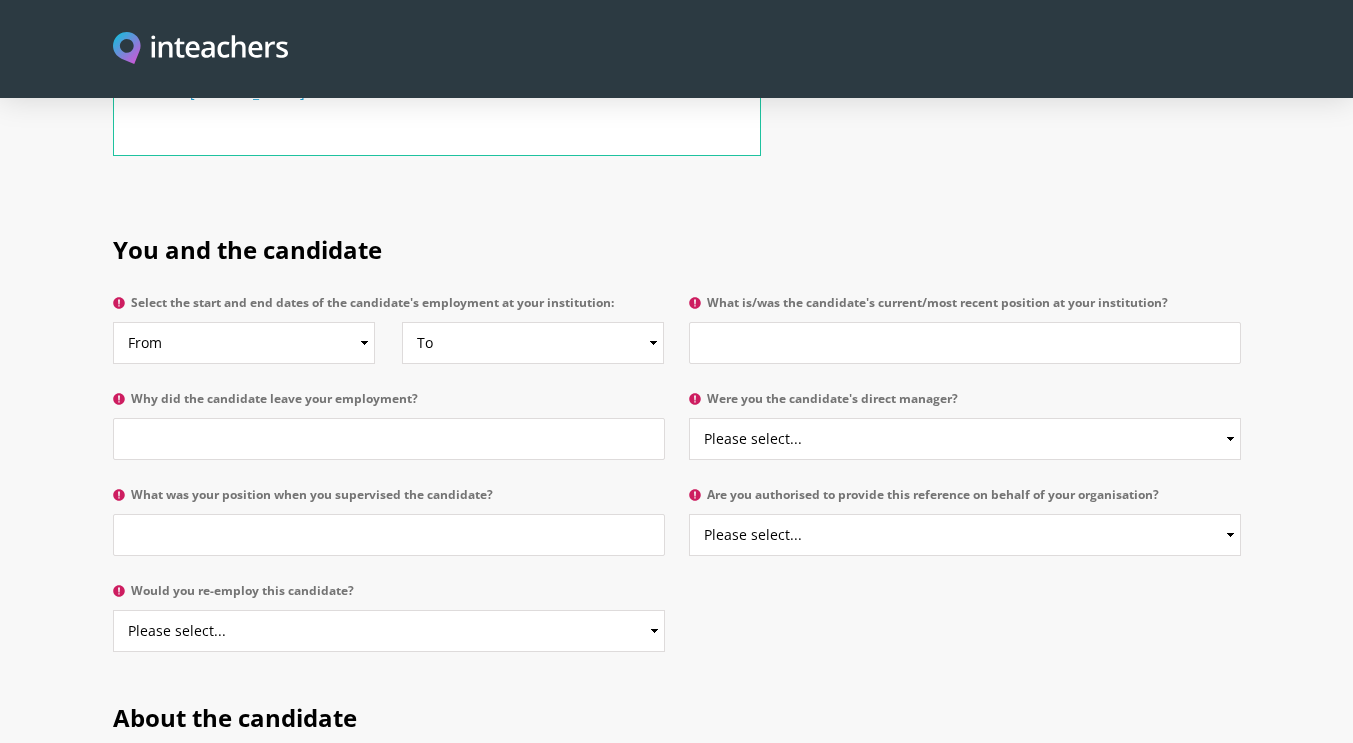 scroll, scrollTop: 908, scrollLeft: 0, axis: vertical 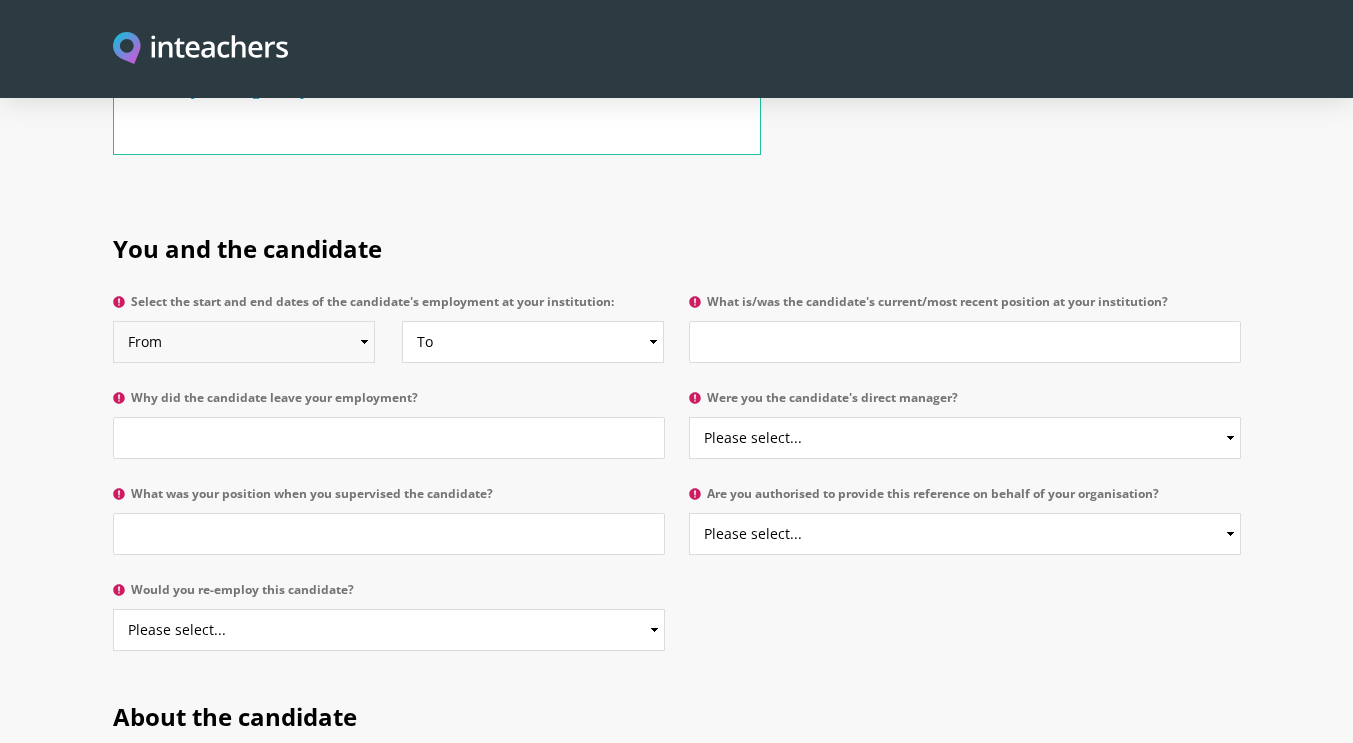 click on "From
2025
2024
2023
2022
2021
2020
2019
2018
2017
2016
2015
2014
2013
2012
2011
2010
2009
2008
2007
2006
2005
2004
2003
2002
2001
2000
1999
1998
1997
1996
1995
1994
1993
1992
1991
1990
1989
1988
1987
1986
1985
1984
1983
1982
1981
1980
1979
1978
1977
1976
1975
1974
1973
1972
1971
1970" at bounding box center [244, 342] 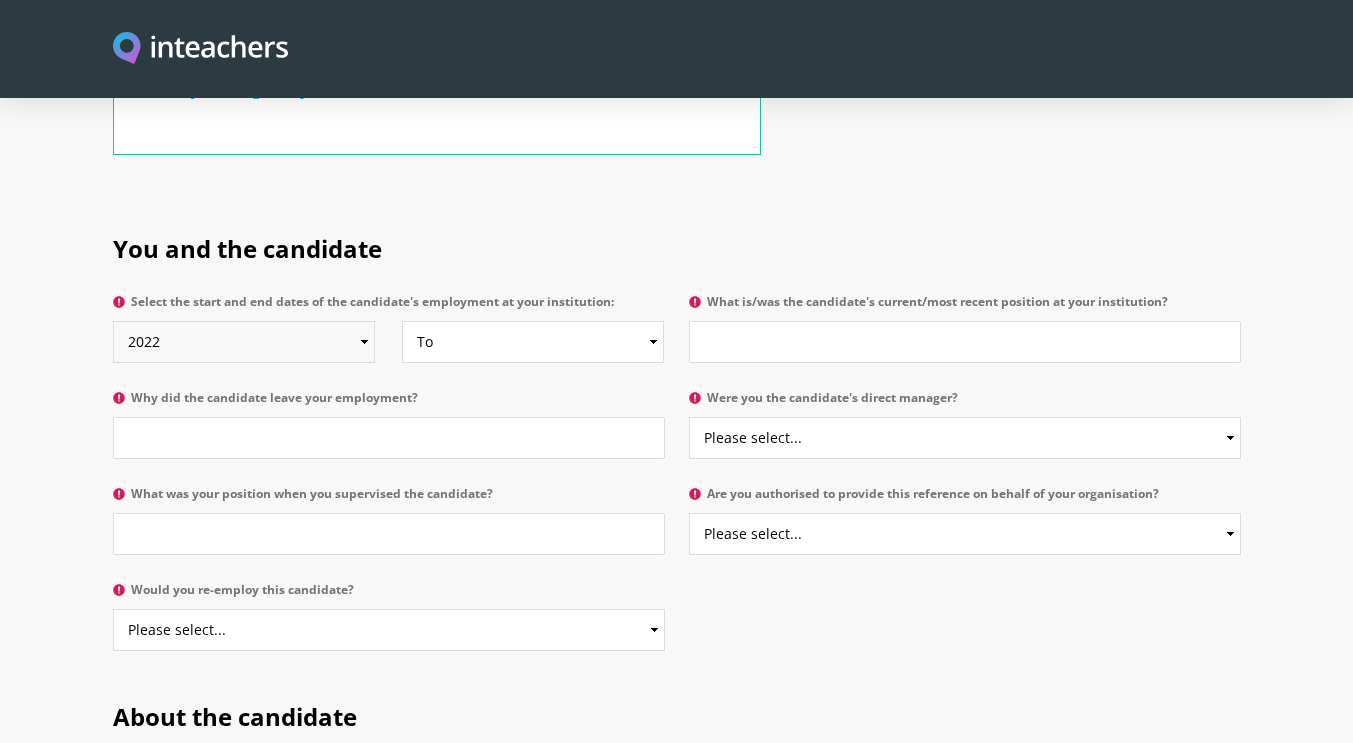 click on "From
2025
2024
2023
2022
2021
2020
2019
2018
2017
2016
2015
2014
2013
2012
2011
2010
2009
2008
2007
2006
2005
2004
2003
2002
2001
2000
1999
1998
1997
1996
1995
1994
1993
1992
1991
1990
1989
1988
1987
1986
1985
1984
1983
1982
1981
1980
1979
1978
1977
1976
1975
1974
1973
1972
1971
1970" at bounding box center [244, 342] 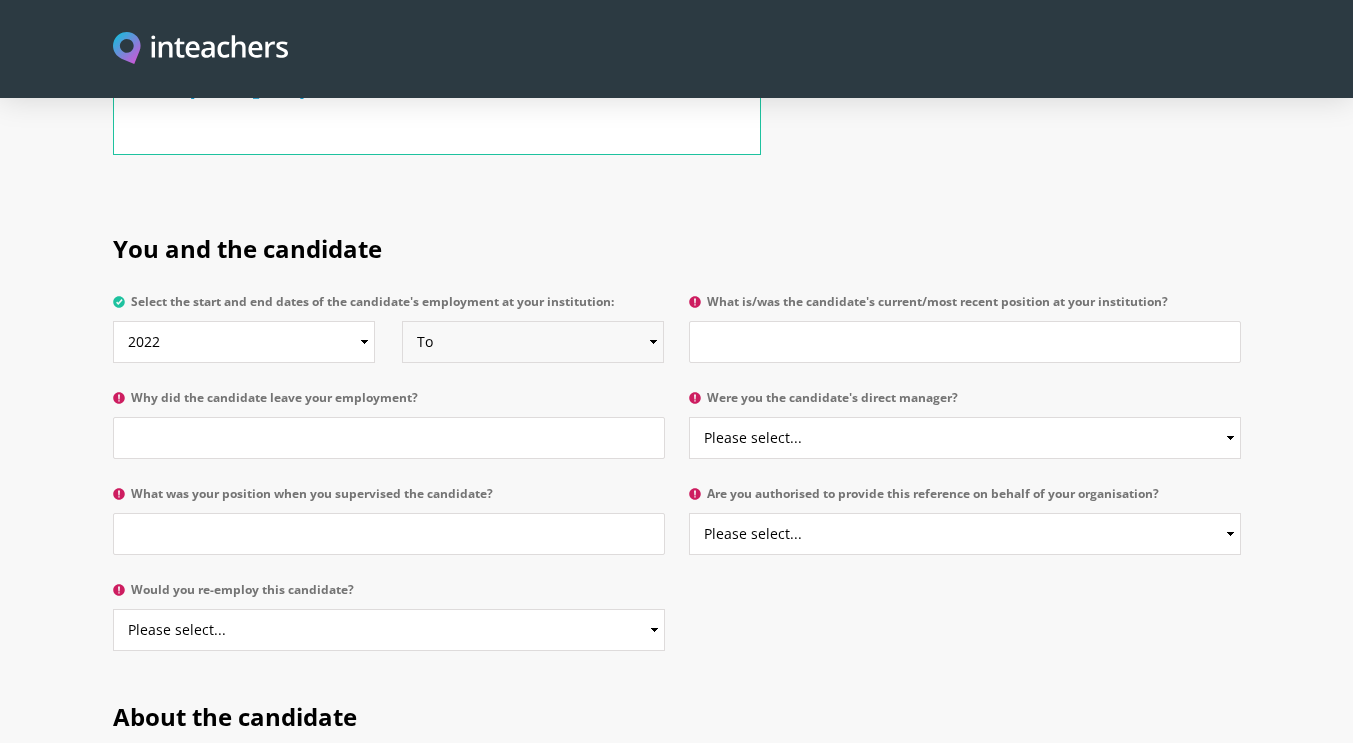 click on "To
Currently
2025
2024
2023
2022
2021
2020
2019
2018
2017
2016
2015
2014
2013
2012
2011
2010
2009
2008
2007
2006
2005
2004
2003
2002
2001
2000
1999
1998
1997
1996
1995
1994
1993
1992
1991
1990
1989
1988
1987
1986
1985
1984
1983
1982
1981
1980
1979
1978
1977
1976
1975
1974
1973
1972
1971
1970" at bounding box center (533, 342) 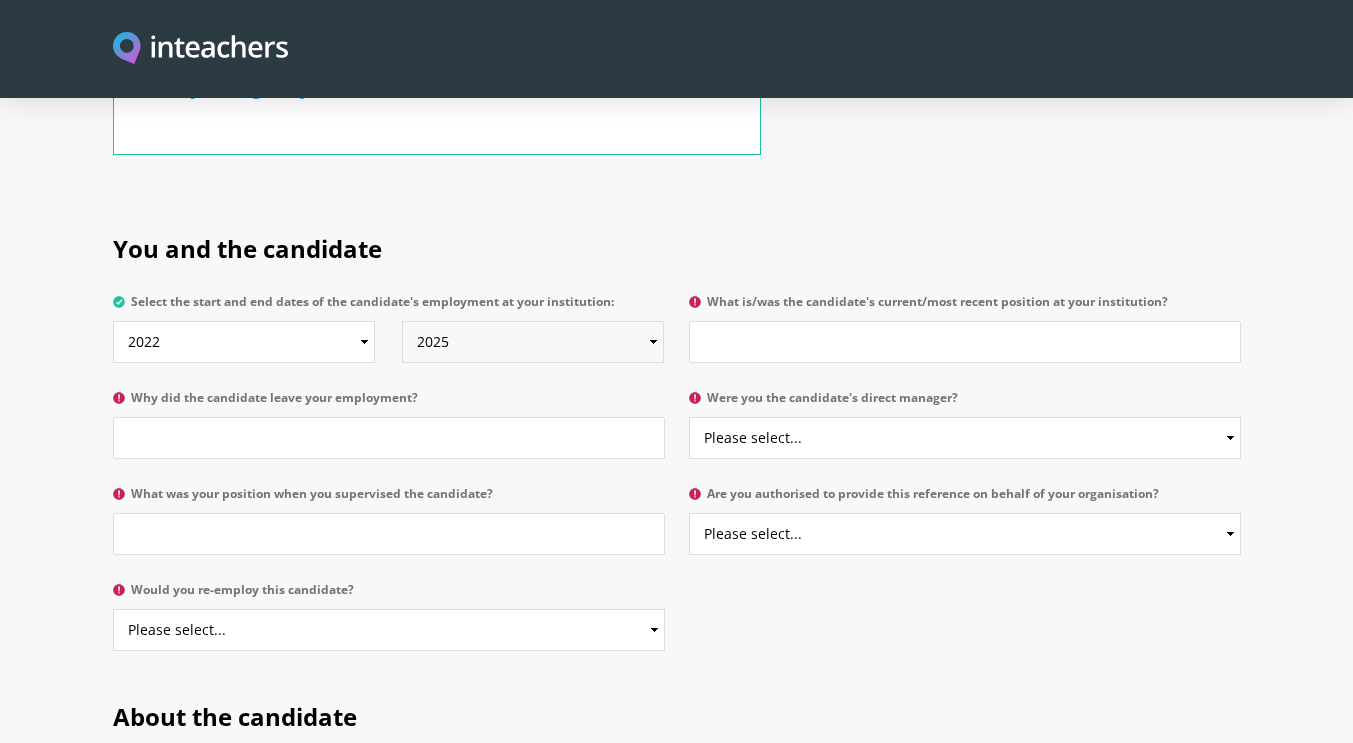 click on "To
Currently
2025
2024
2023
2022
2021
2020
2019
2018
2017
2016
2015
2014
2013
2012
2011
2010
2009
2008
2007
2006
2005
2004
2003
2002
2001
2000
1999
1998
1997
1996
1995
1994
1993
1992
1991
1990
1989
1988
1987
1986
1985
1984
1983
1982
1981
1980
1979
1978
1977
1976
1975
1974
1973
1972
1971
1970" at bounding box center (533, 342) 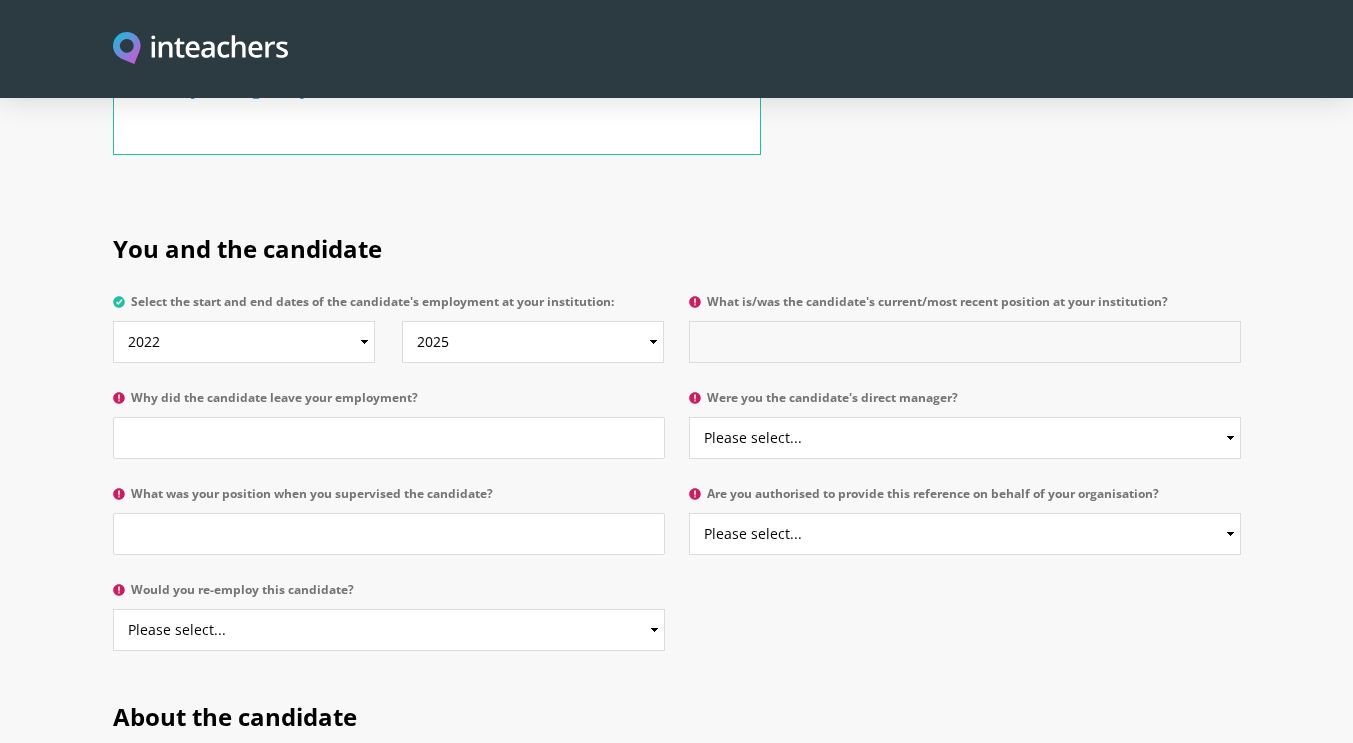 click on "What is/was the candidate's current/most recent position at your institution?" at bounding box center (965, 342) 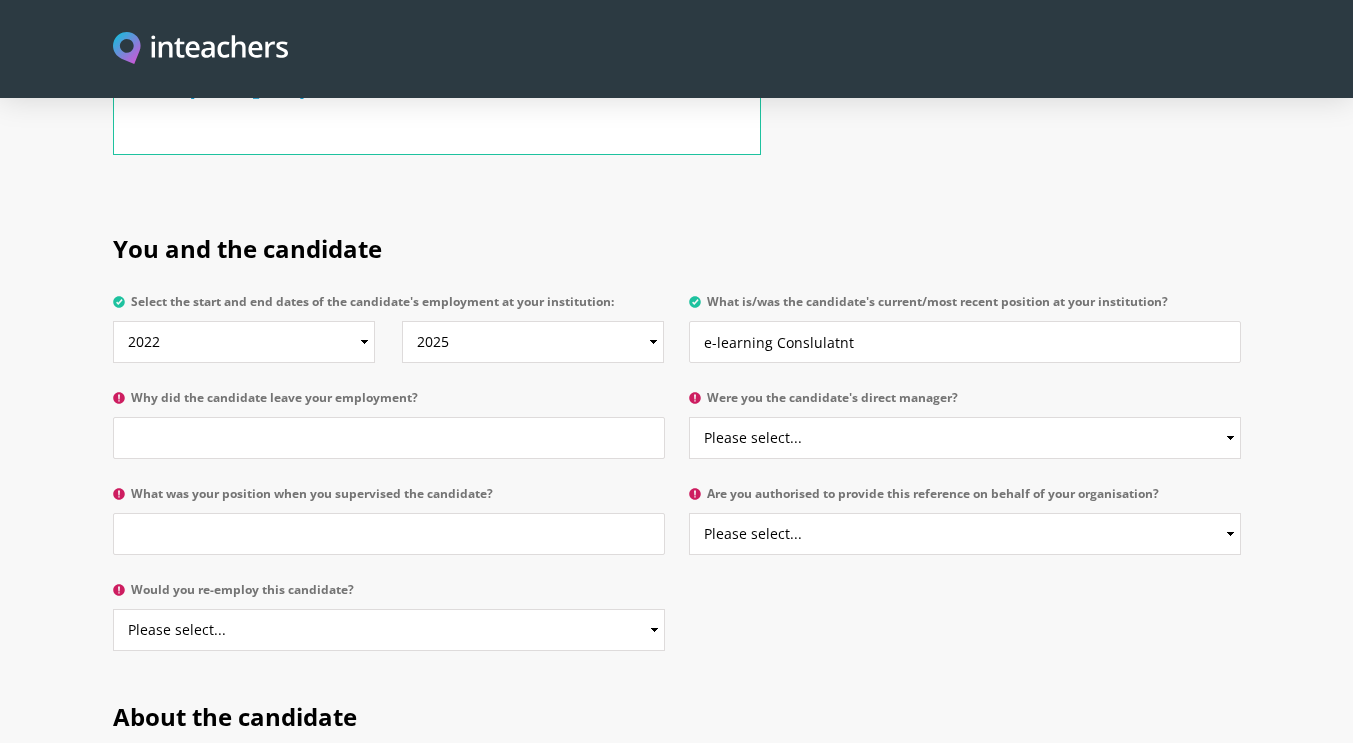 click on "You and the candidate" at bounding box center [677, 245] 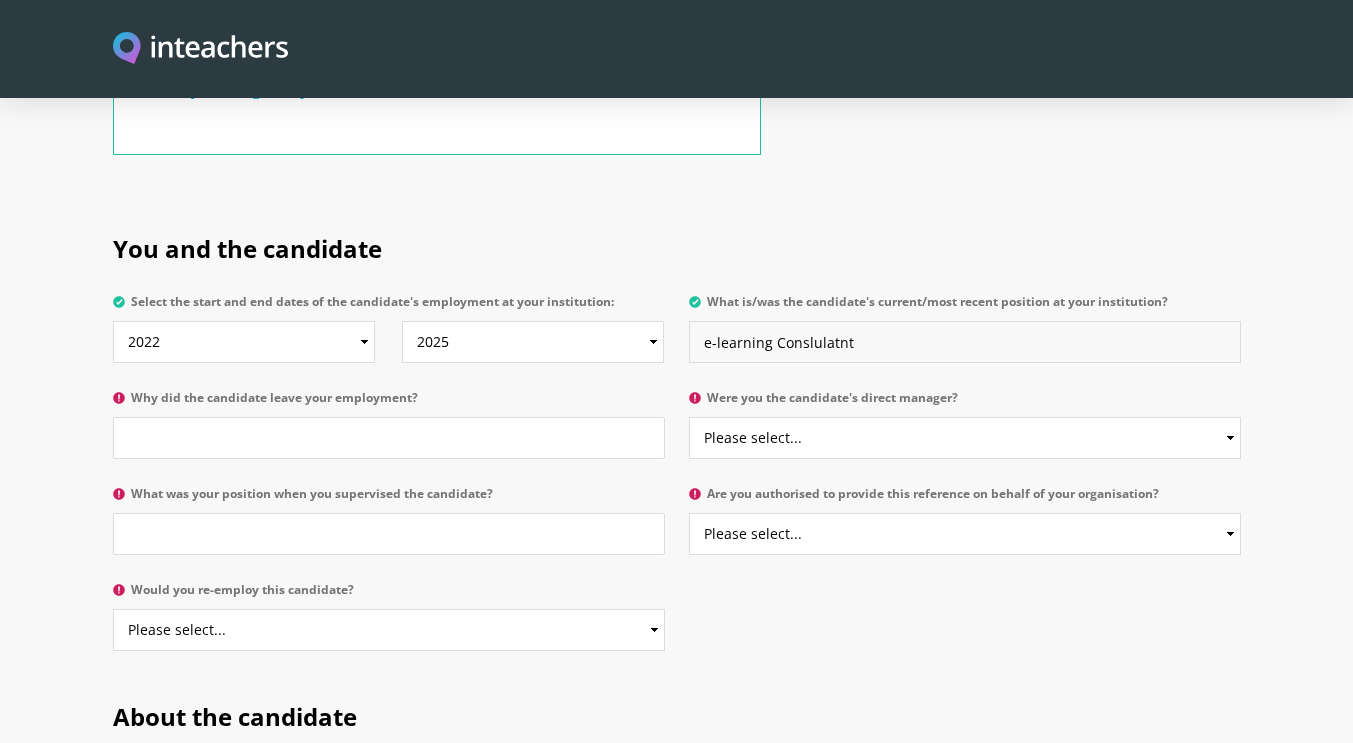 click on "e-learning Conslulatnt" at bounding box center [965, 342] 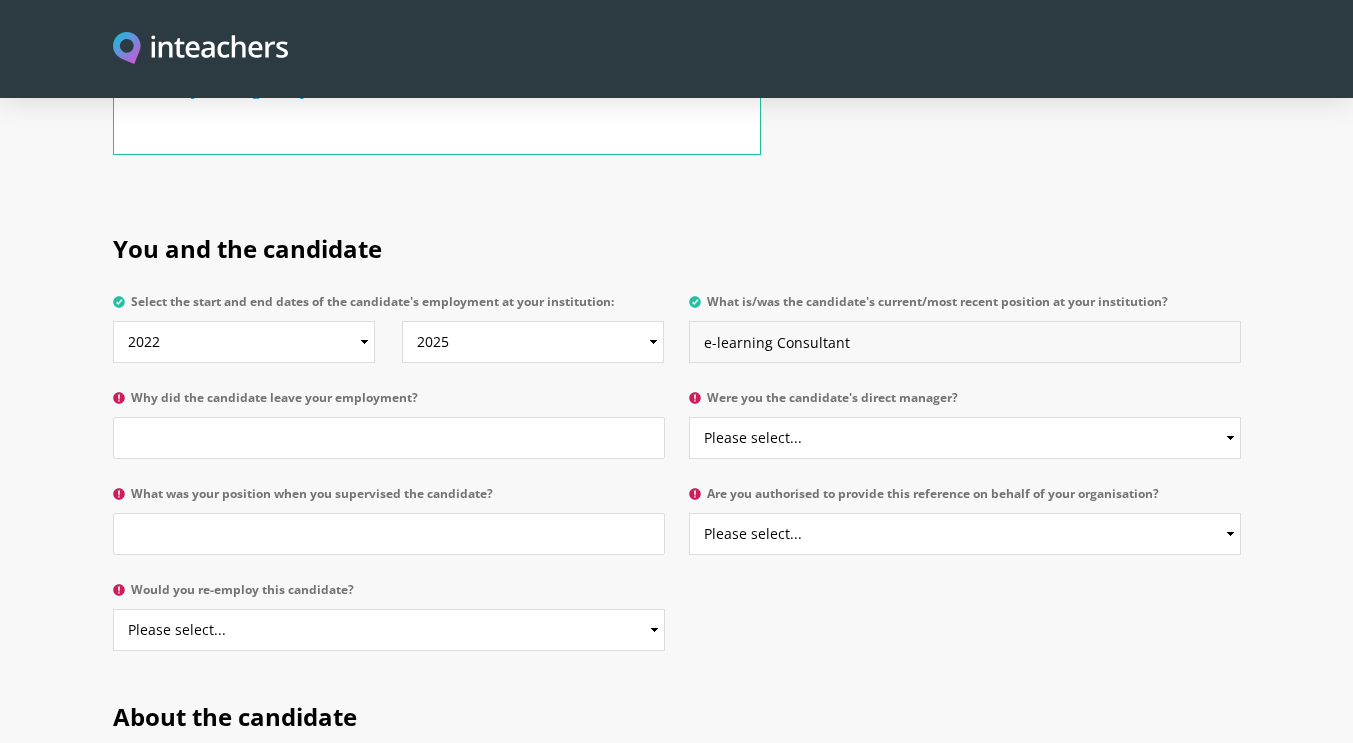 type on "e-learning Consultant" 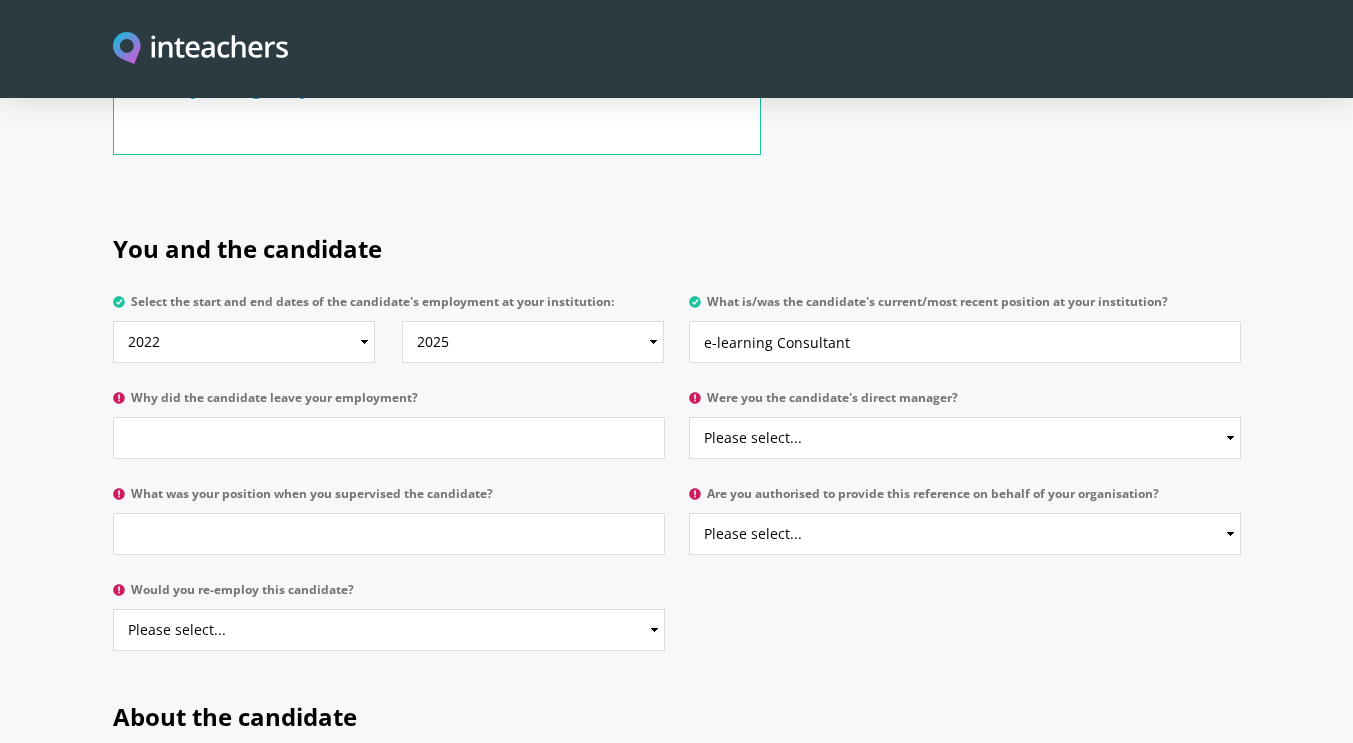 click on "You and the candidate" at bounding box center (677, 245) 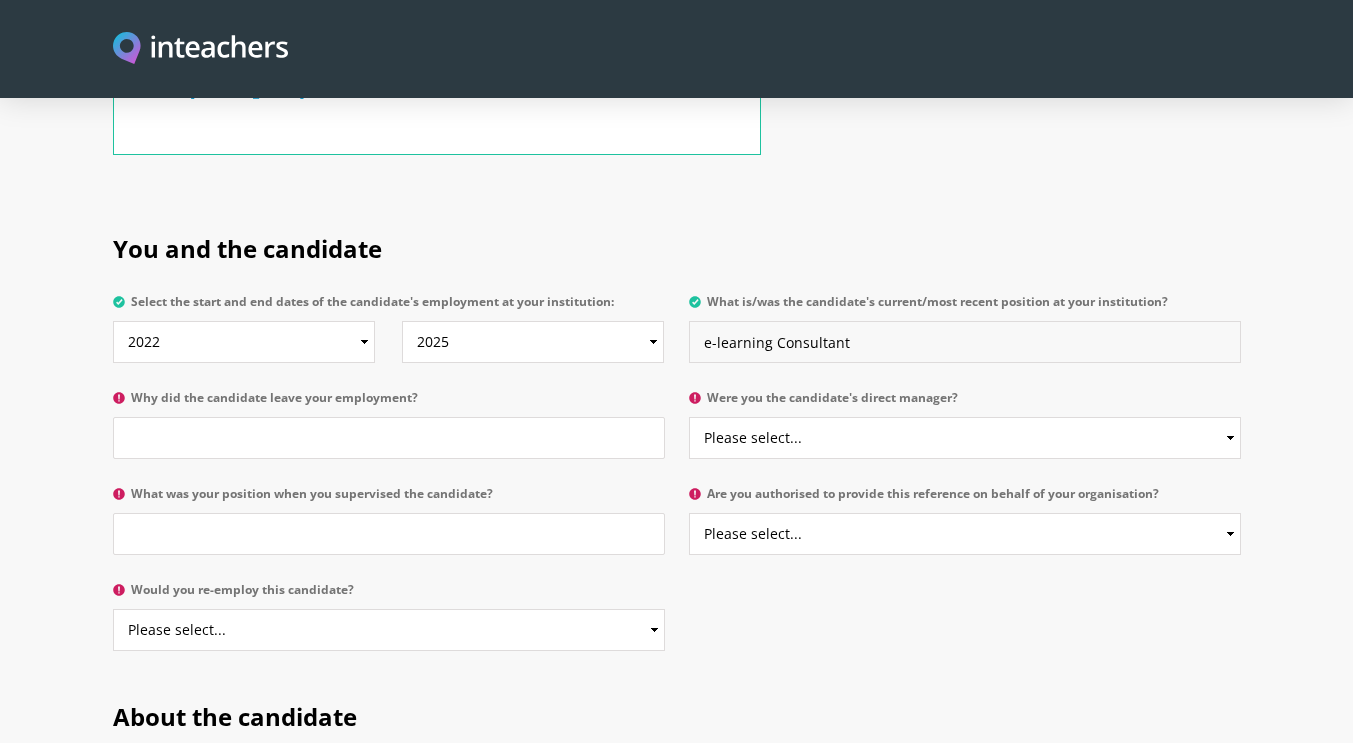 click on "e-learning Consultant" at bounding box center [965, 342] 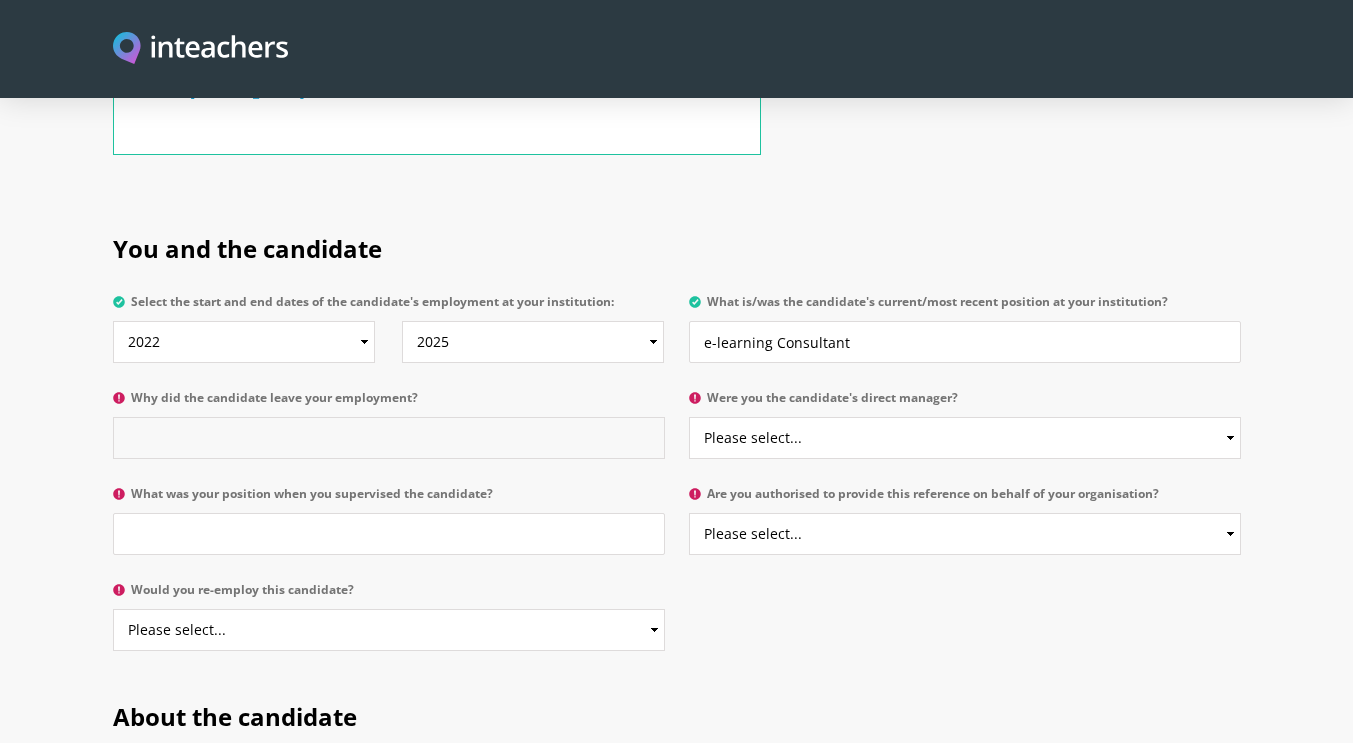 click on "Why did the candidate leave your employment?" at bounding box center (389, 438) 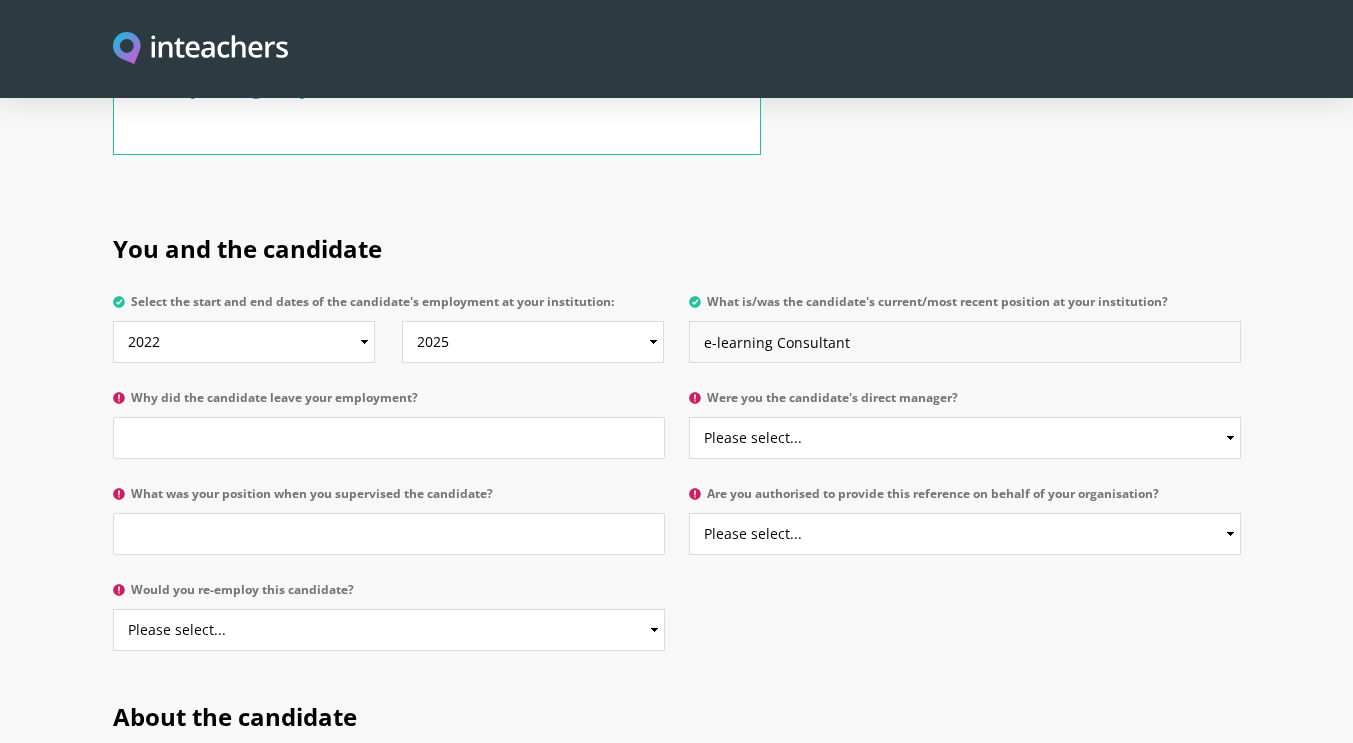 click on "e-learning Consultant" at bounding box center (965, 342) 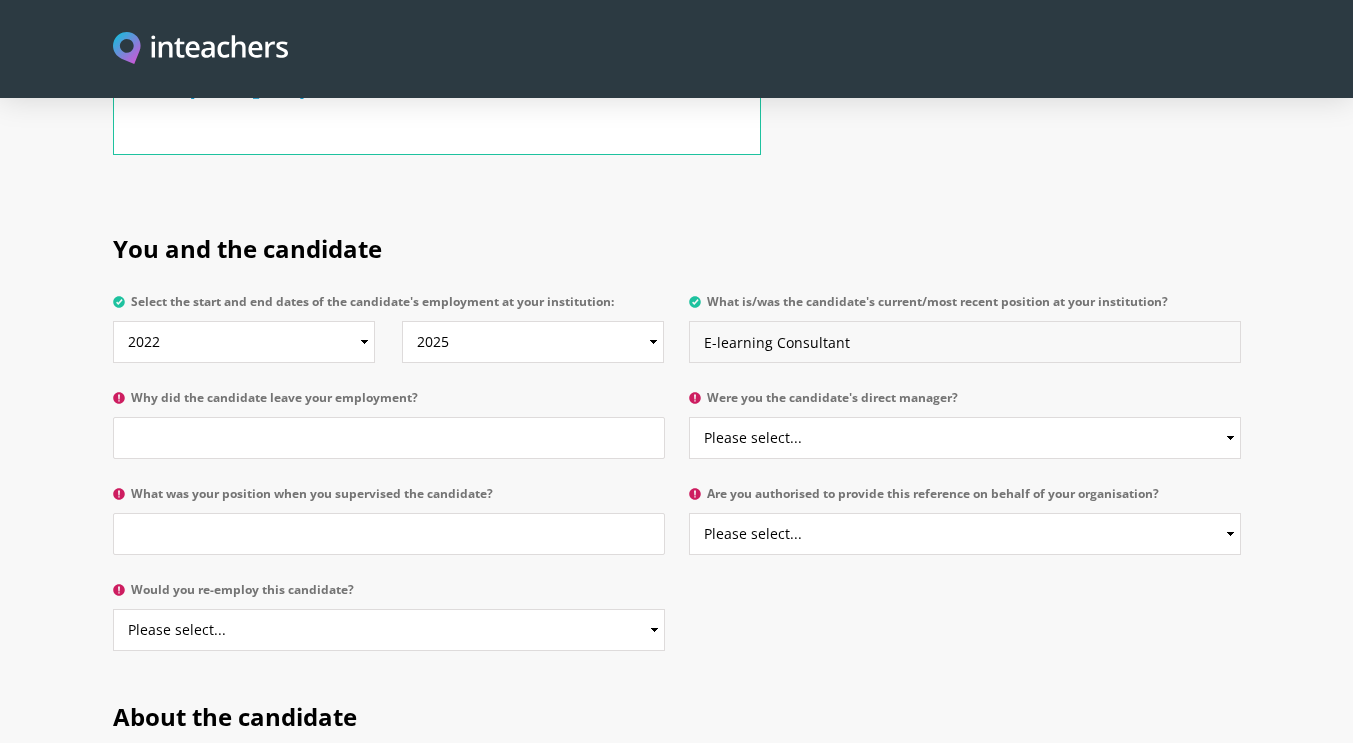 type on "E-learning Consultant" 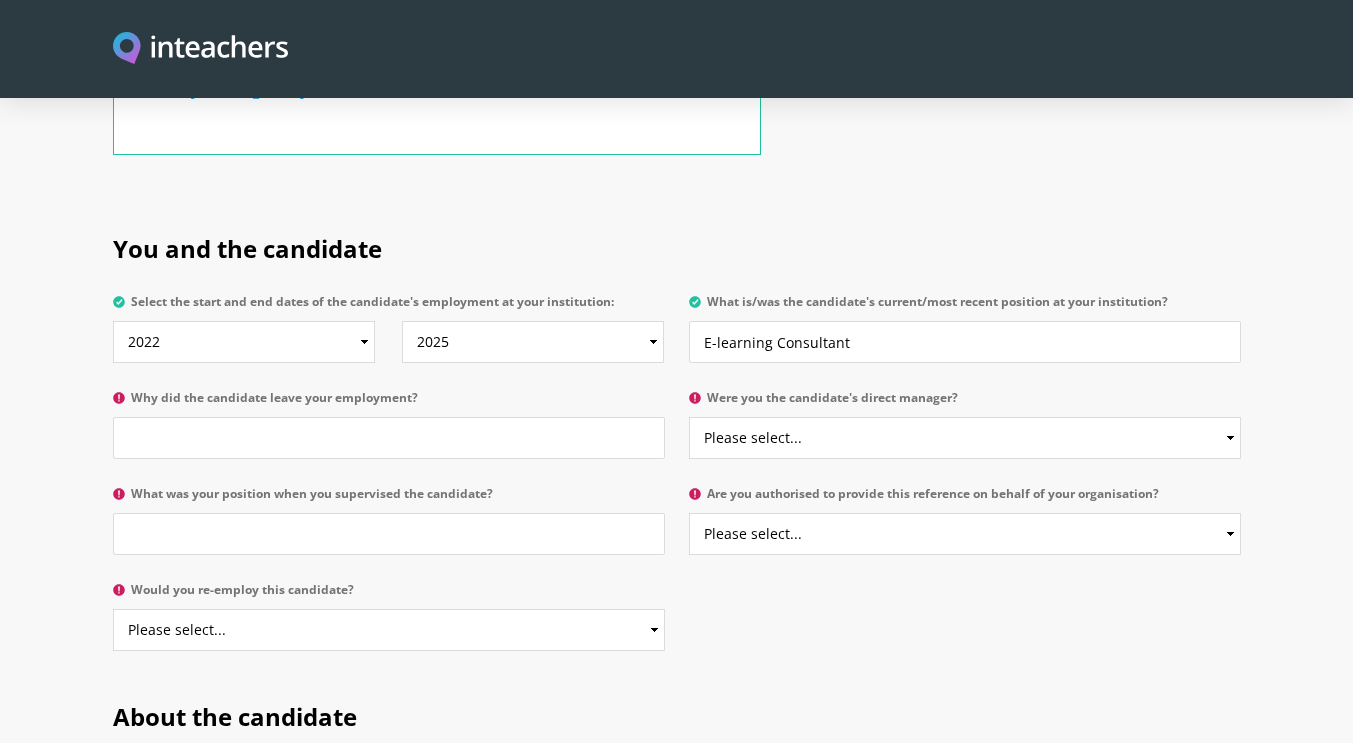 click on "You and the candidate" at bounding box center [677, 245] 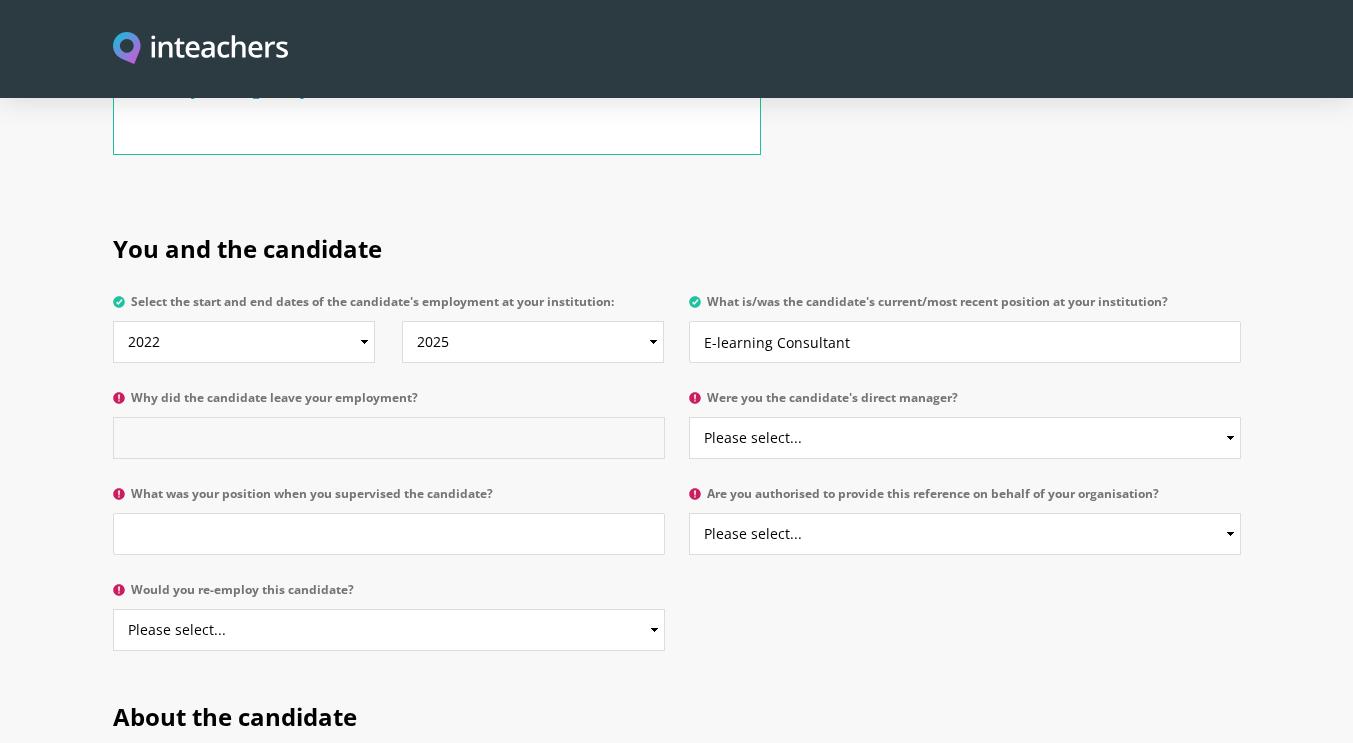 click on "Why did the candidate leave your employment?" at bounding box center [389, 438] 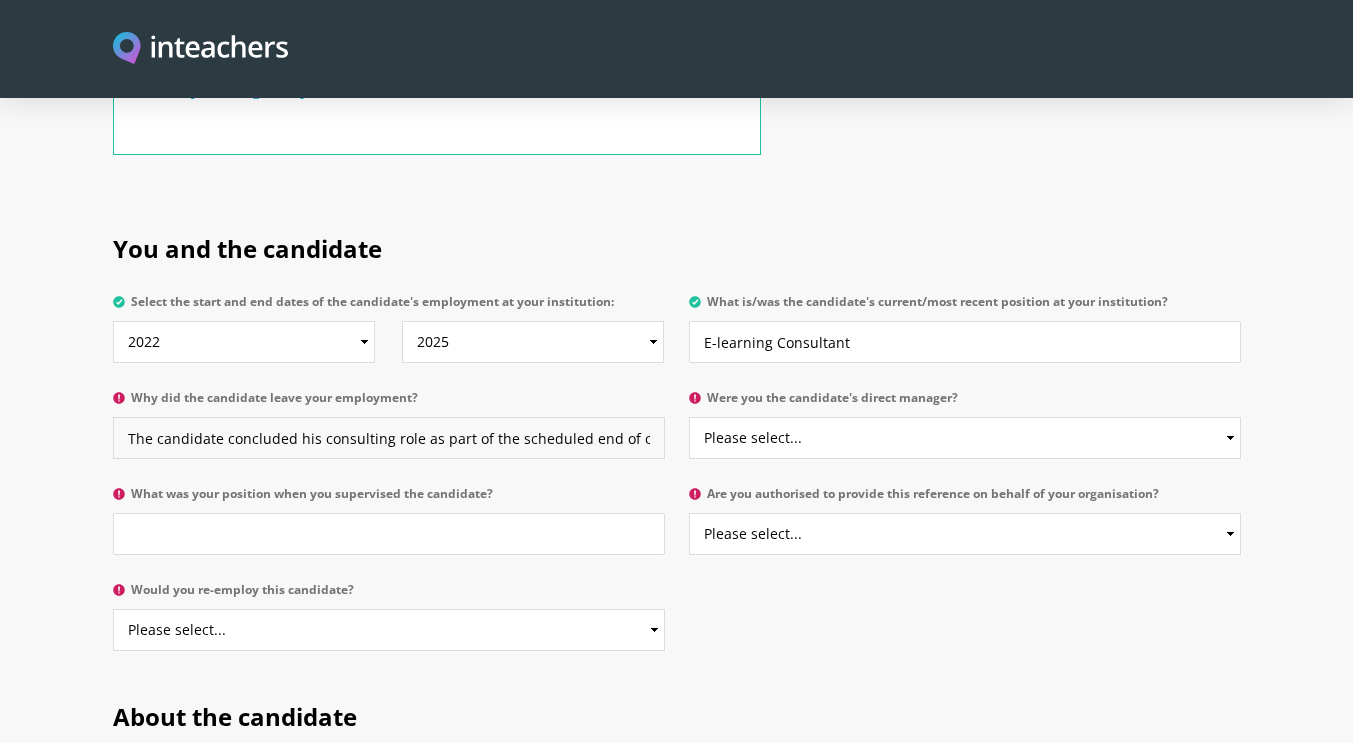 scroll, scrollTop: 0, scrollLeft: 1057, axis: horizontal 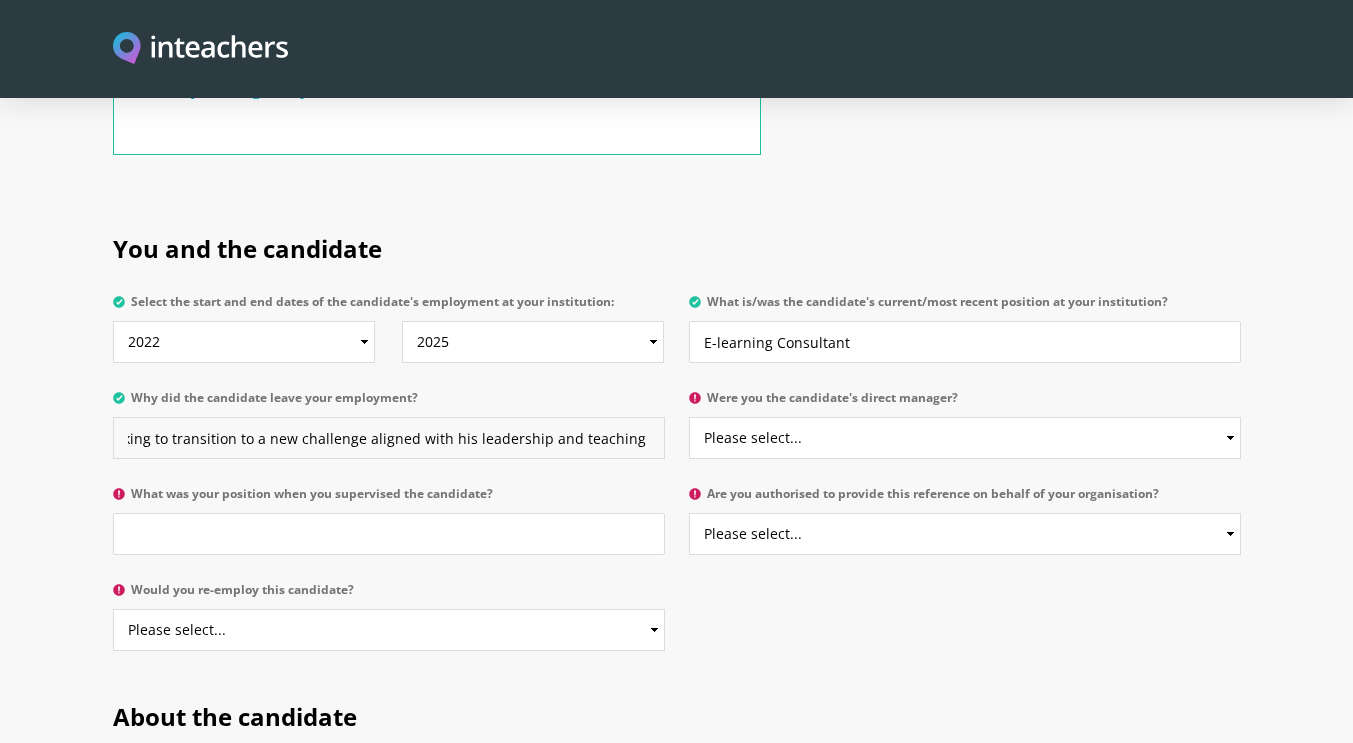 type on "The candidate concluded his consulting role as part of the scheduled end of contract. He successfully completed major digital learning projects and was seeking to transition to a new challenge aligned with his leadership and teaching expertise." 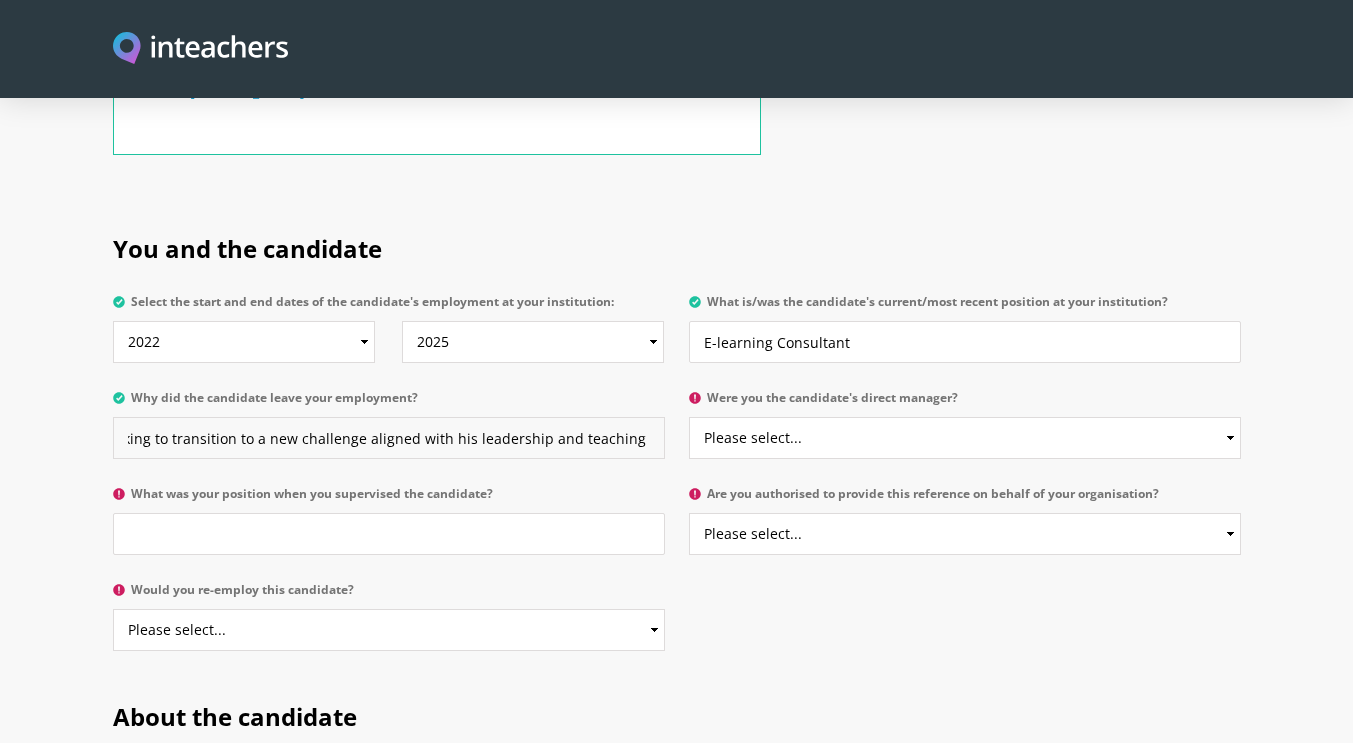 scroll, scrollTop: 0, scrollLeft: 0, axis: both 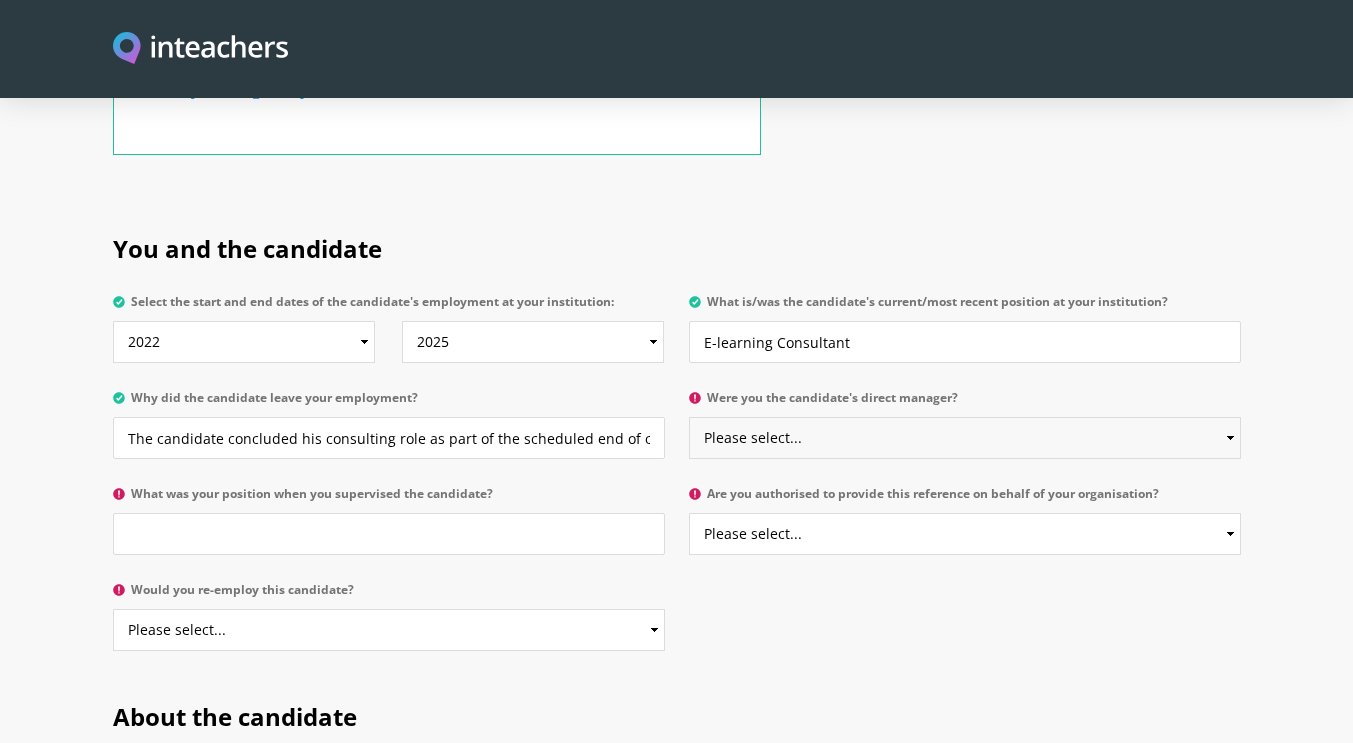 click on "Please select... Yes
No" at bounding box center (965, 438) 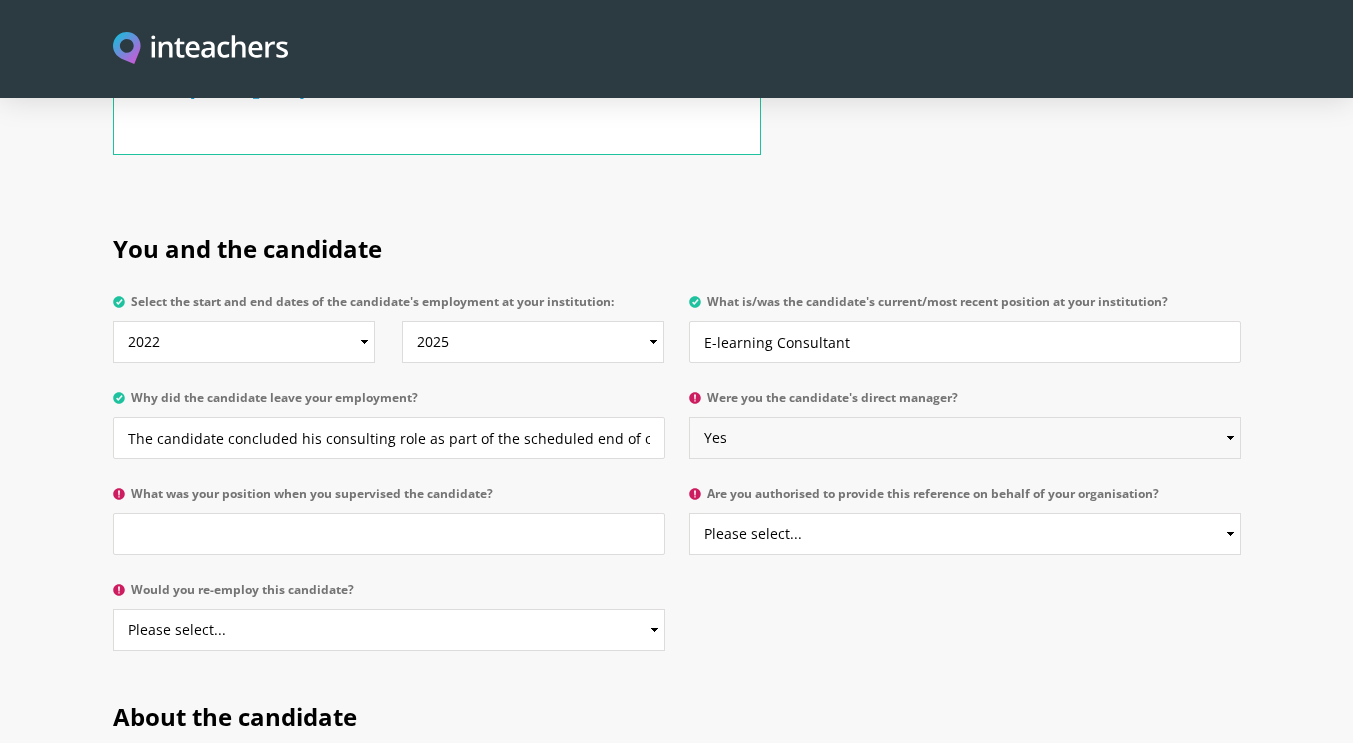 click on "Please select... Yes
No" at bounding box center [965, 438] 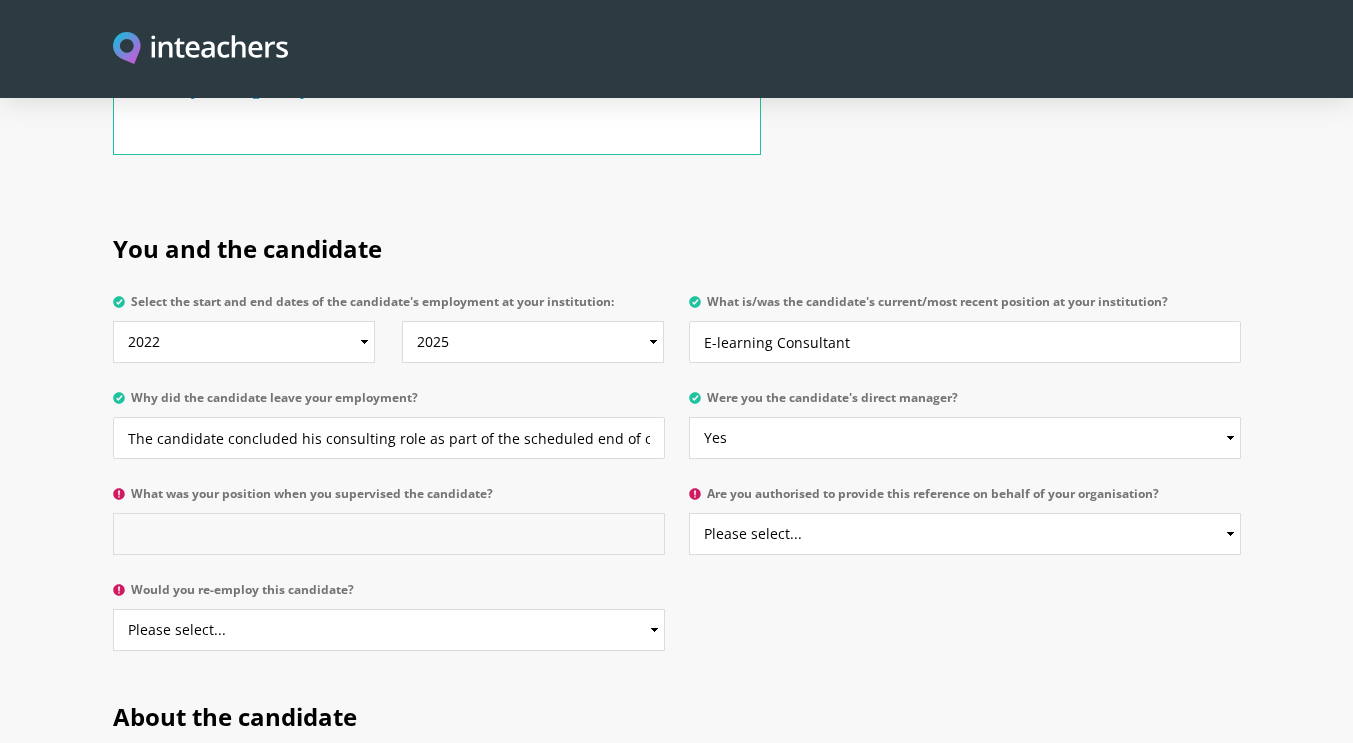 click on "What was your position when you supervised the candidate?" at bounding box center [389, 534] 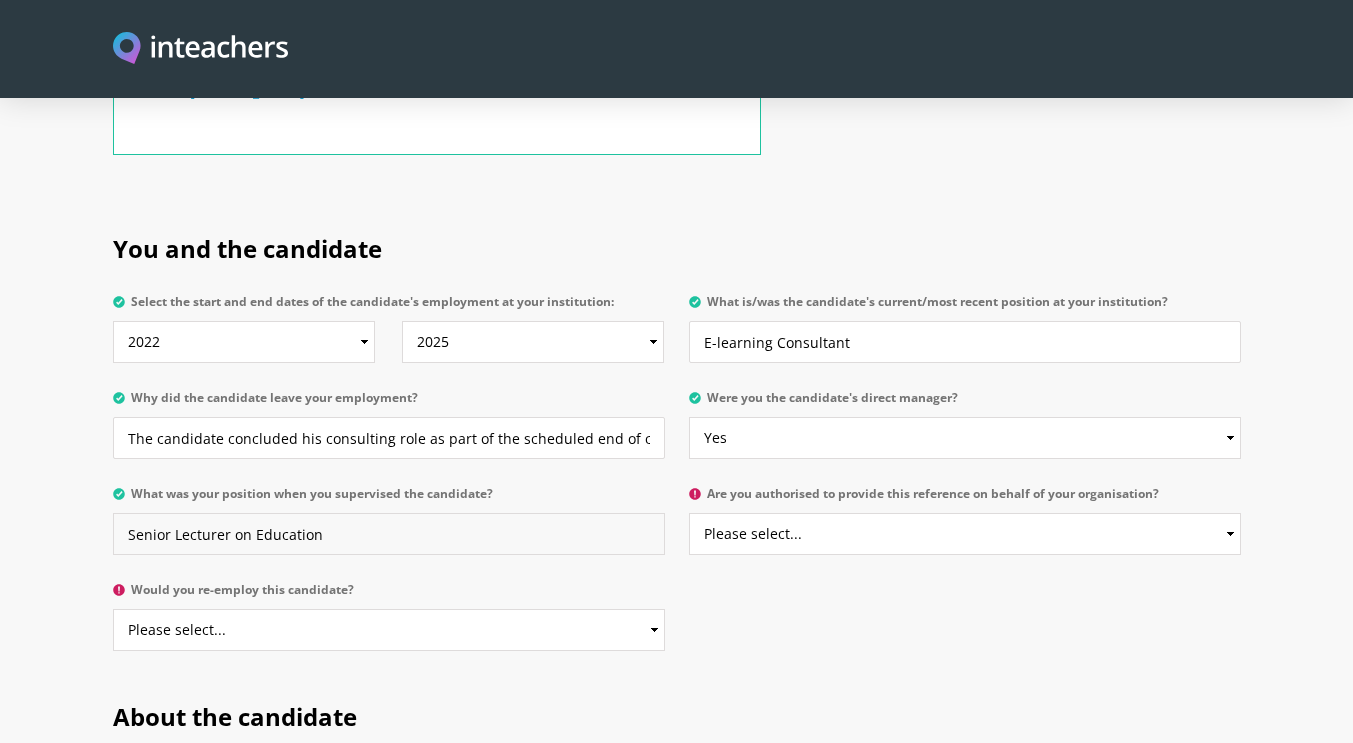 type on "Senior Lecturer on Education" 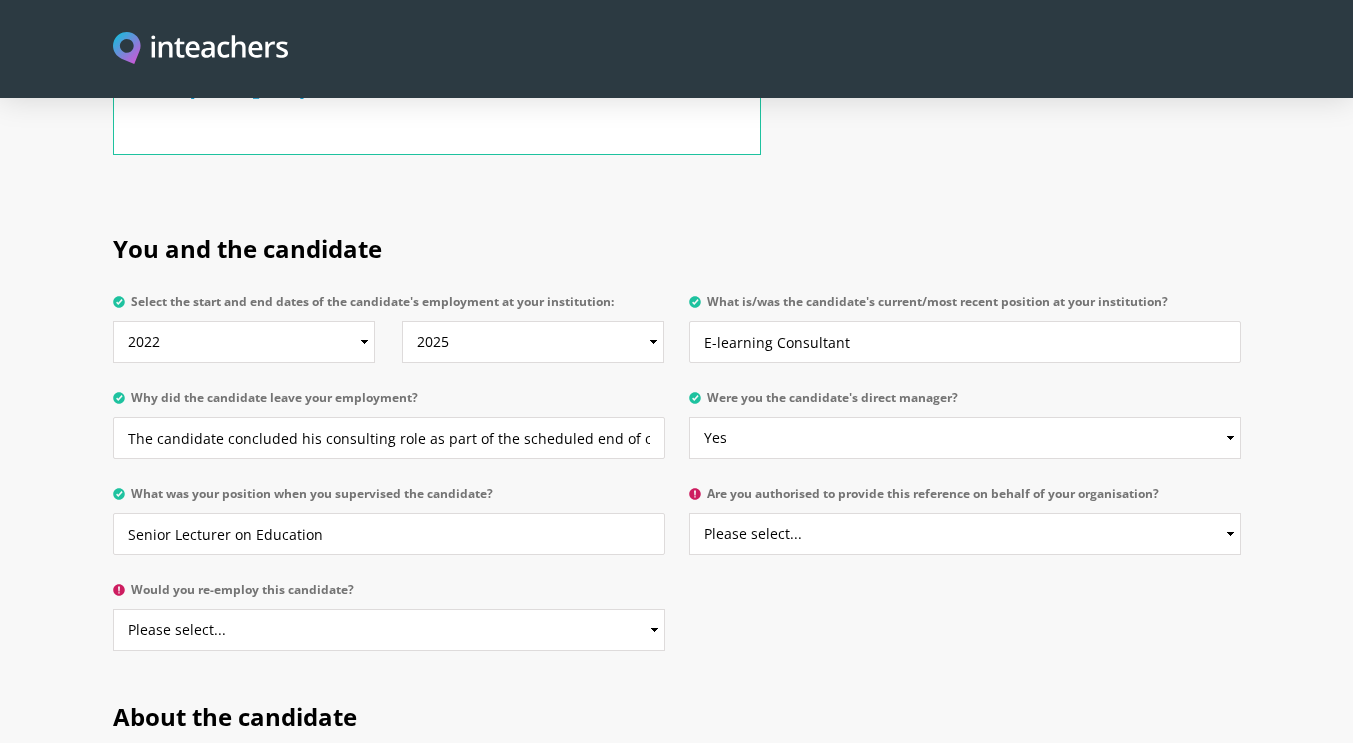 click on "You and the candidate
Select the start and end dates of the candidate's employment at your institution:
From
2025
2024
2023
2022
2021
2020
2019
2018
2017
2016
2015
2014
2013
2012
2011
2010
2009
2008
2007
2006
2005
2004
2003
2002
2001
2000
1999
1998
1997
1996
1995
1994
1993
1992
1991
1990
1989
1988
1987
1986
1985
1984
1983
1982
1981
1980
1979
1978
1977
1976
1975
1974
1973
1972
1971
1970
To
Currently
2025
2024
2023
2022
2021
2020
2019
2018
2017
2016
2015
2014
2013
2012
2011
2010
2009
2008
2007
2006
2005
2004
2003
2002
2001
2000
1999
1998
1997
1996
1995
1994
1993
1992
1991
1990
1989
1988
1987
1986
1985
1984
1983
1982
1981
1980
1979
1978
1977
1976
1975
1974
1973
1972
1971
1970" at bounding box center (677, 437) 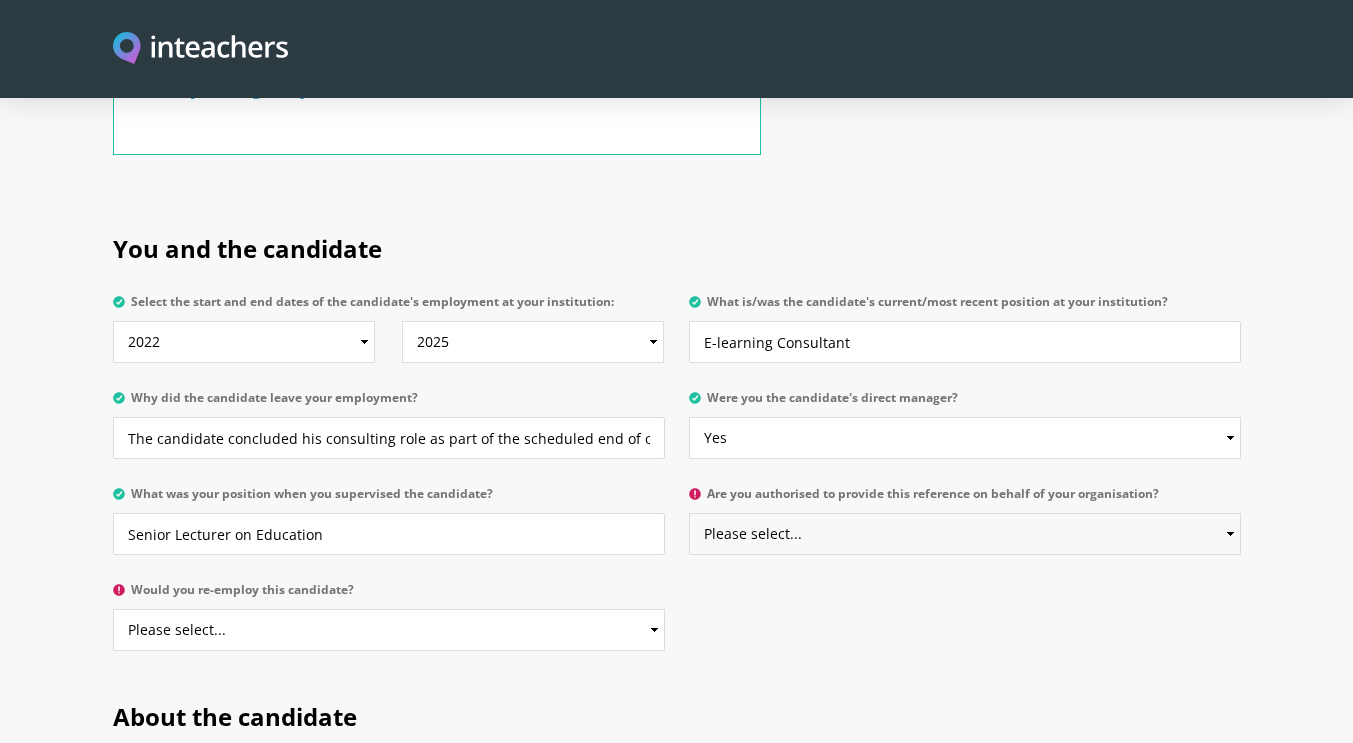 click on "Please select... Yes
No" at bounding box center [965, 534] 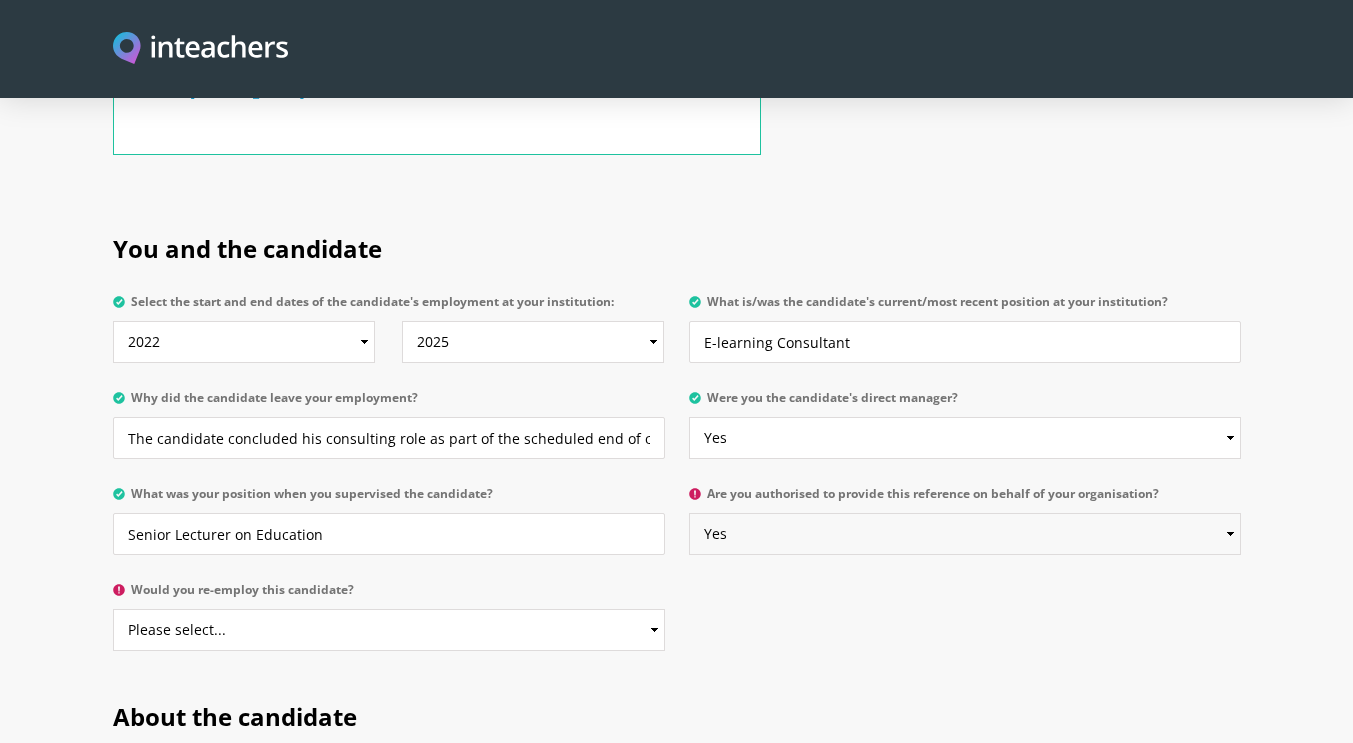 click on "Please select... Yes
No" at bounding box center [965, 534] 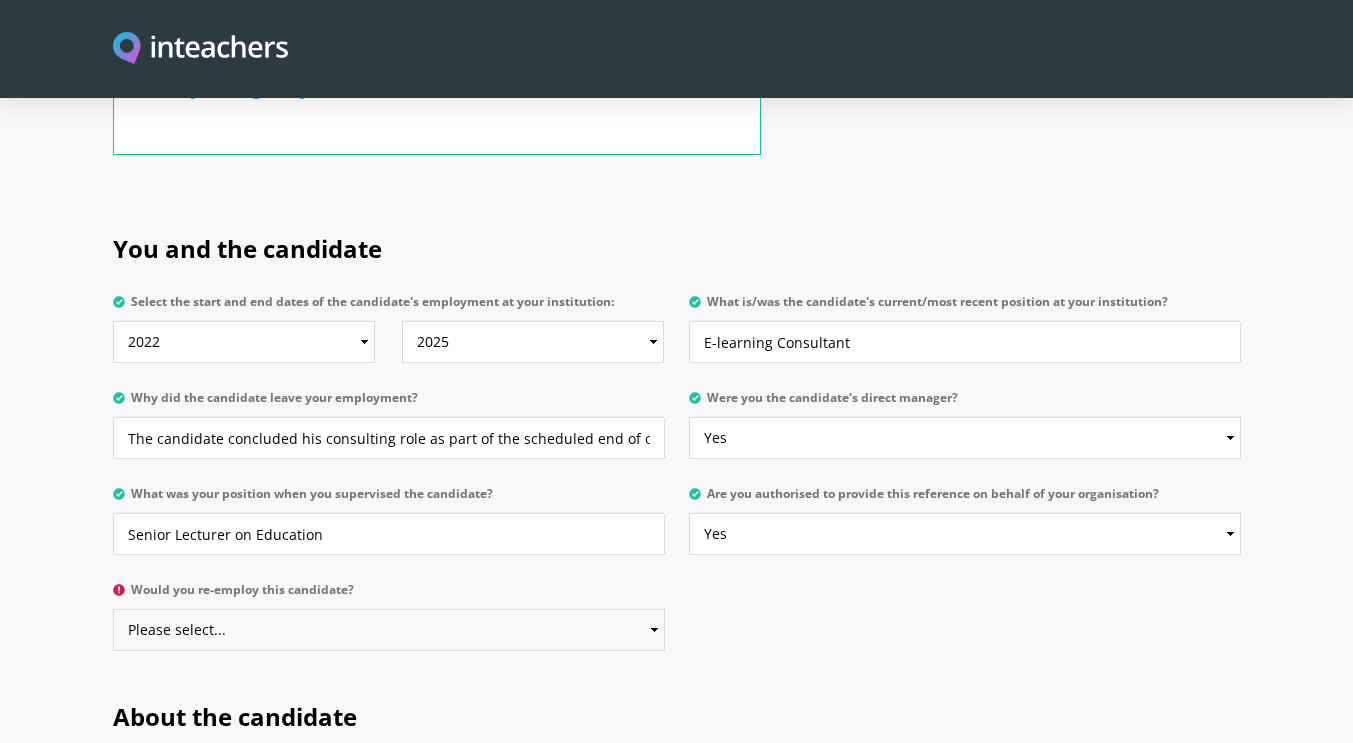 click on "Please select... Yes
No" at bounding box center [389, 630] 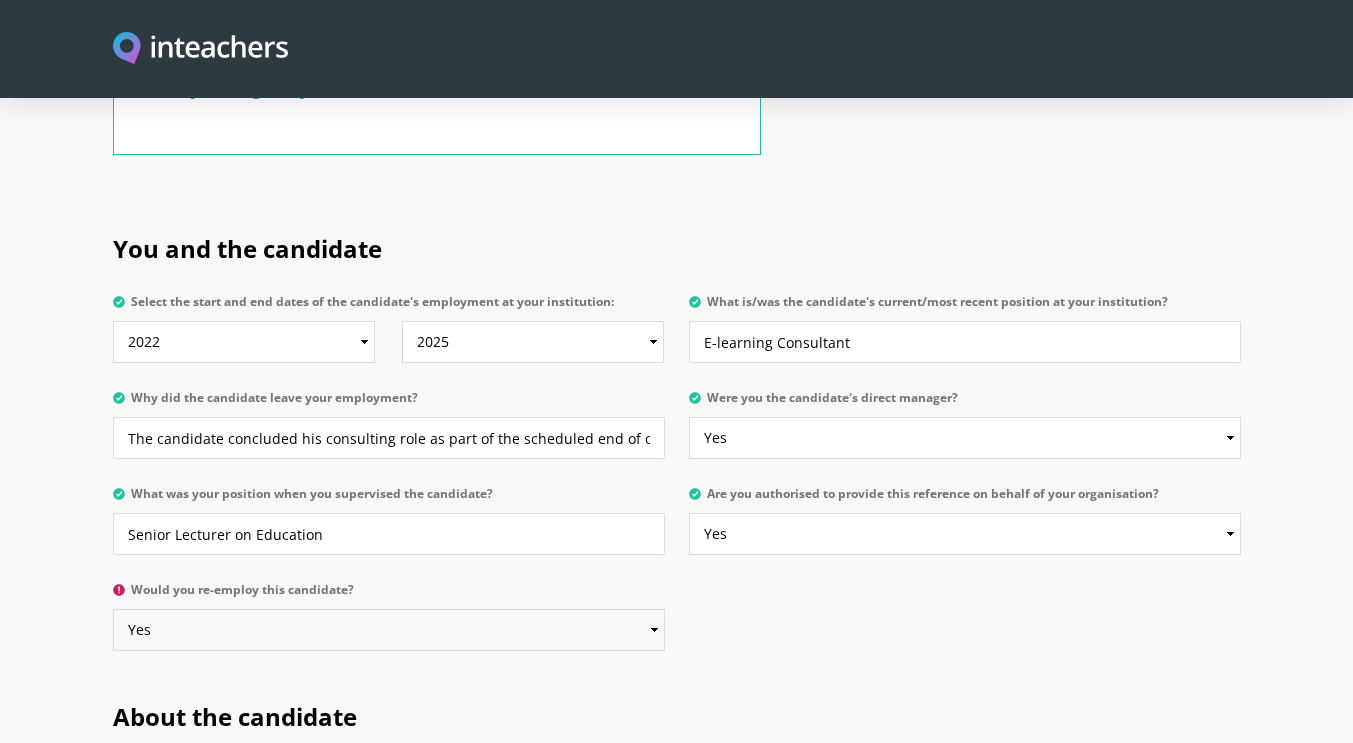 click on "Please select... Yes
No" at bounding box center [389, 630] 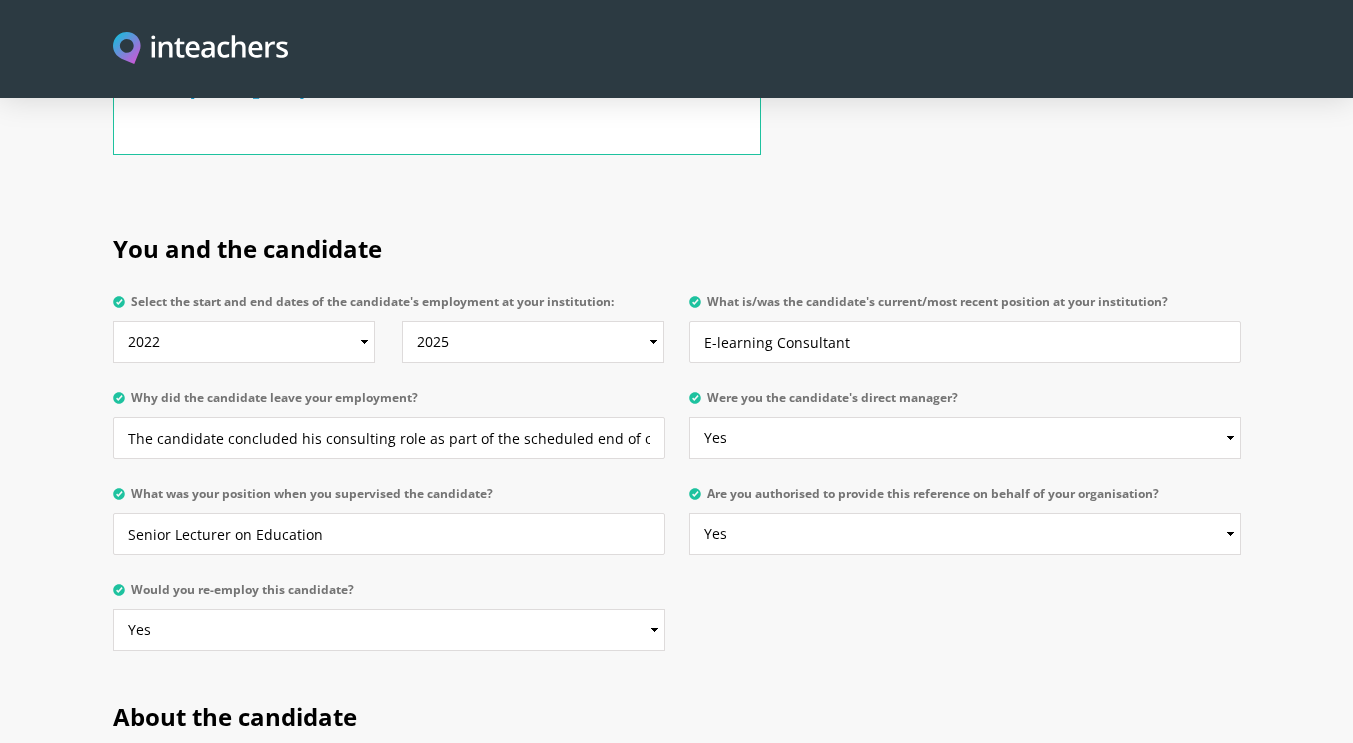 click on "You and the candidate
Select the start and end dates of the candidate's employment at your institution:
From
2025
2024
2023
2022
2021
2020
2019
2018
2017
2016
2015
2014
2013
2012
2011
2010
2009
2008
2007
2006
2005
2004
2003
2002
2001
2000
1999
1998
1997
1996
1995
1994
1993
1992
1991
1990
1989
1988
1987
1986
1985
1984
1983
1982
1981
1980
1979
1978
1977
1976
1975
1974
1973
1972
1971
1970
To
Currently
2025
2024
2023
2022
2021
2020
2019
2018
2017
2016
2015
2014
2013
2012
2011
2010
2009
2008
2007
2006
2005
2004
2003
2002
2001
2000
1999
1998
1997
1996
1995
1994
1993
1992
1991
1990
1989
1988
1987
1986
1985
1984
1983
1982
1981
1980
1979
1978
1977
1976
1975
1974
1973
1972
1971
1970" at bounding box center [677, 437] 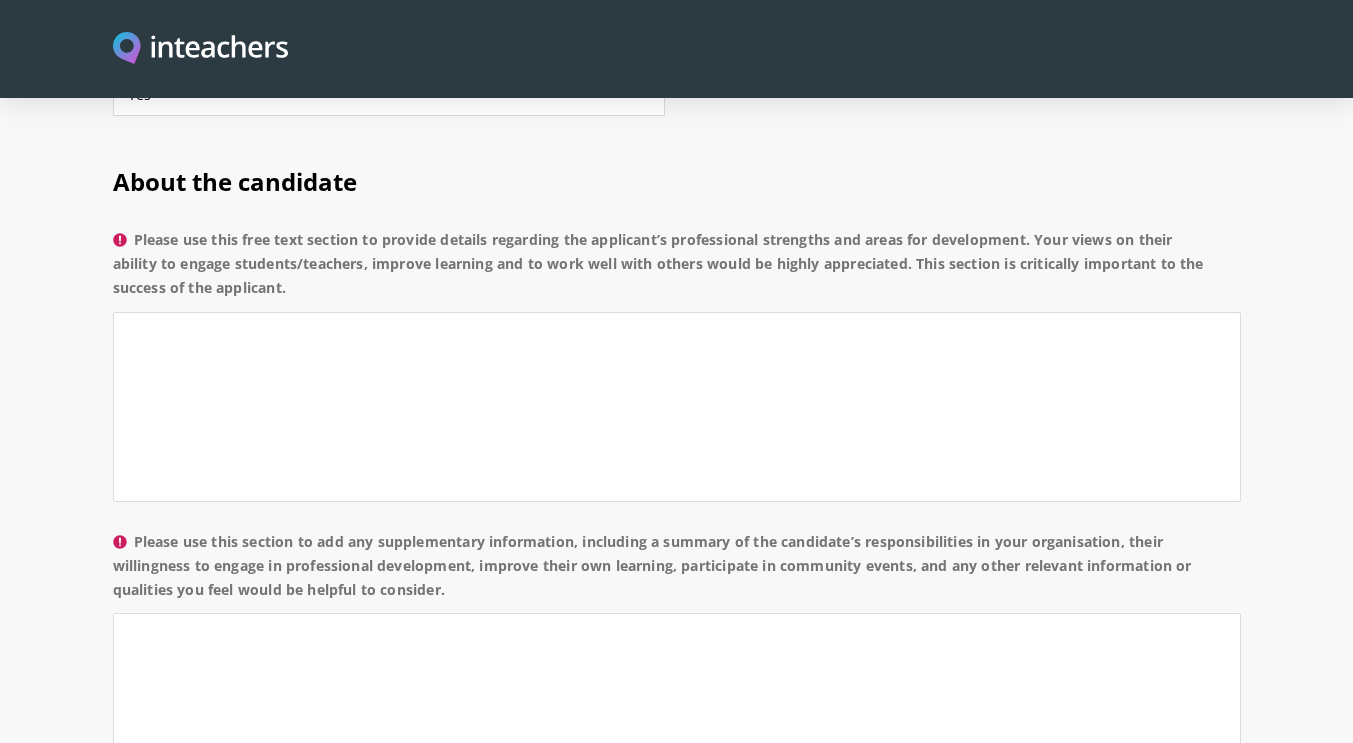 scroll, scrollTop: 1444, scrollLeft: 0, axis: vertical 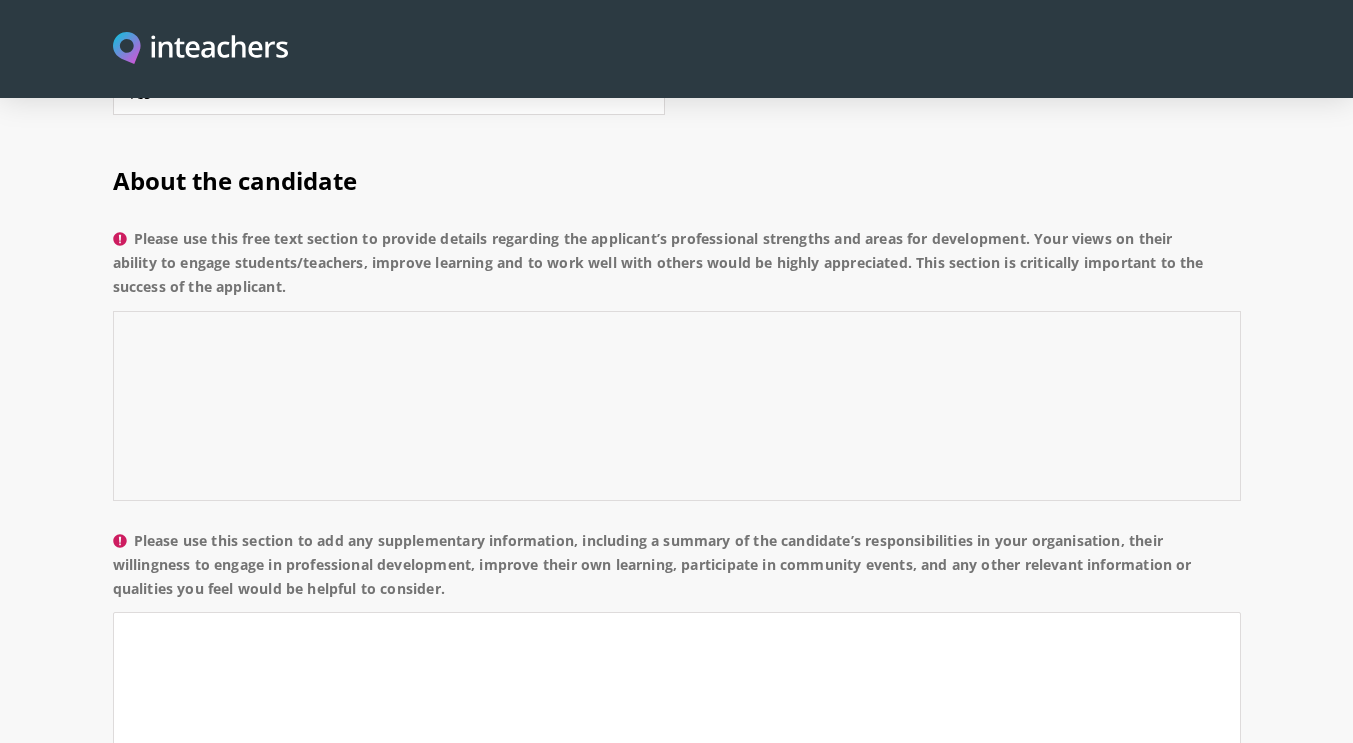 click on "Please use this free text section to provide details regarding the applicant’s professional strengths and areas for development. Your views on their ability to engage students/teachers, improve learning and to work well with others would be highly appreciated. This section is critically important to the success of the applicant." at bounding box center (677, 406) 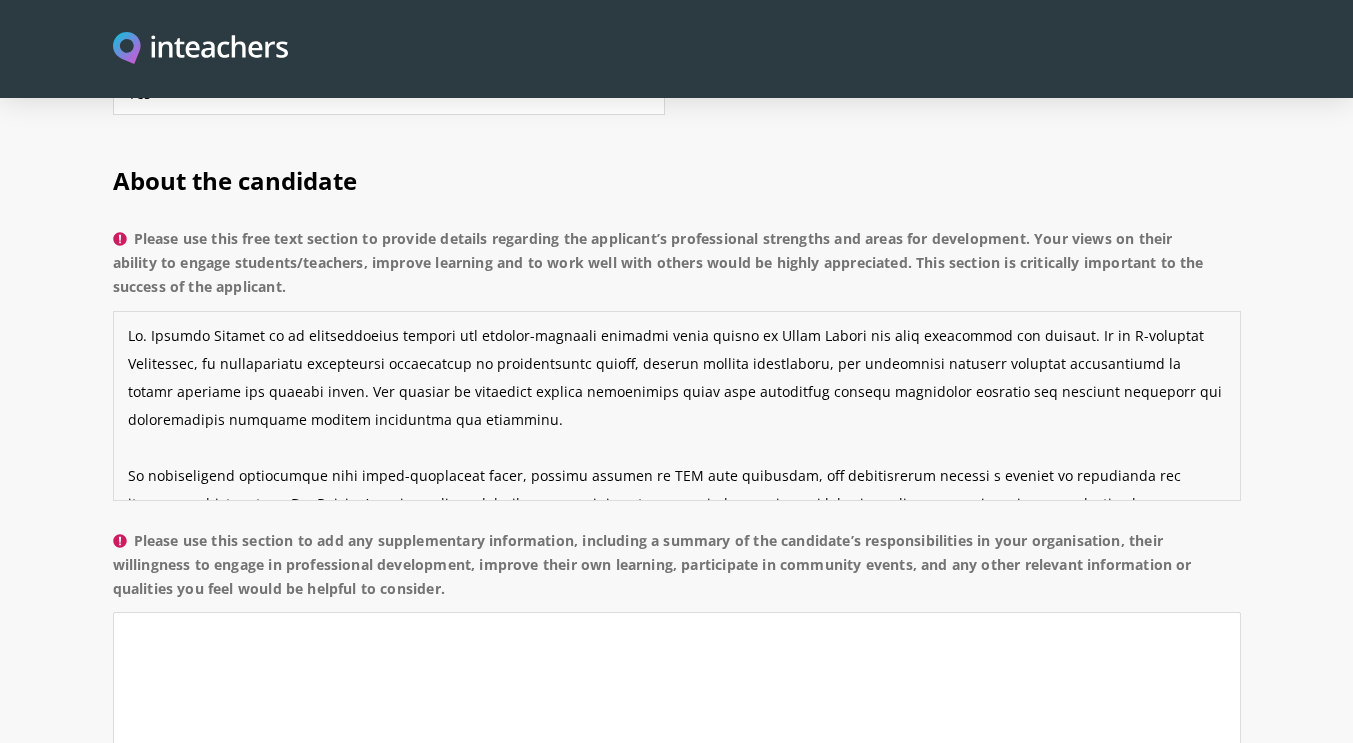 scroll, scrollTop: 69, scrollLeft: 0, axis: vertical 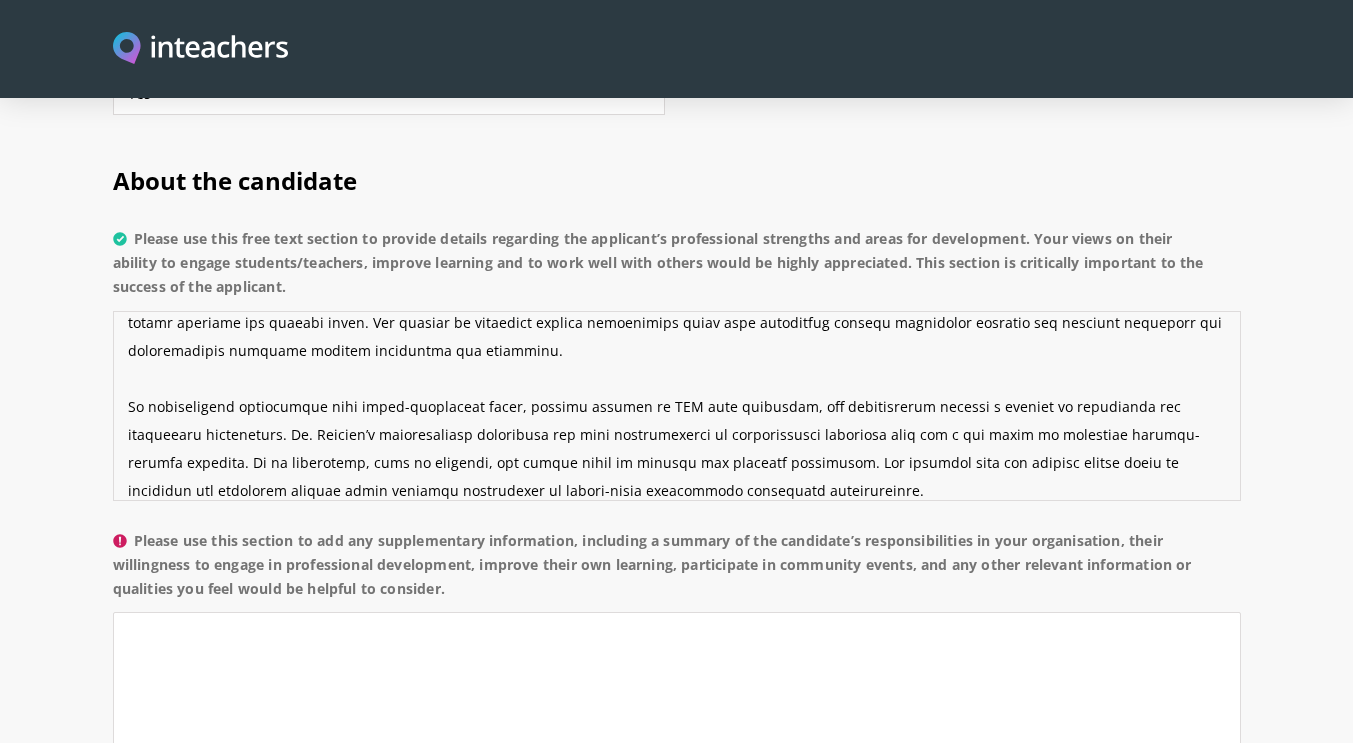 type on "Dr. Mahmoud Elshami is an exceptionally skilled and forward-thinking educator whose impact at Cogni School was both measurable and lasting. As an E-learning Consultant, he demonstrated outstanding proficiency in instructional design, digital content development, and leveraging adaptive learning technologies to engage students and faculty alike. His ability to translate complex educational goals into actionable digital strategies elevated our learning platforms and significantly improved learner engagement and retention.
He collaborates effectively with cross-functional teams, mentors faculty on LMS best practices, and consistently fosters a culture of innovation and continuous improvement. Dr. Elshami’s microlearning strategies and deep understanding of international curricula made him a key asset in designing learner-centric programs. He is reflective, open to feedback, and always eager to enhance the learning experience. One possible area for further growth could be expanding his influence through wider..." 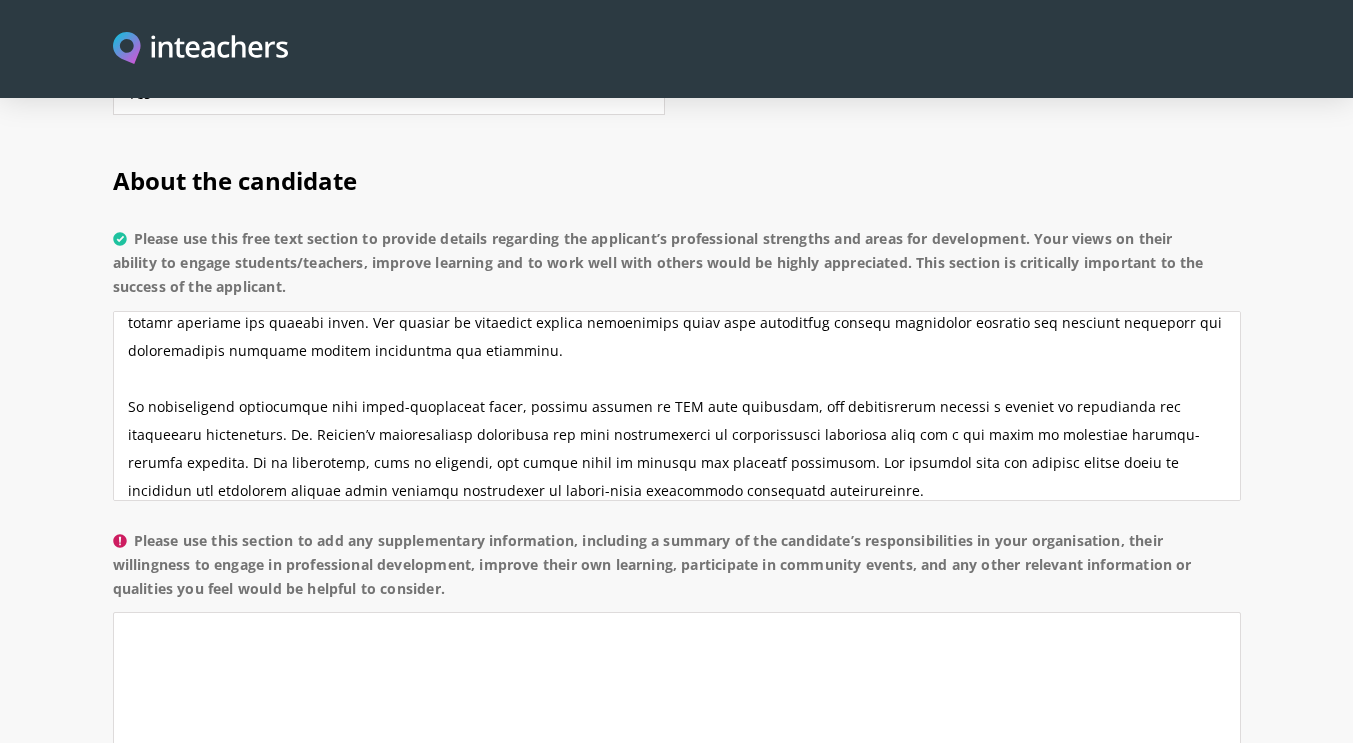 click on "About the candidate
Please use this free text section to provide details regarding the applicant’s professional strengths and areas for development. Your views on their ability to engage students/teachers, improve learning and to work well with others would be highly appreciated. This section is critically important to the success of the applicant.
Please use this section to add any supplementary information, including a summary of the candidate’s responsibilities in your organisation, their willingness to engage in professional development, improve their own learning, participate in community events, and any other relevant information or qualities you feel would be helpful to consider.
What three words spring to mind when this candidate’s name is mentioned?" at bounding box center [676, 596] 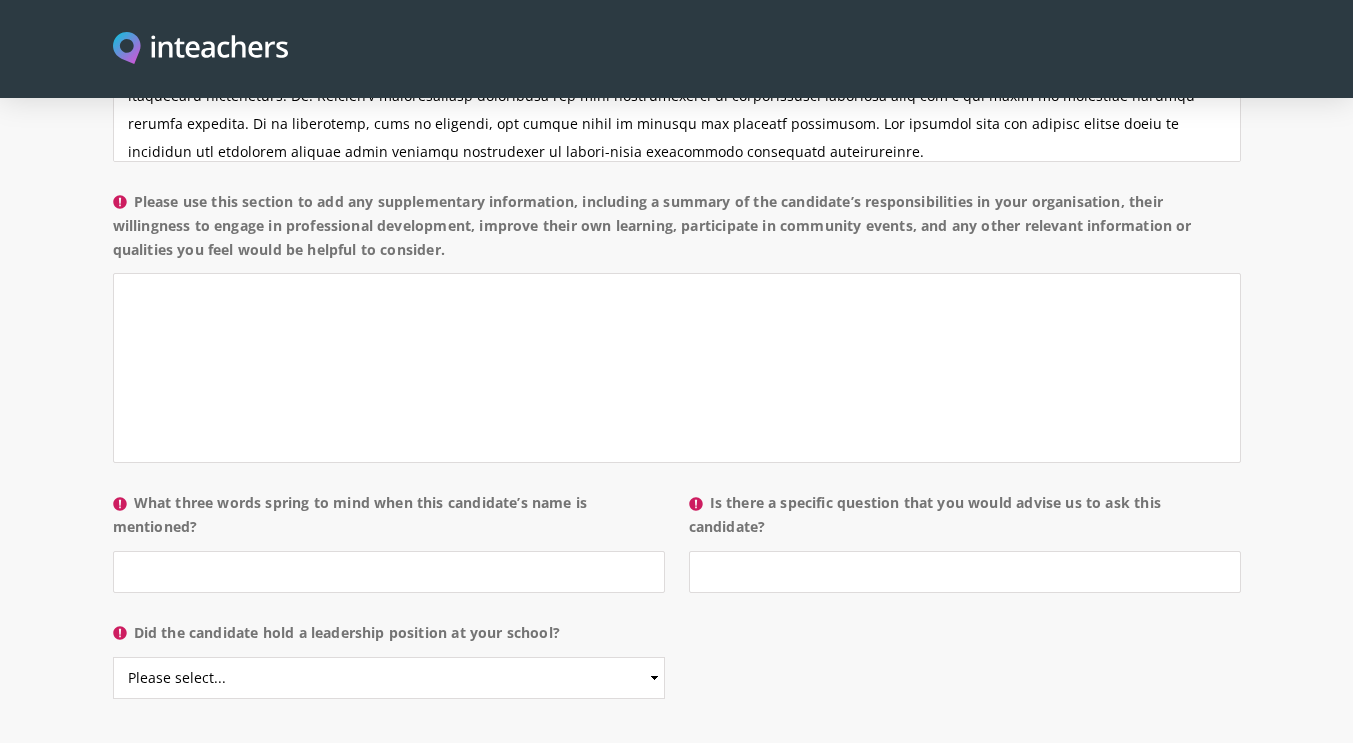 scroll, scrollTop: 1802, scrollLeft: 0, axis: vertical 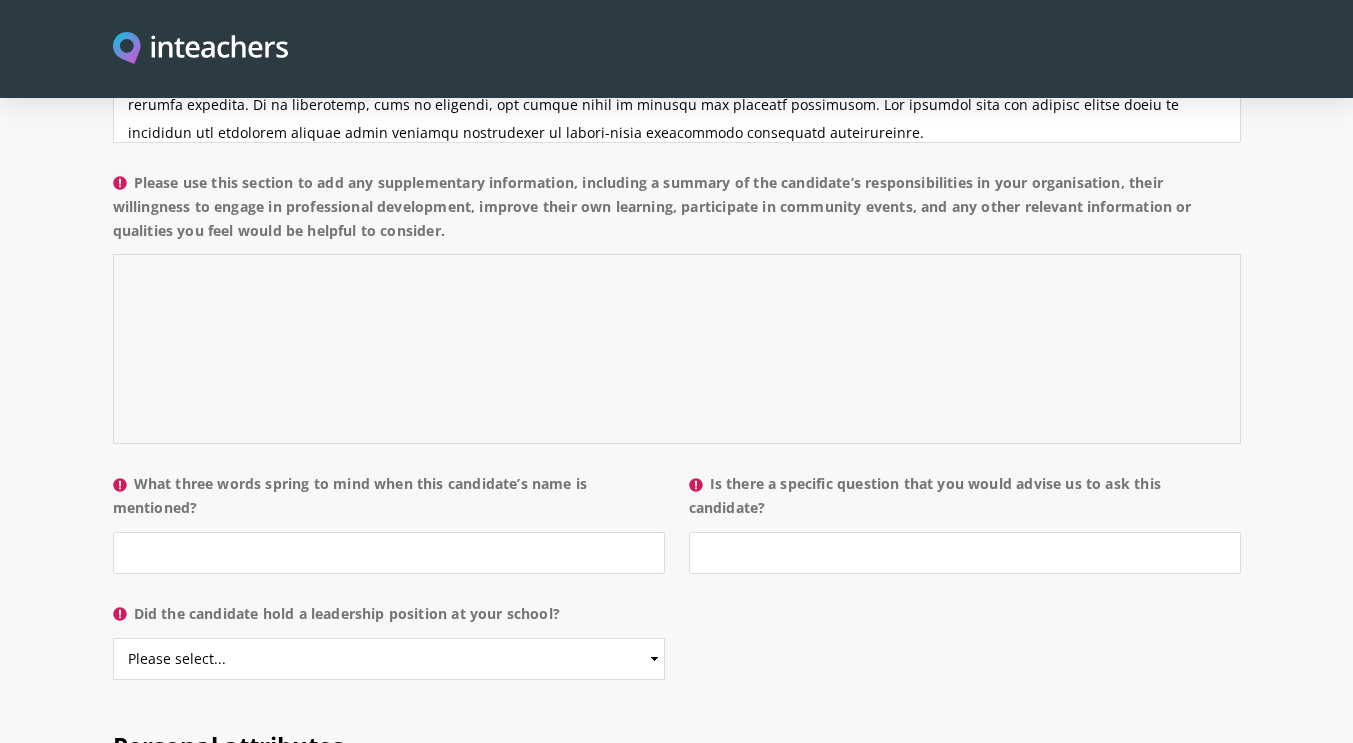 click on "Please use this section to add any supplementary information, including a summary of the candidate’s responsibilities in your organisation, their willingness to engage in professional development, improve their own learning, participate in community events, and any other relevant information or qualities you feel would be helpful to consider." at bounding box center [677, 349] 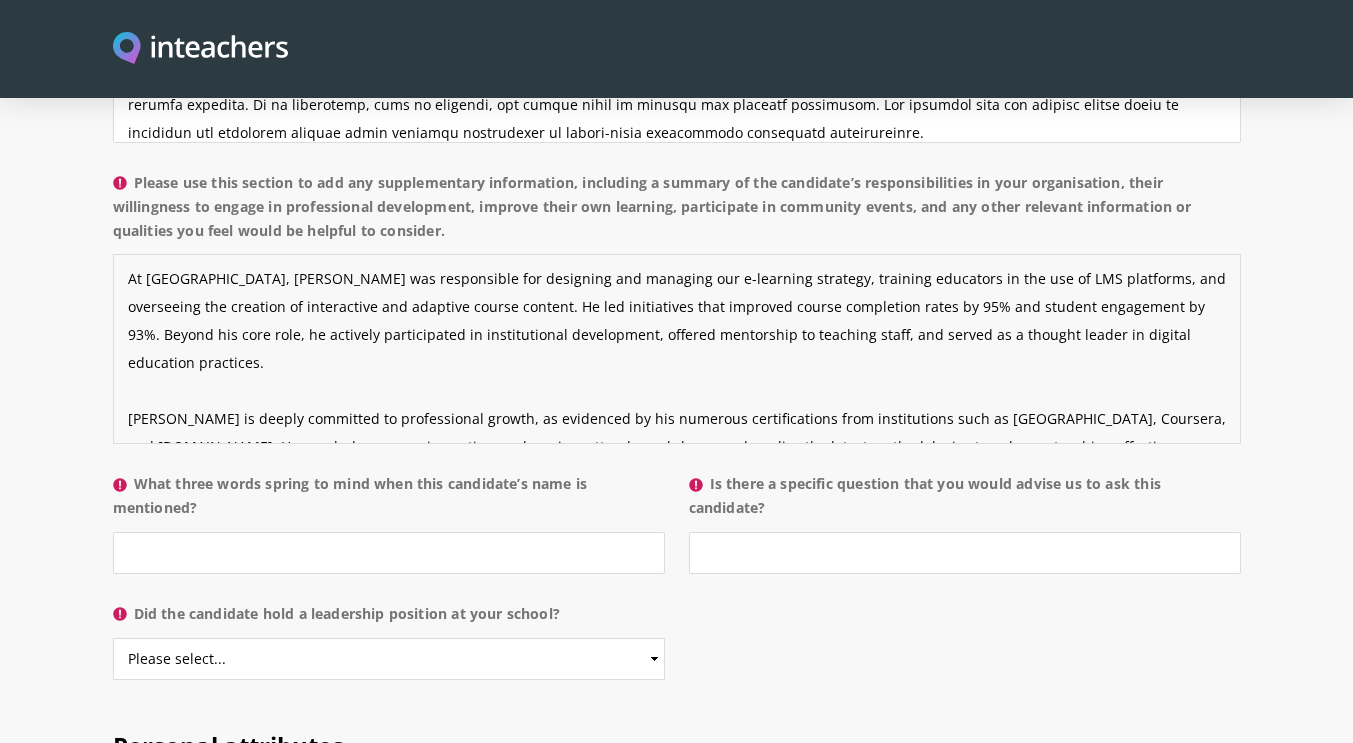 scroll, scrollTop: 41, scrollLeft: 0, axis: vertical 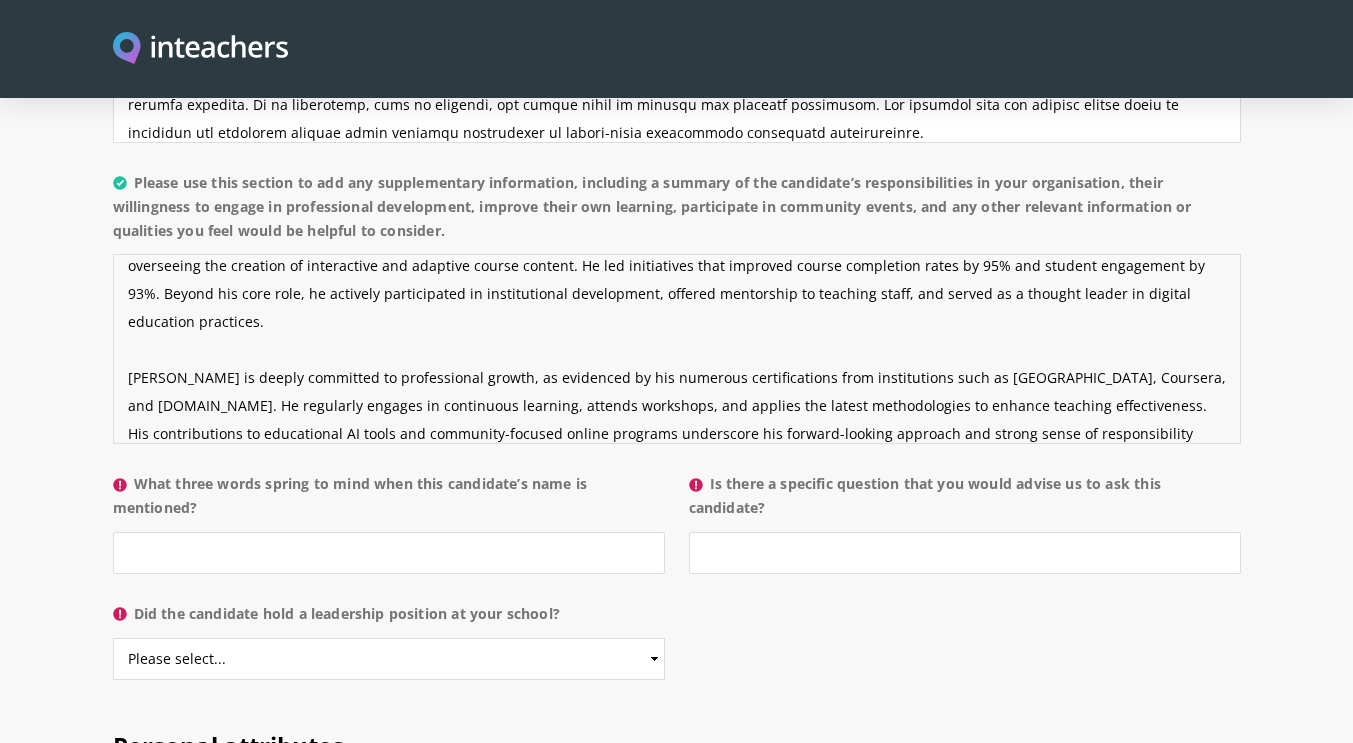 type on "At Cogni School, Dr. Elshami was responsible for designing and managing our e-learning strategy, training educators in the use of LMS platforms, and overseeing the creation of interactive and adaptive course content. He led initiatives that improved course completion rates by 95% and student engagement by 93%. Beyond his core role, he actively participated in institutional development, offered mentorship to teaching staff, and served as a thought leader in digital education practices.
Dr. Elshami is deeply committed to professional growth, as evidenced by his numerous certifications from institutions such as Harvard Business School, Coursera, and STEM.org. He regularly engages in continuous learning, attends workshops, and applies the latest methodologies to enhance teaching effectiveness. His contributions to educational AI tools and community-focused online programs underscore his forward-looking approach and strong sense of responsibility toward improving education at scale." 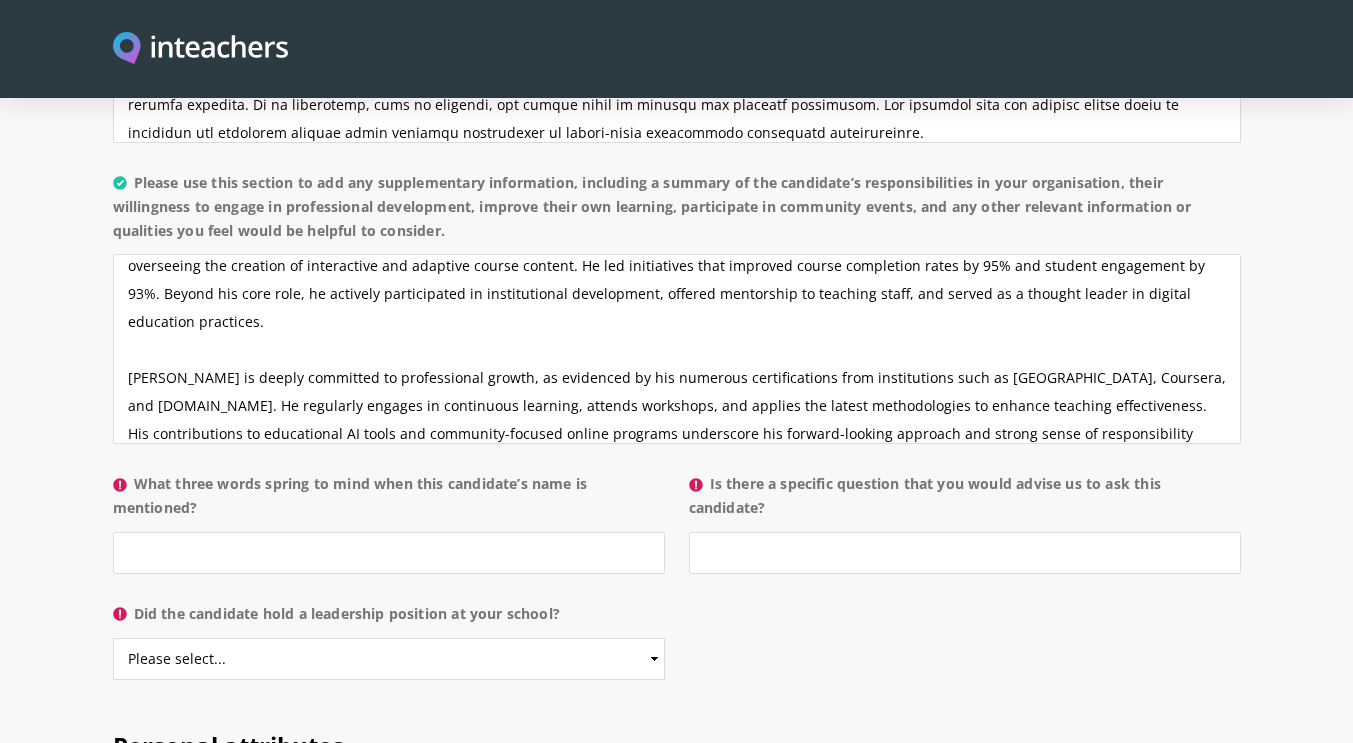 click on "About the candidate
Please use this free text section to provide details regarding the applicant’s professional strengths and areas for development. Your views on their ability to engage students/teachers, improve learning and to work well with others would be highly appreciated. This section is critically important to the success of the applicant.
Please use this section to add any supplementary information, including a summary of the candidate’s responsibilities in your organisation, their willingness to engage in professional development, improve their own learning, participate in community events, and any other relevant information or qualities you feel would be helpful to consider.
What three words spring to mind when this candidate’s name is mentioned?" at bounding box center [676, 238] 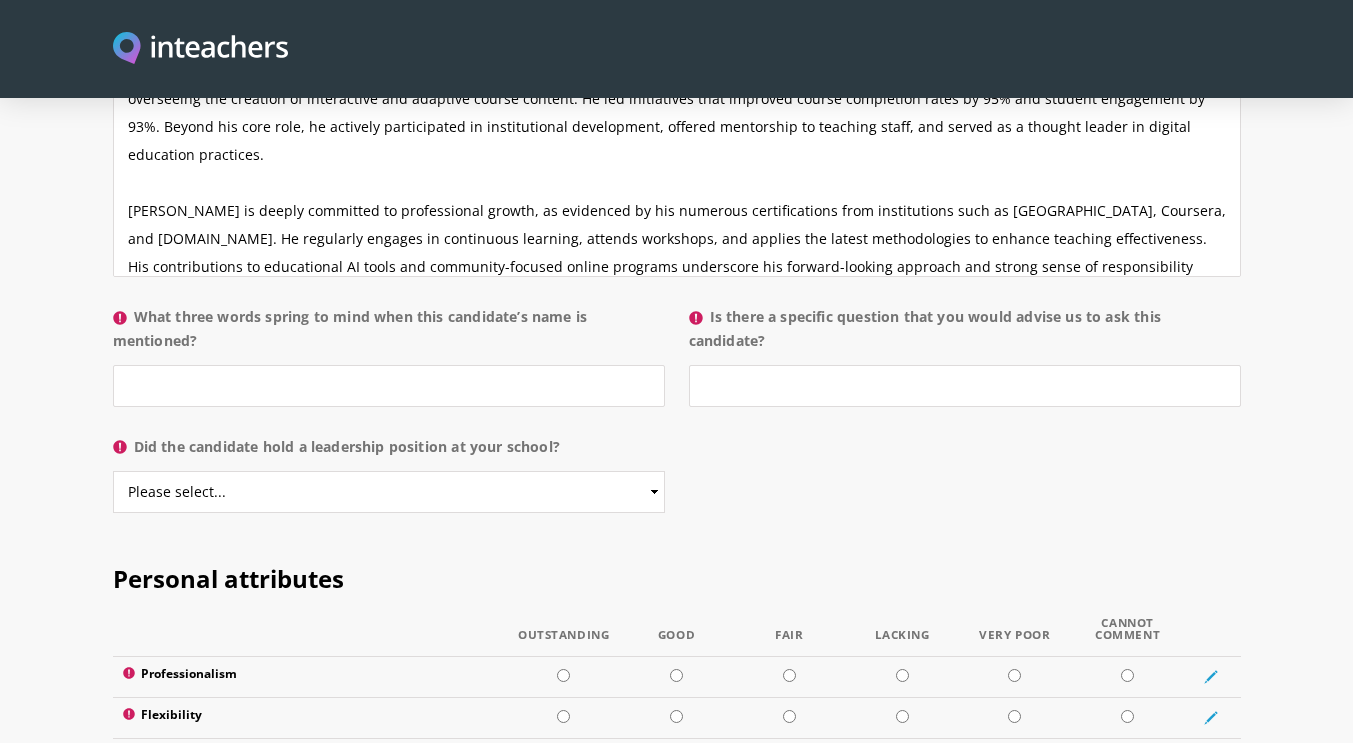 scroll, scrollTop: 1970, scrollLeft: 0, axis: vertical 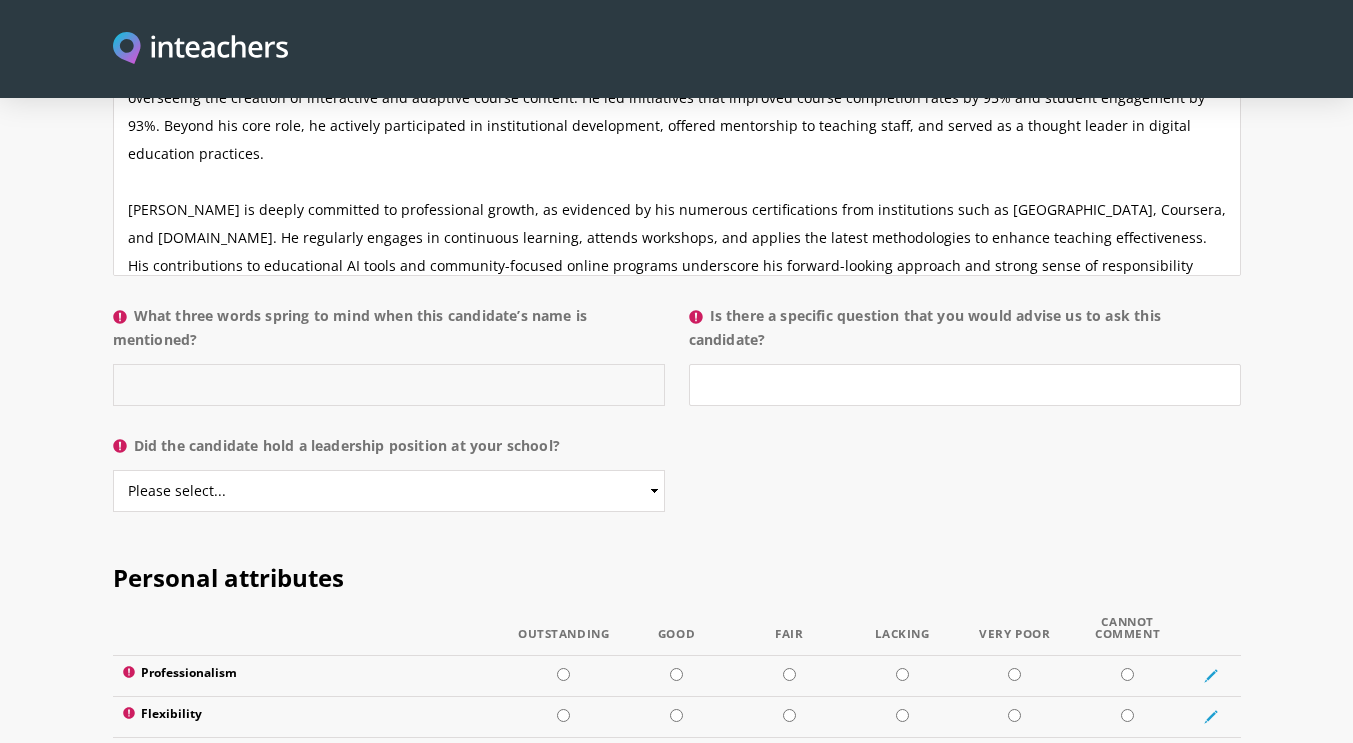 click on "What three words spring to mind when this candidate’s name is mentioned?" at bounding box center (389, 385) 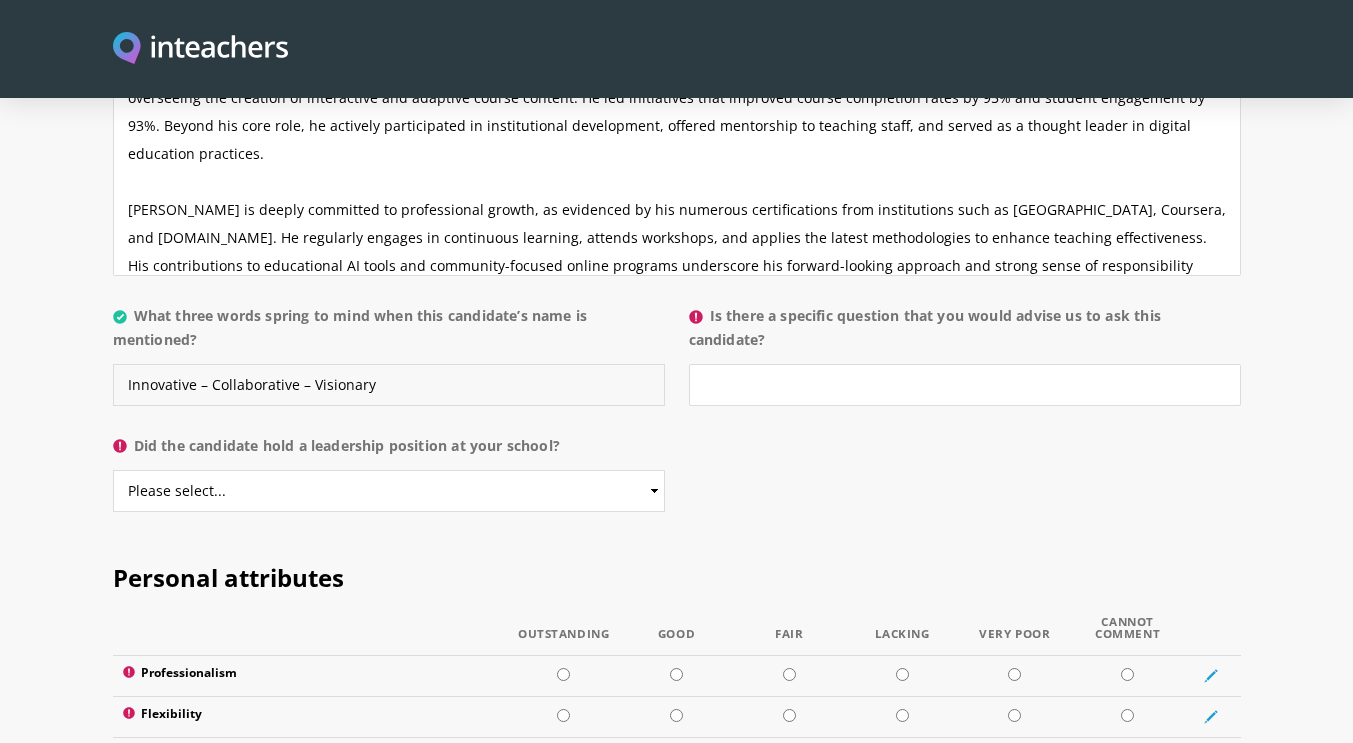 type on "Innovative – Collaborative – Visionary" 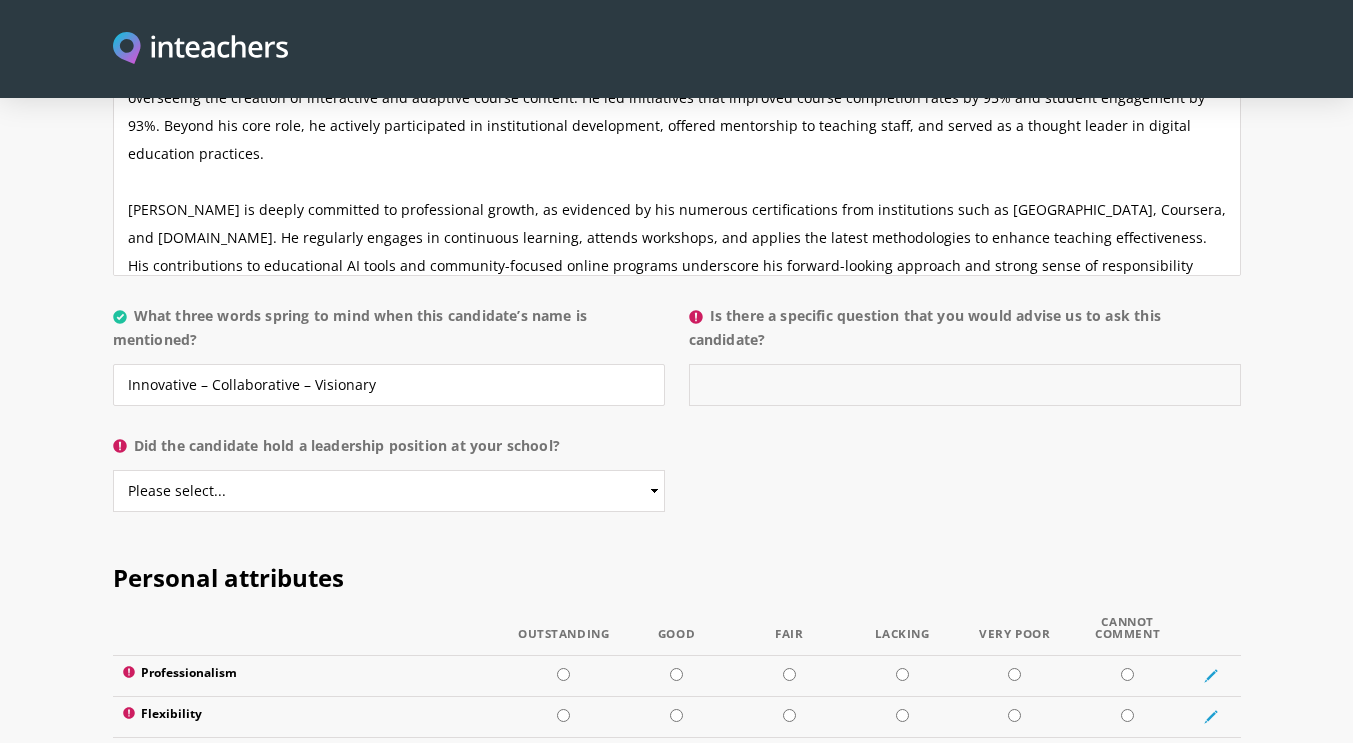 click on "Is there a specific question that you would advise us to ask this candidate?" at bounding box center (965, 385) 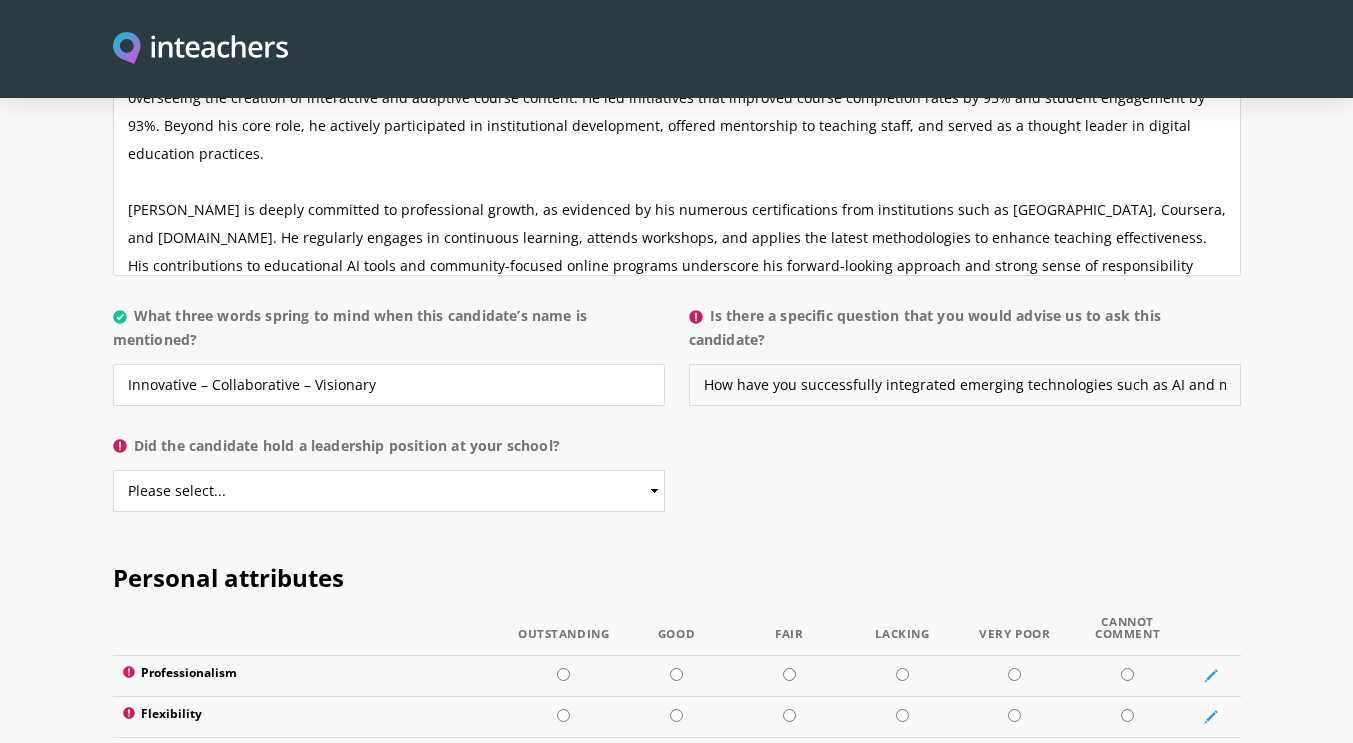 scroll, scrollTop: 0, scrollLeft: 683, axis: horizontal 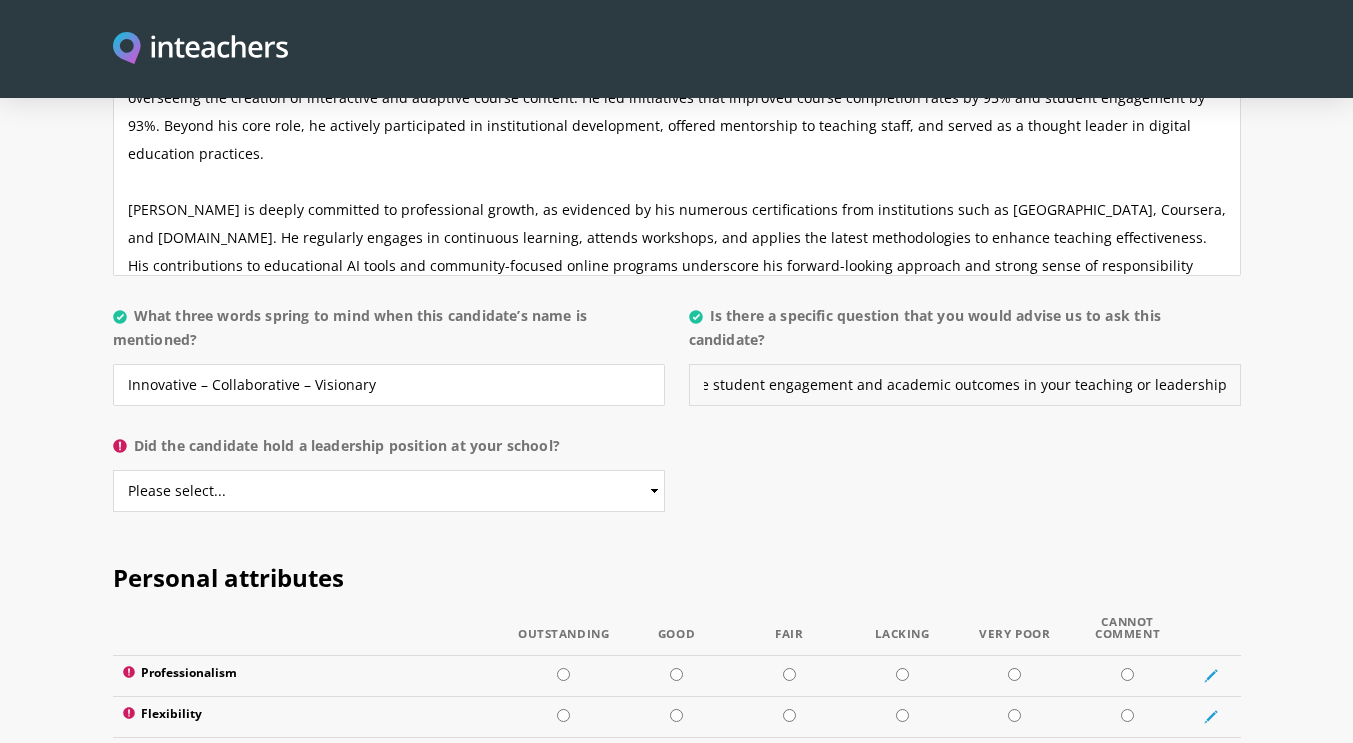 type on "How have you successfully integrated emerging technologies such as AI and microlearning to enhance student engagement and academic outcomes in your teaching or leadership roles?" 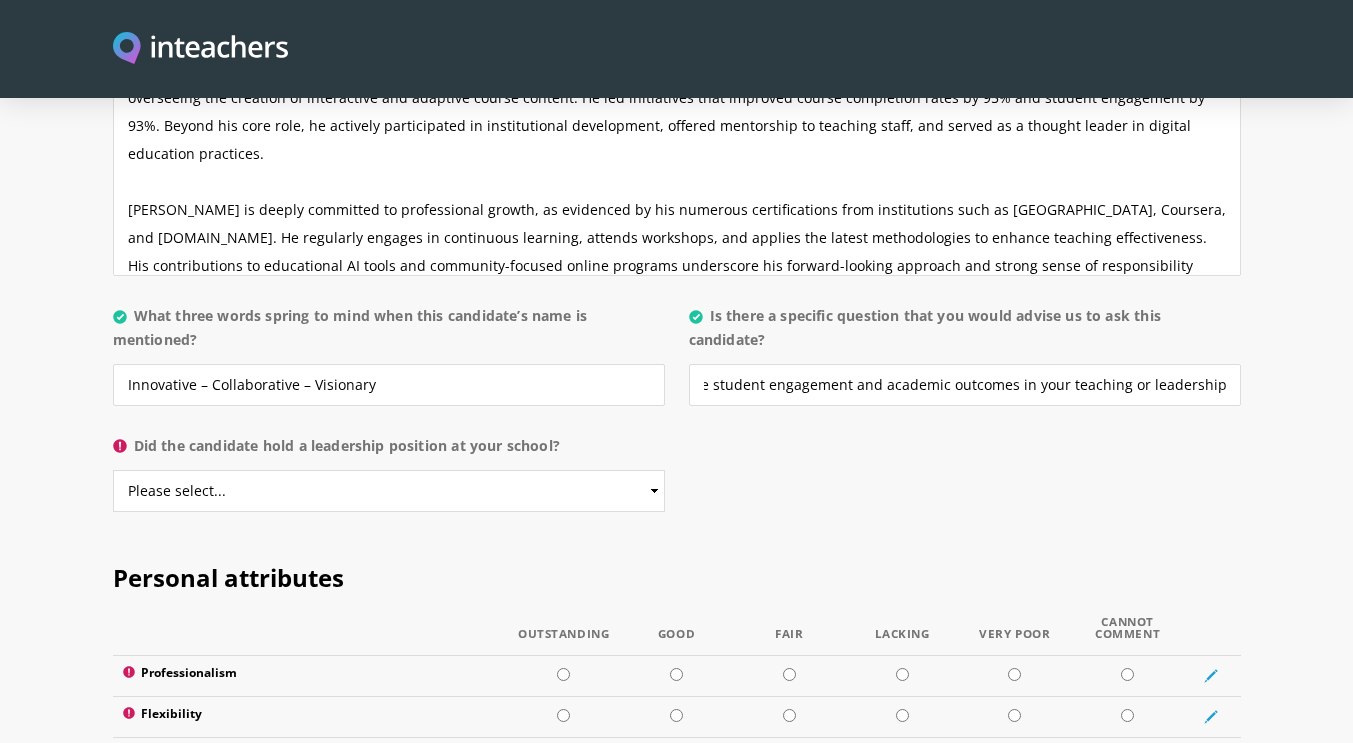 click on "About the candidate
Please use this free text section to provide details regarding the applicant’s professional strengths and areas for development. Your views on their ability to engage students/teachers, improve learning and to work well with others would be highly appreciated. This section is critically important to the success of the applicant.
Please use this section to add any supplementary information, including a summary of the candidate’s responsibilities in your organisation, their willingness to engage in professional development, improve their own learning, participate in community events, and any other relevant information or qualities you feel would be helpful to consider.
What three words spring to mind when this candidate’s name is mentioned?" at bounding box center [677, 70] 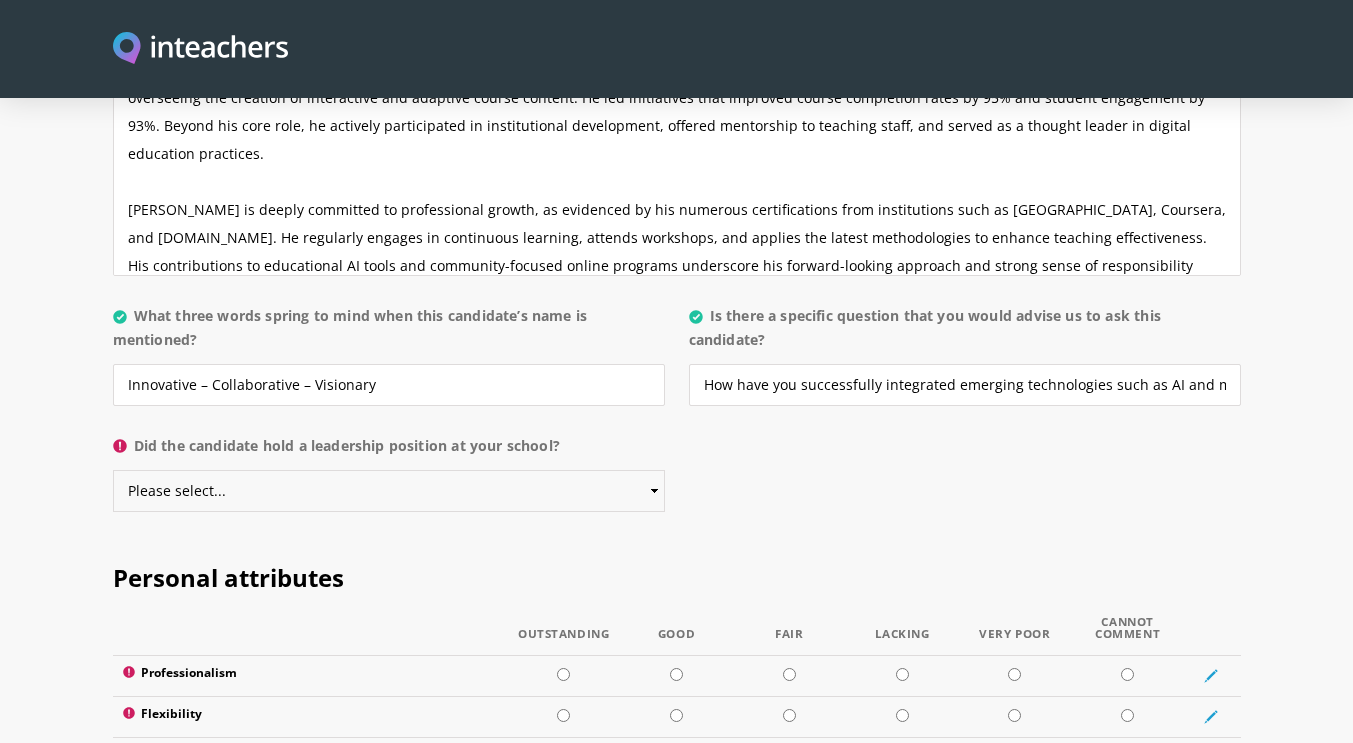 click on "Please select... Yes
No" at bounding box center (389, 491) 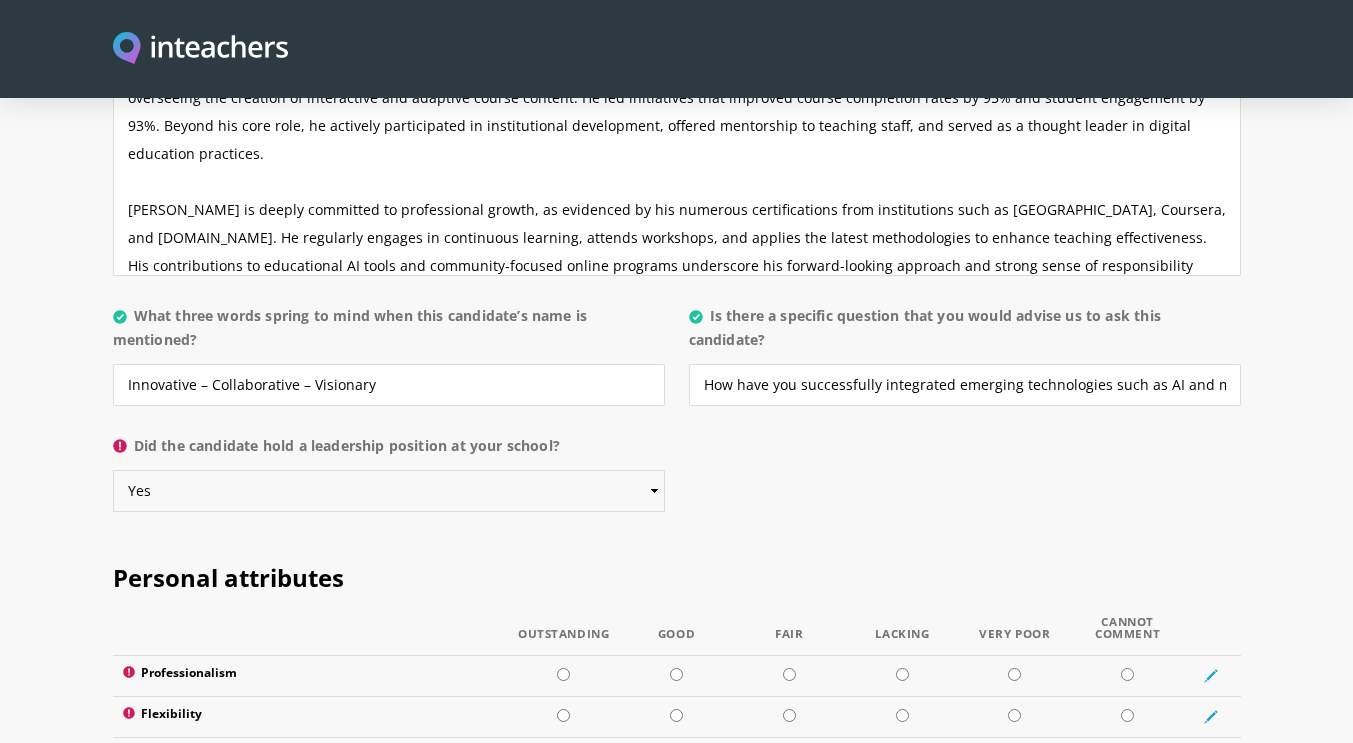 click on "Please select... Yes
No" at bounding box center [389, 491] 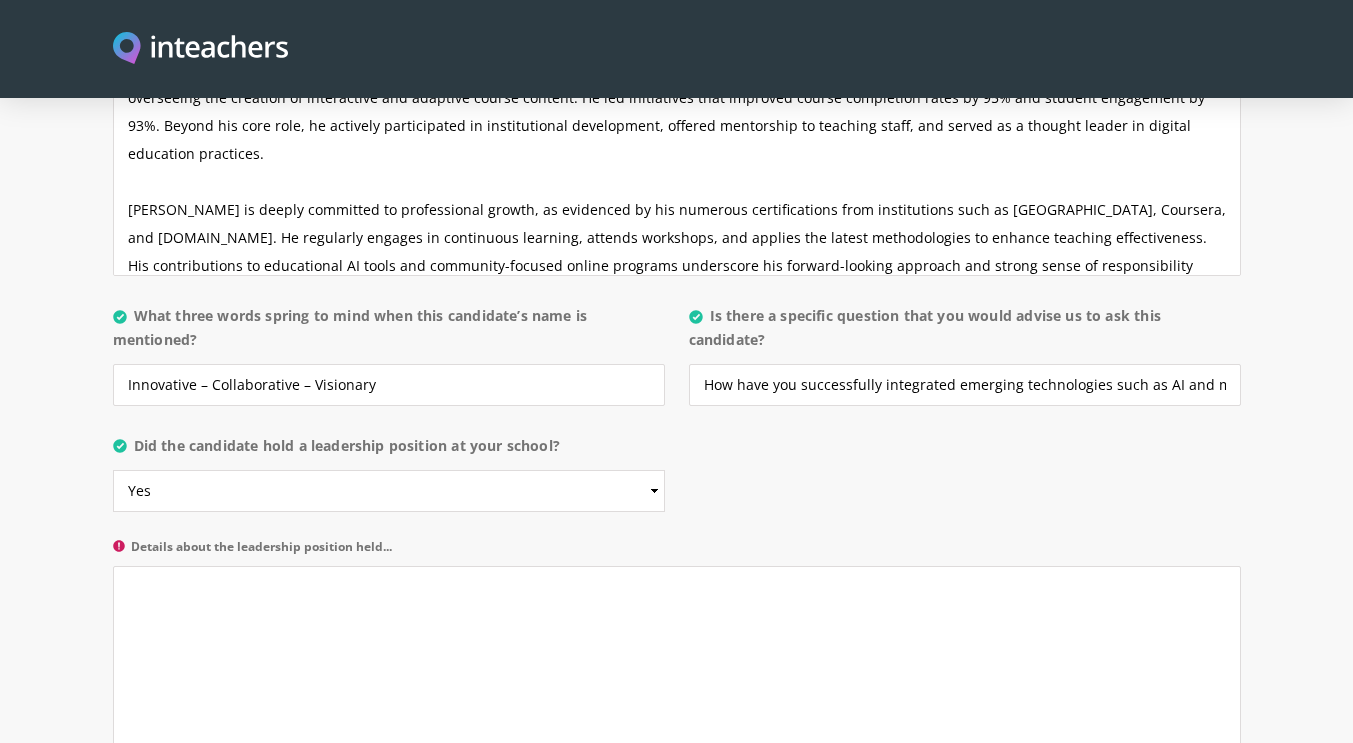 click on "About the candidate
Please use this free text section to provide details regarding the applicant’s professional strengths and areas for development. Your views on their ability to engage students/teachers, improve learning and to work well with others would be highly appreciated. This section is critically important to the success of the applicant.
Please use this section to add any supplementary information, including a summary of the candidate’s responsibilities in your organisation, their willingness to engage in professional development, improve their own learning, participate in community events, and any other relevant information or qualities you feel would be helpful to consider.
What three words spring to mind when this candidate’s name is mentioned?" at bounding box center (677, 192) 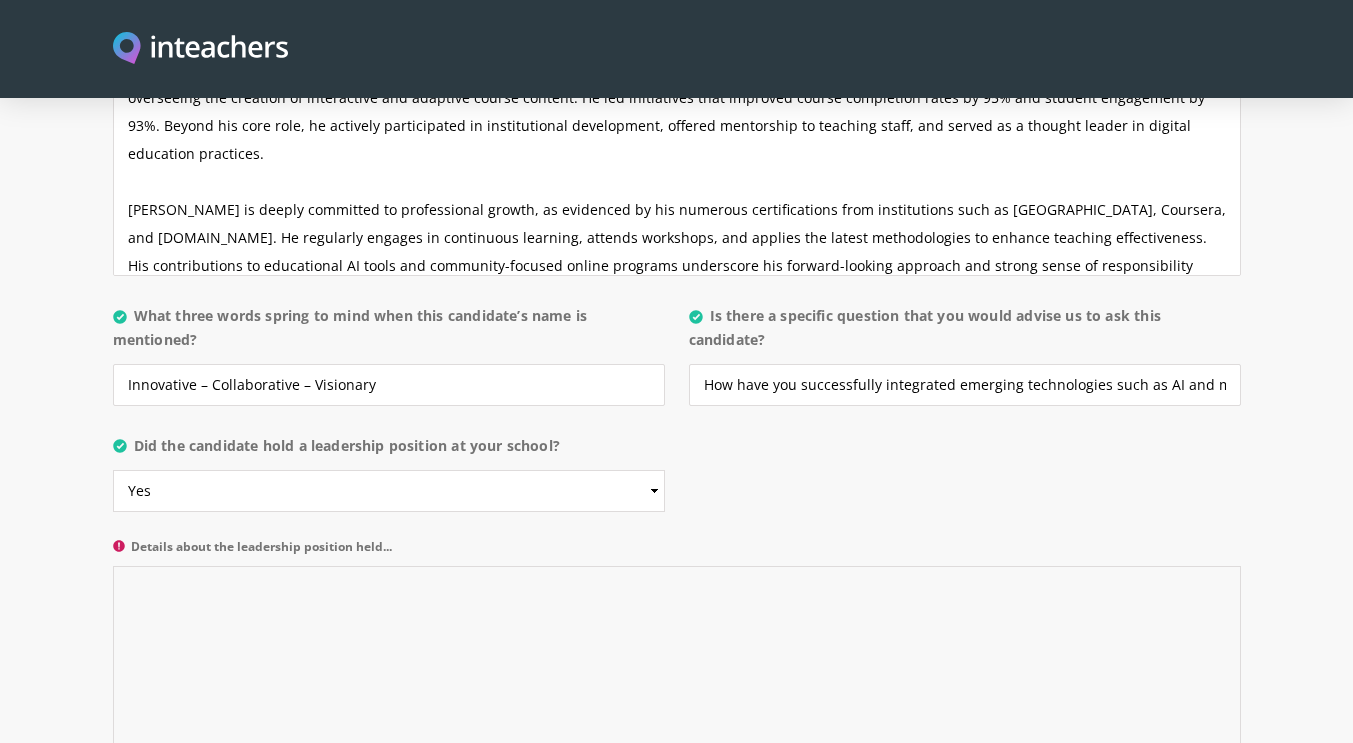 click on "Details about the leadership position held..." at bounding box center [677, 661] 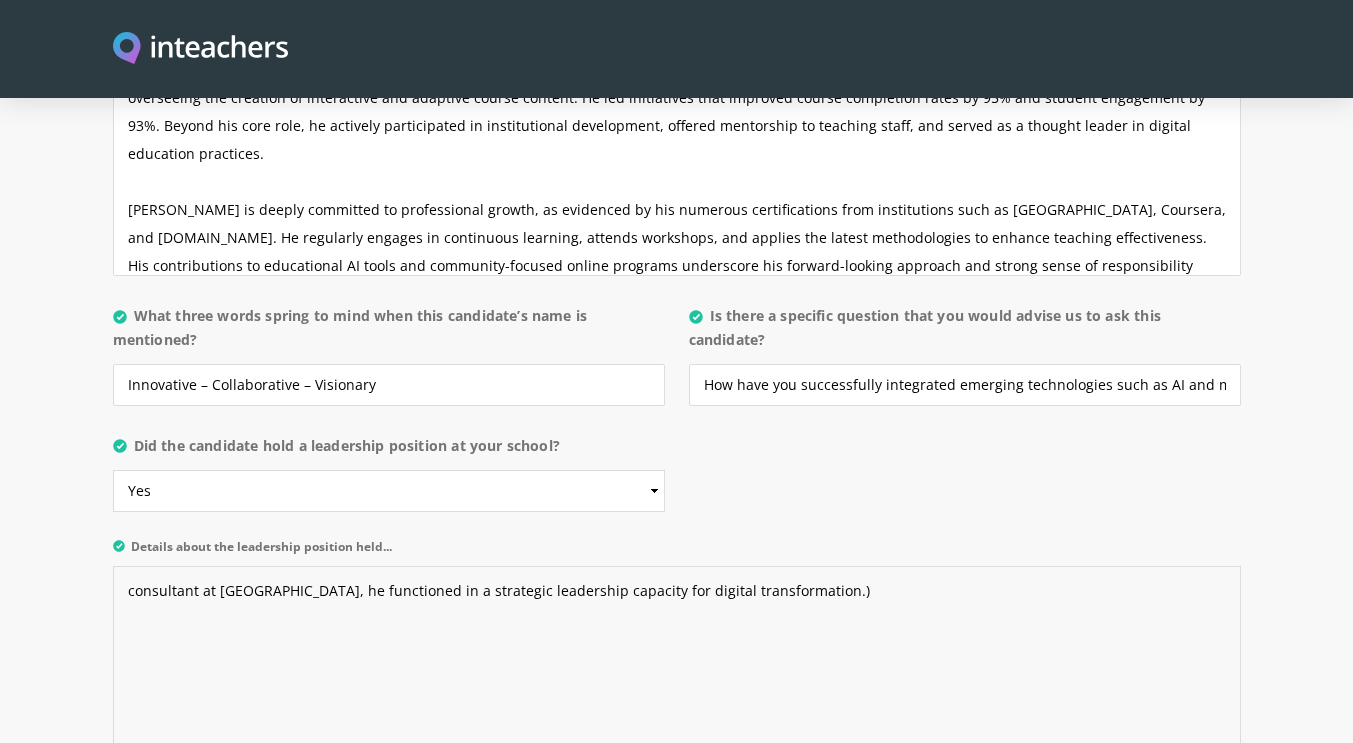 click on "consultant at Cogni School, he functioned in a strategic leadership capacity for digital transformation.)" at bounding box center (677, 661) 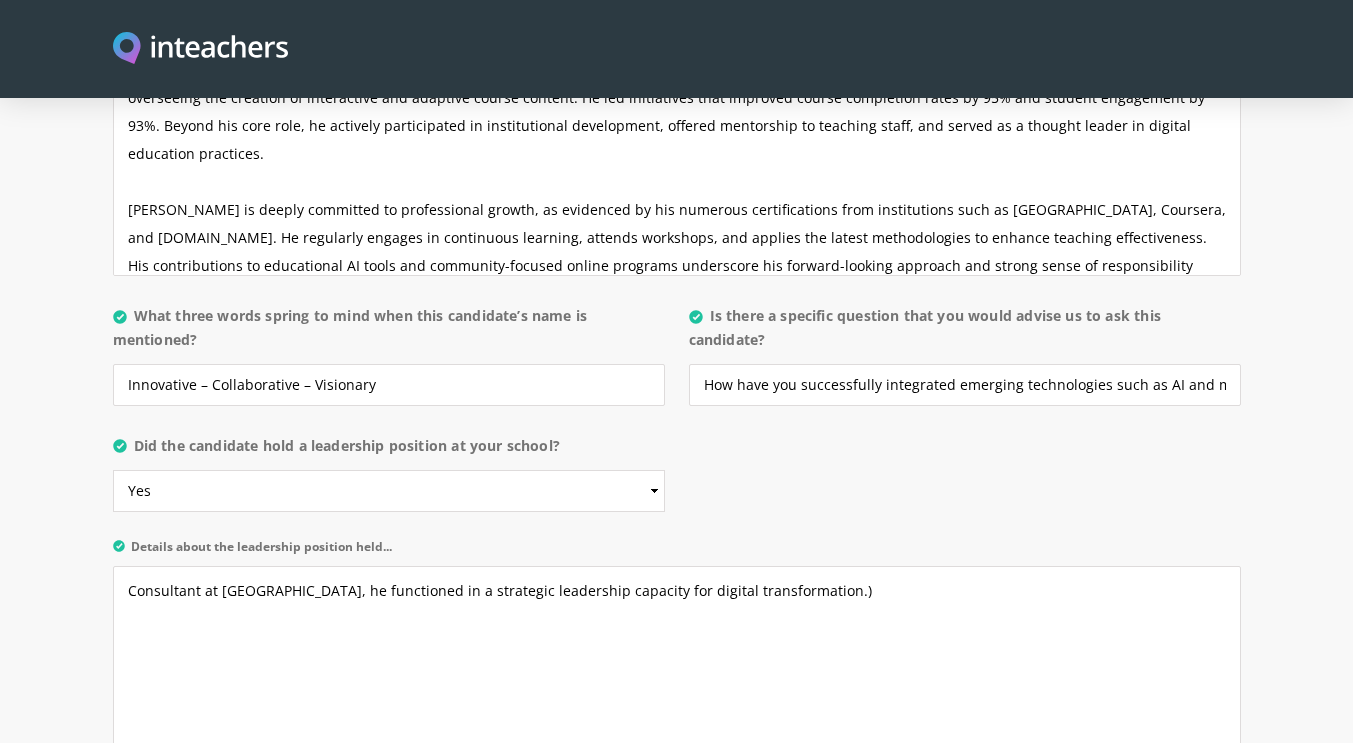 click on "Details about the leadership position held..." at bounding box center (677, 553) 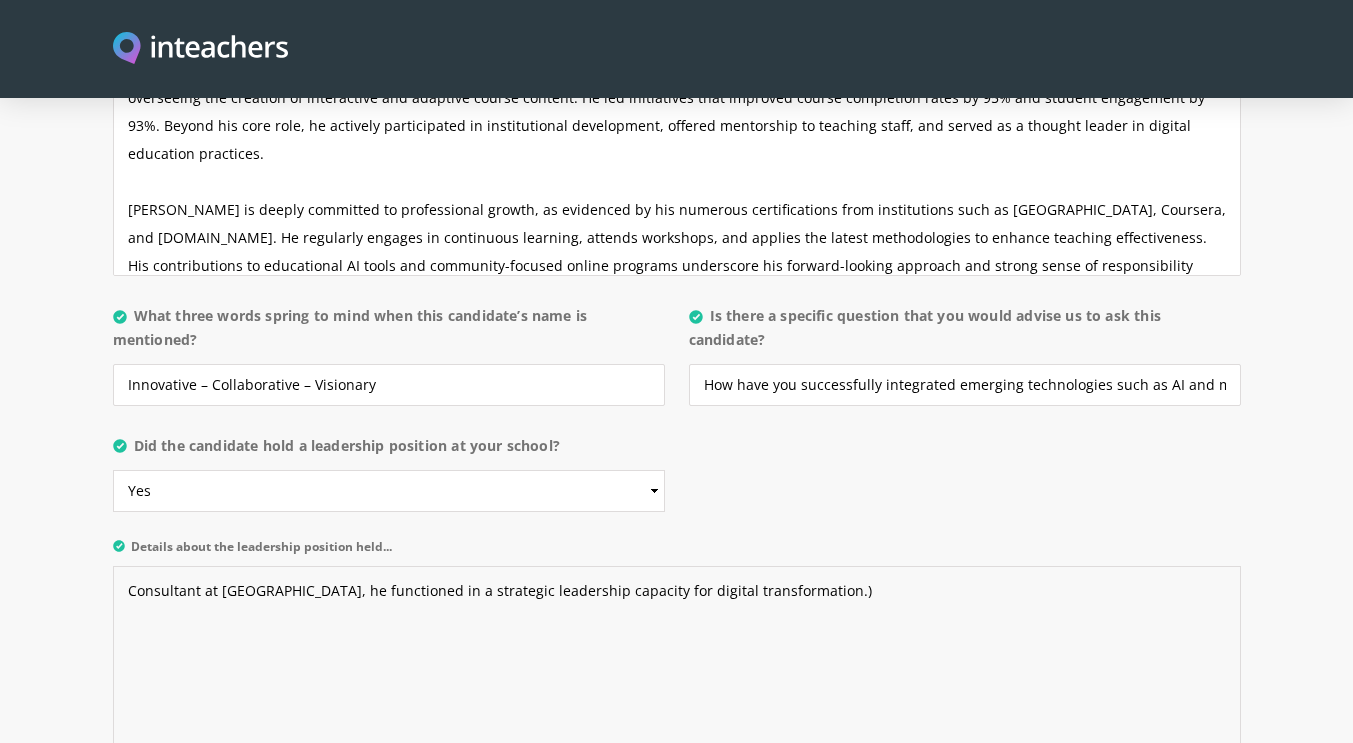 click on "Consultant at Cogni School, he functioned in a strategic leadership capacity for digital transformation.)" at bounding box center [677, 661] 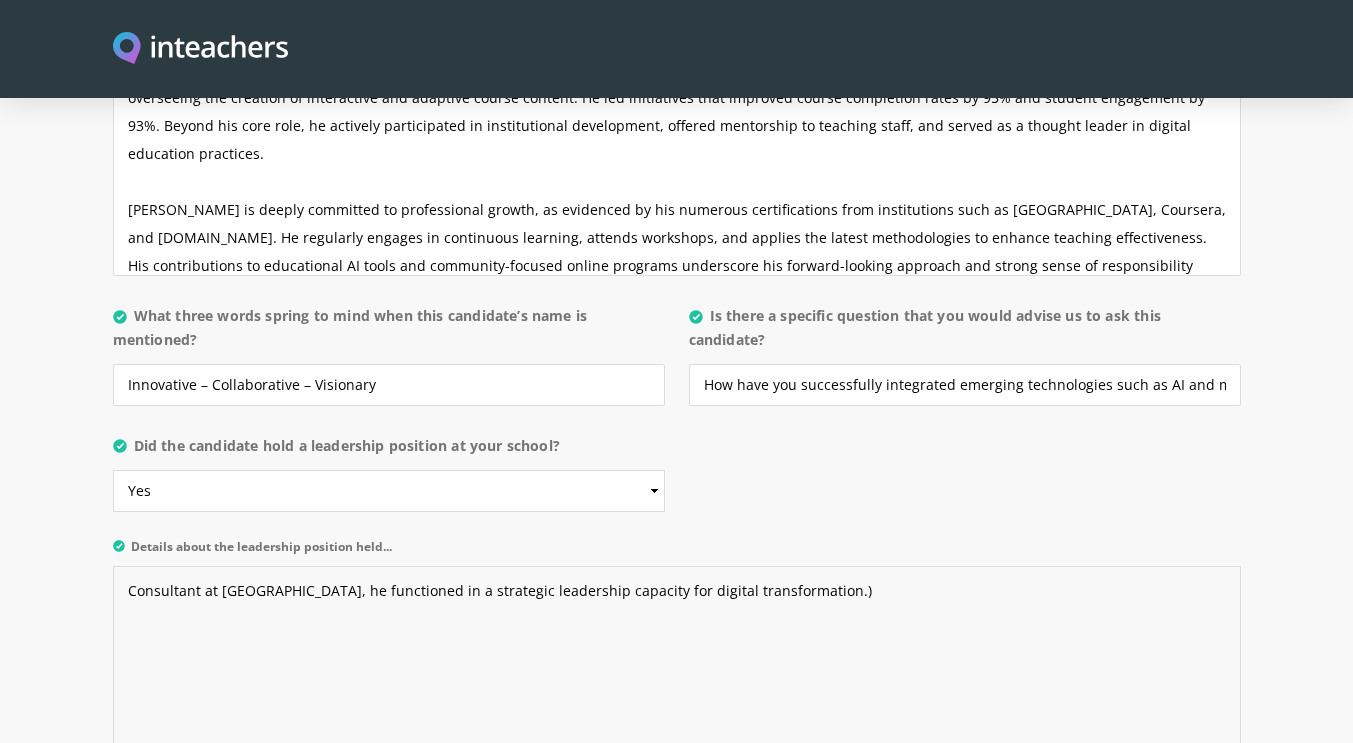 click on "Consultant at Cogni School, he functioned in a strategic leadership capacity for digital transformation.)" at bounding box center [677, 661] 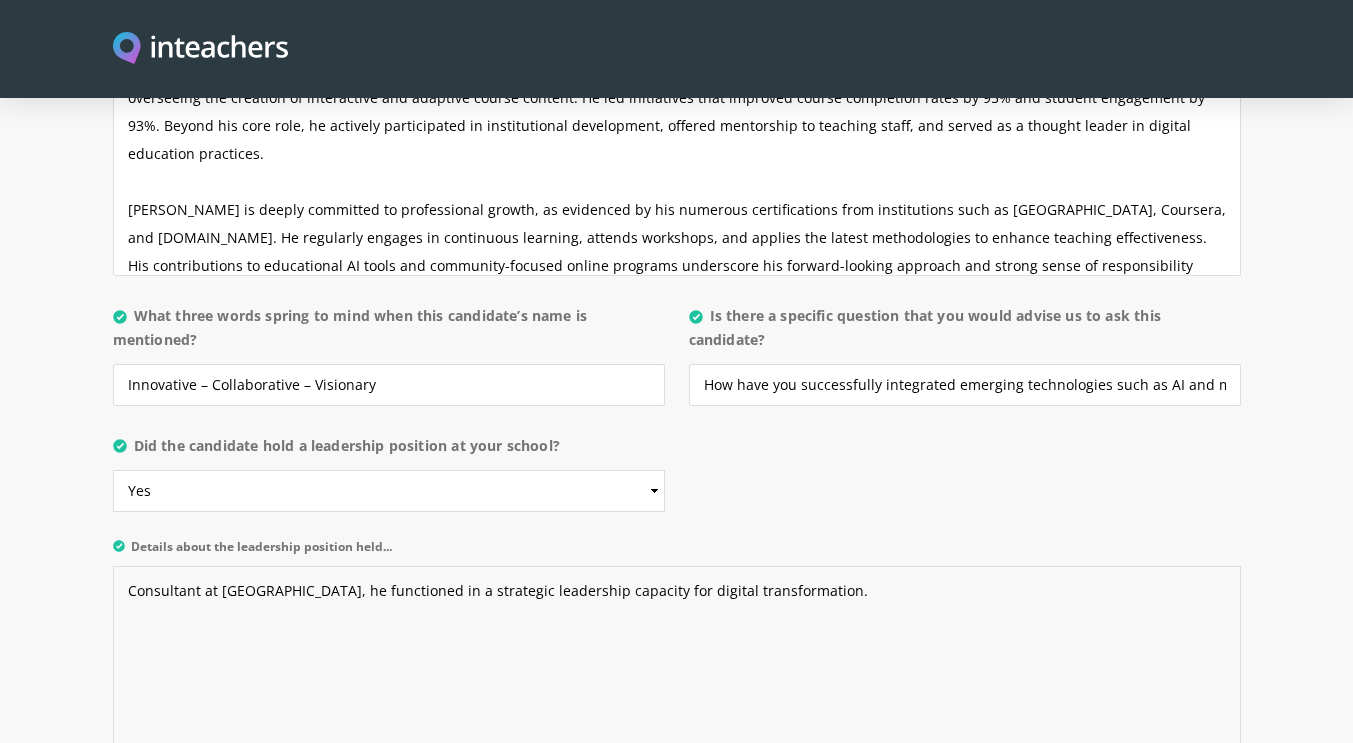 type on "Consultant at Cogni School, he functioned in a strategic leadership capacity for digital transformation." 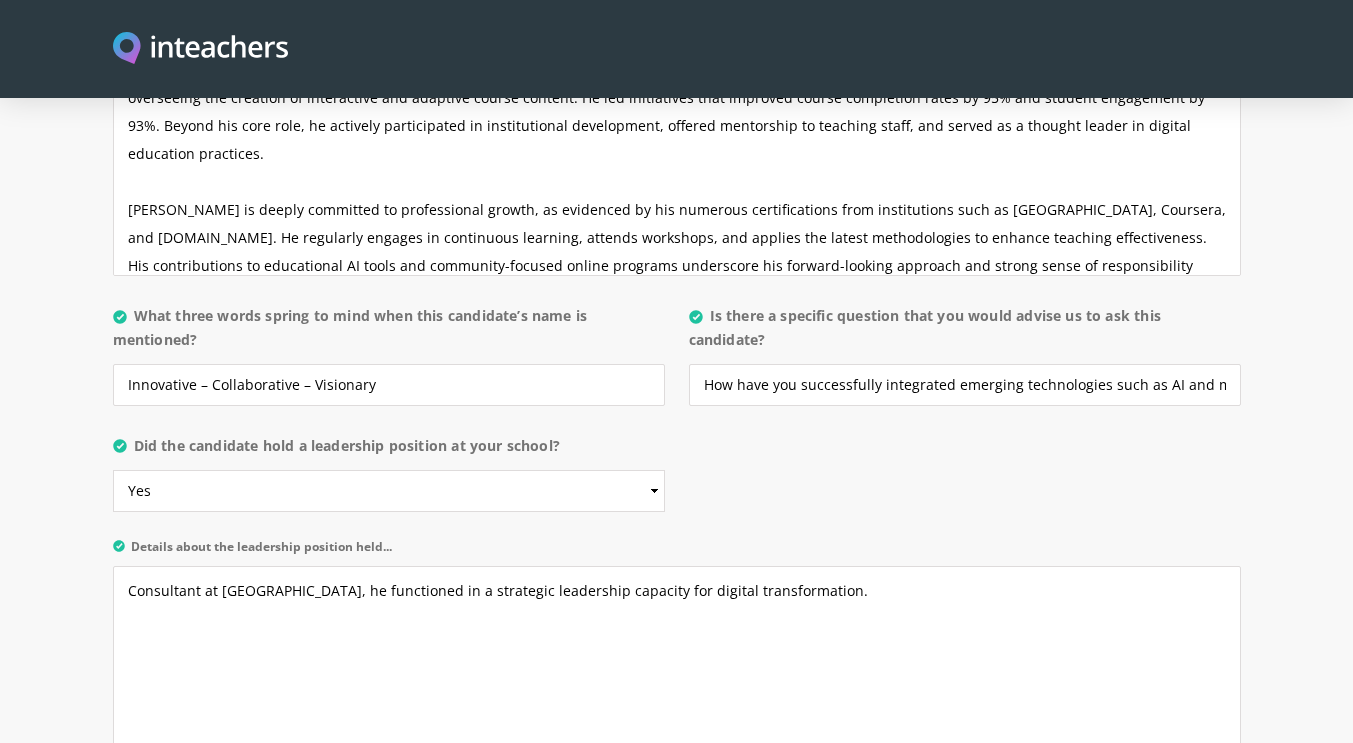 click on "Details about the leadership position held...
Consultant at Cogni School, he functioned in a strategic leadership capacity for digital transformation." at bounding box center [677, 654] 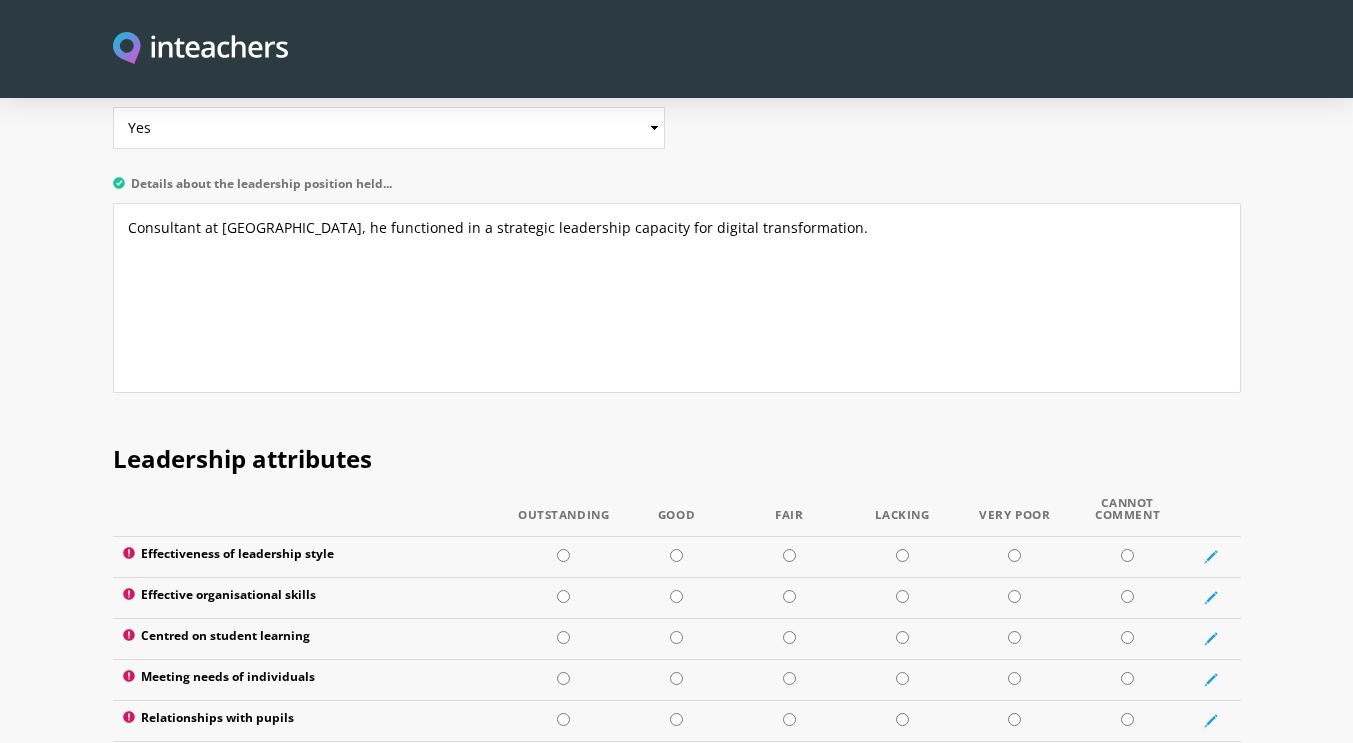 scroll, scrollTop: 2334, scrollLeft: 0, axis: vertical 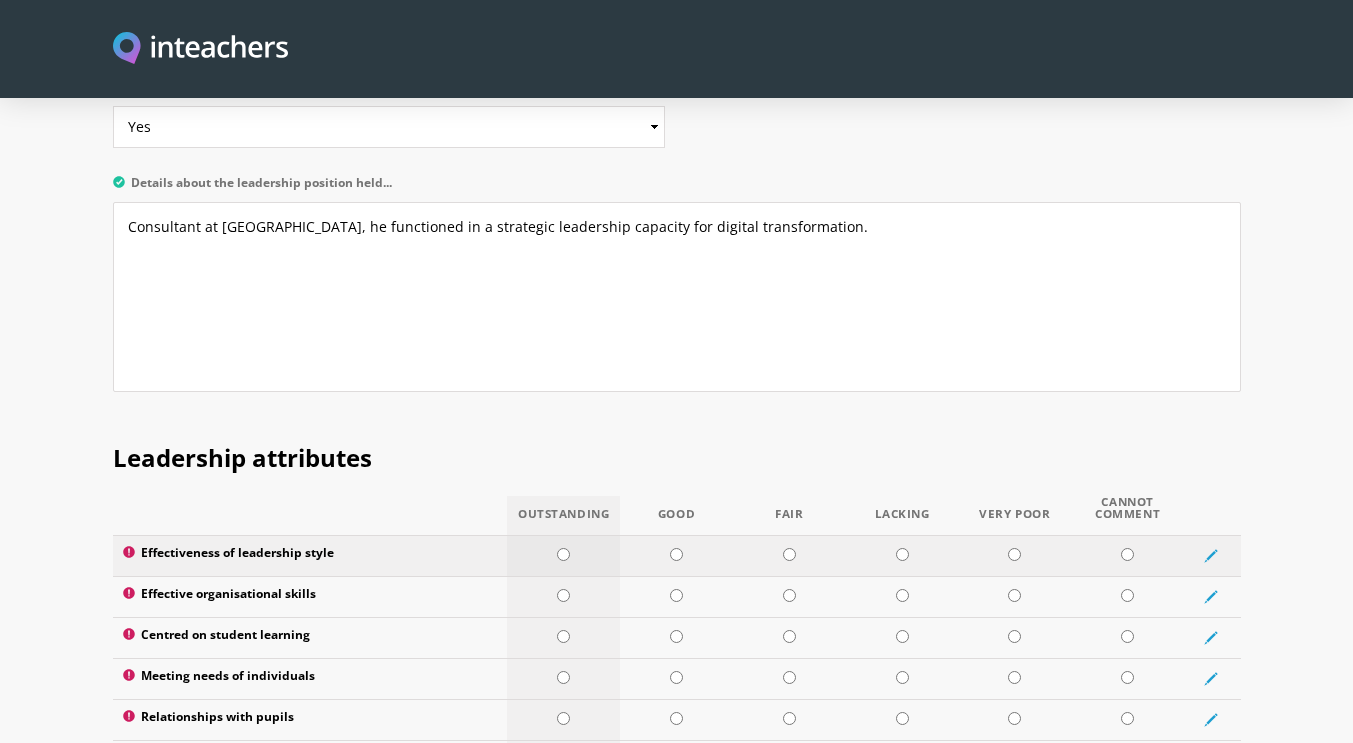 click at bounding box center [563, 555] 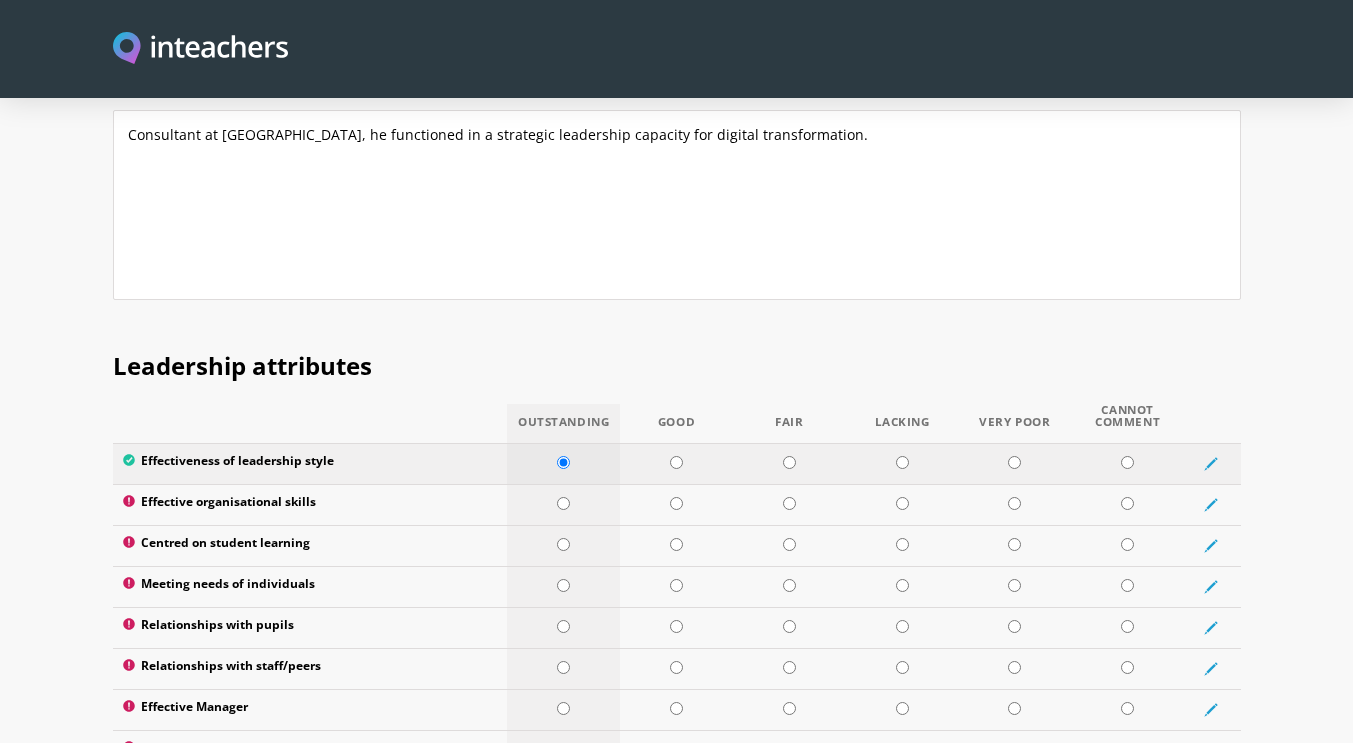 scroll, scrollTop: 2427, scrollLeft: 0, axis: vertical 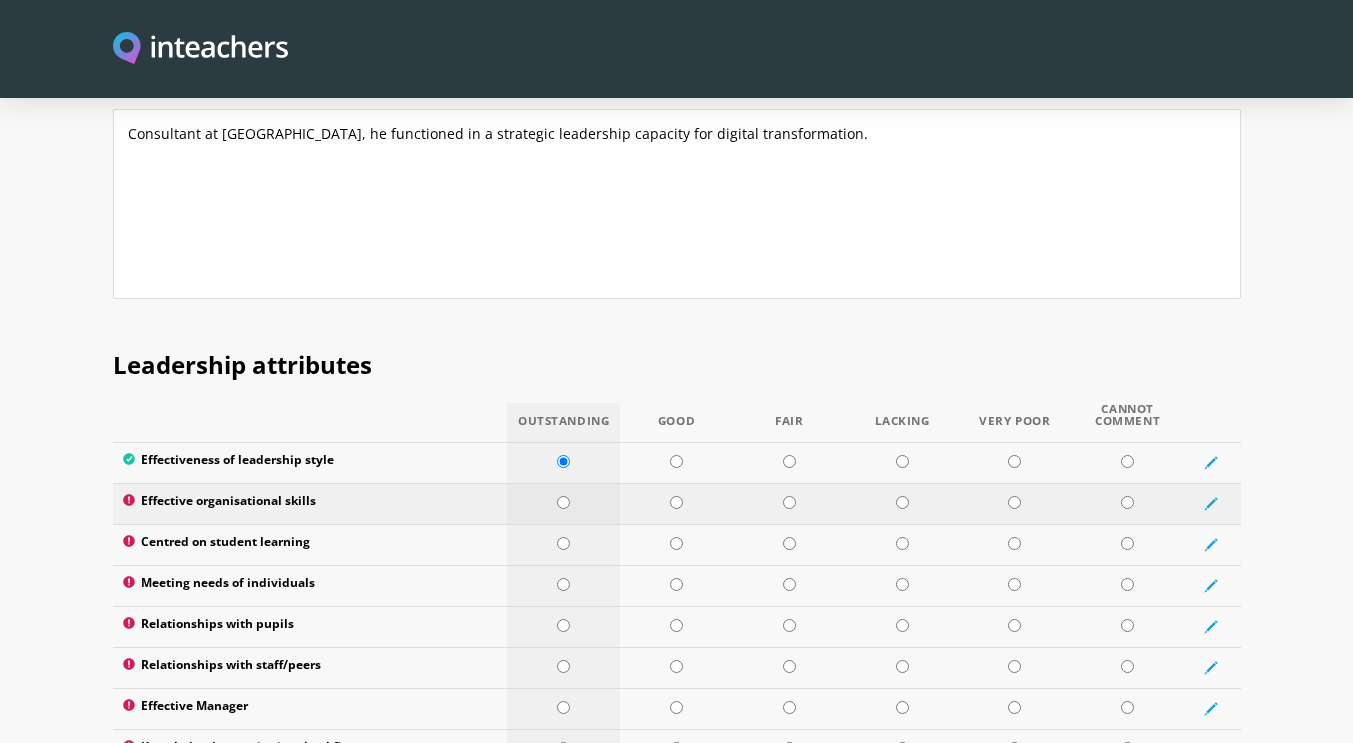 click at bounding box center [563, 502] 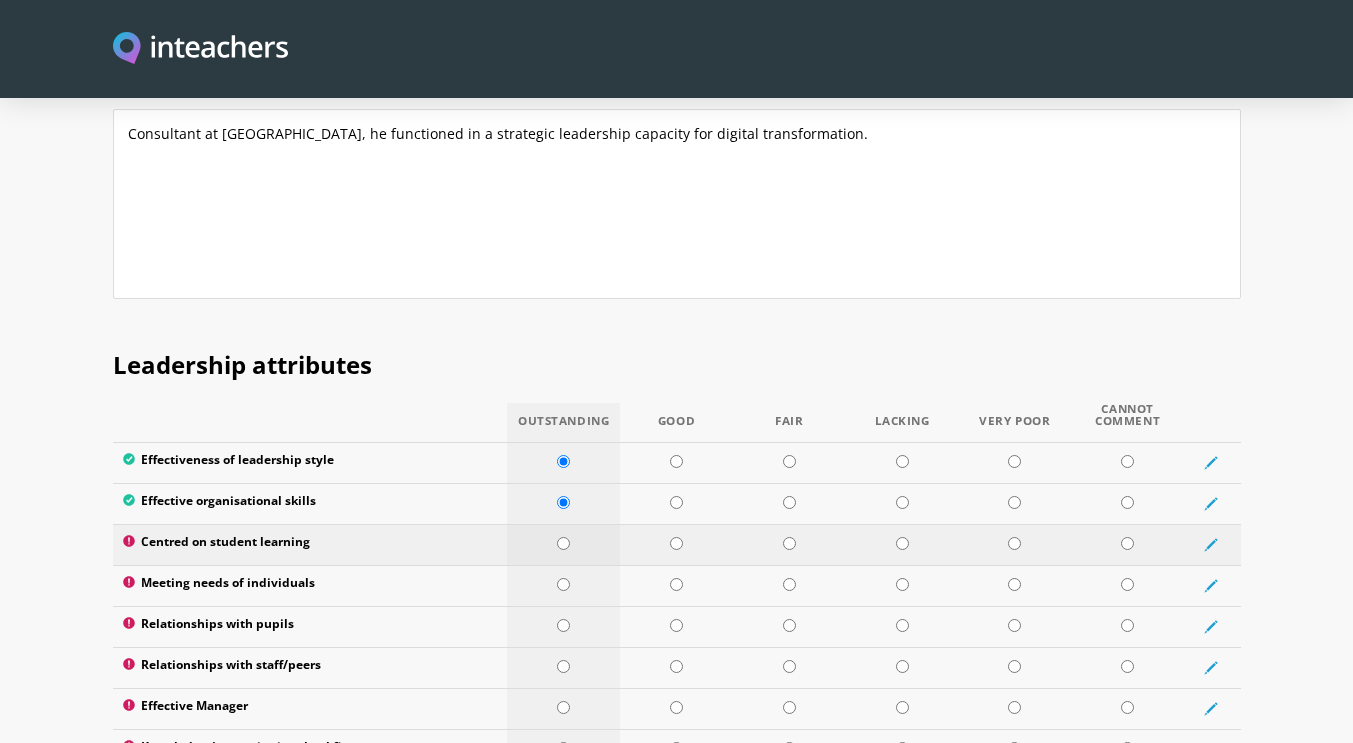 click at bounding box center (563, 543) 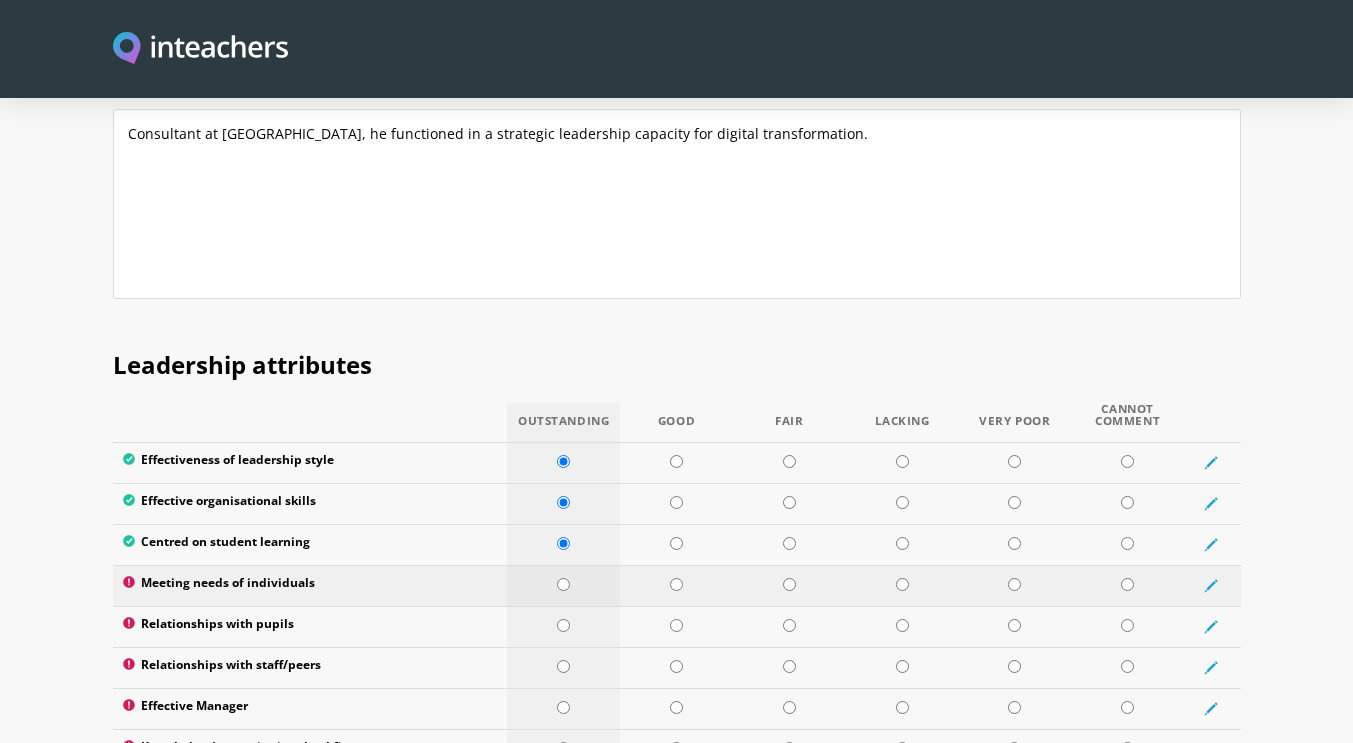 click at bounding box center [563, 584] 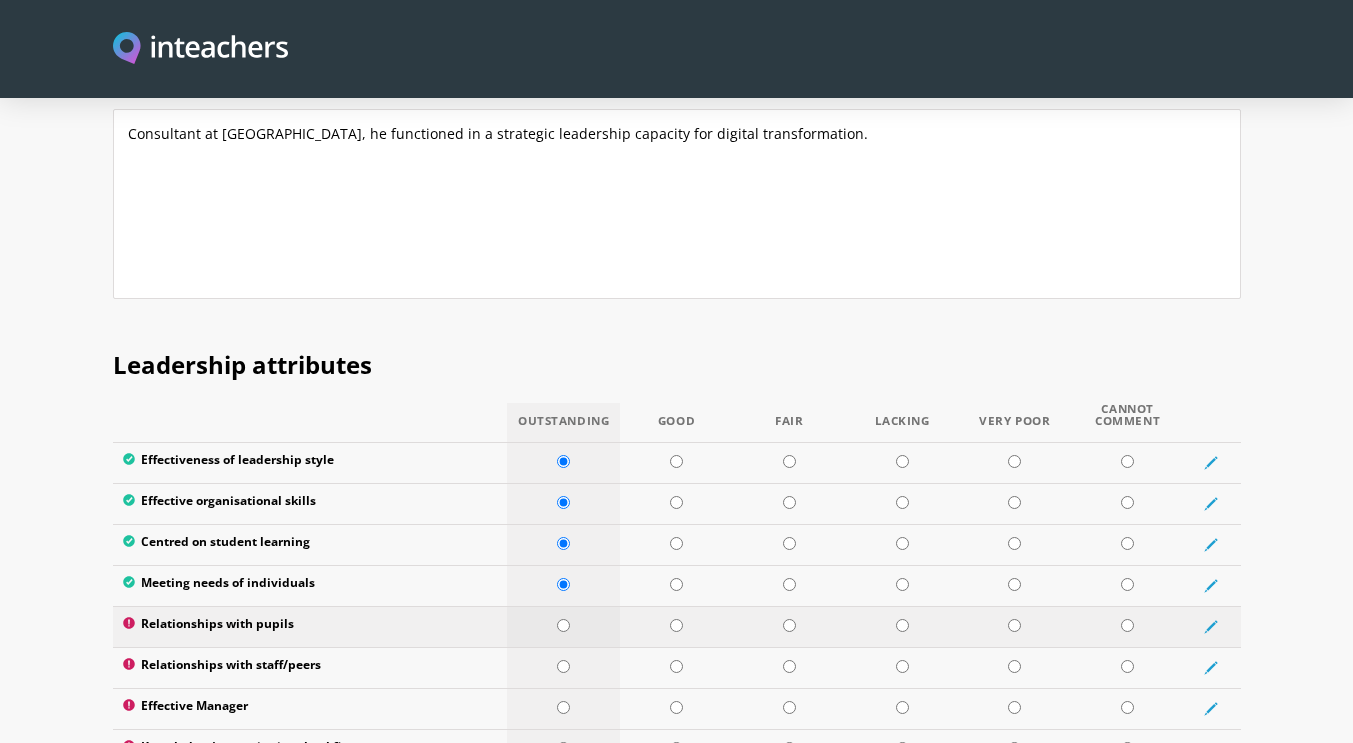 click at bounding box center [563, 625] 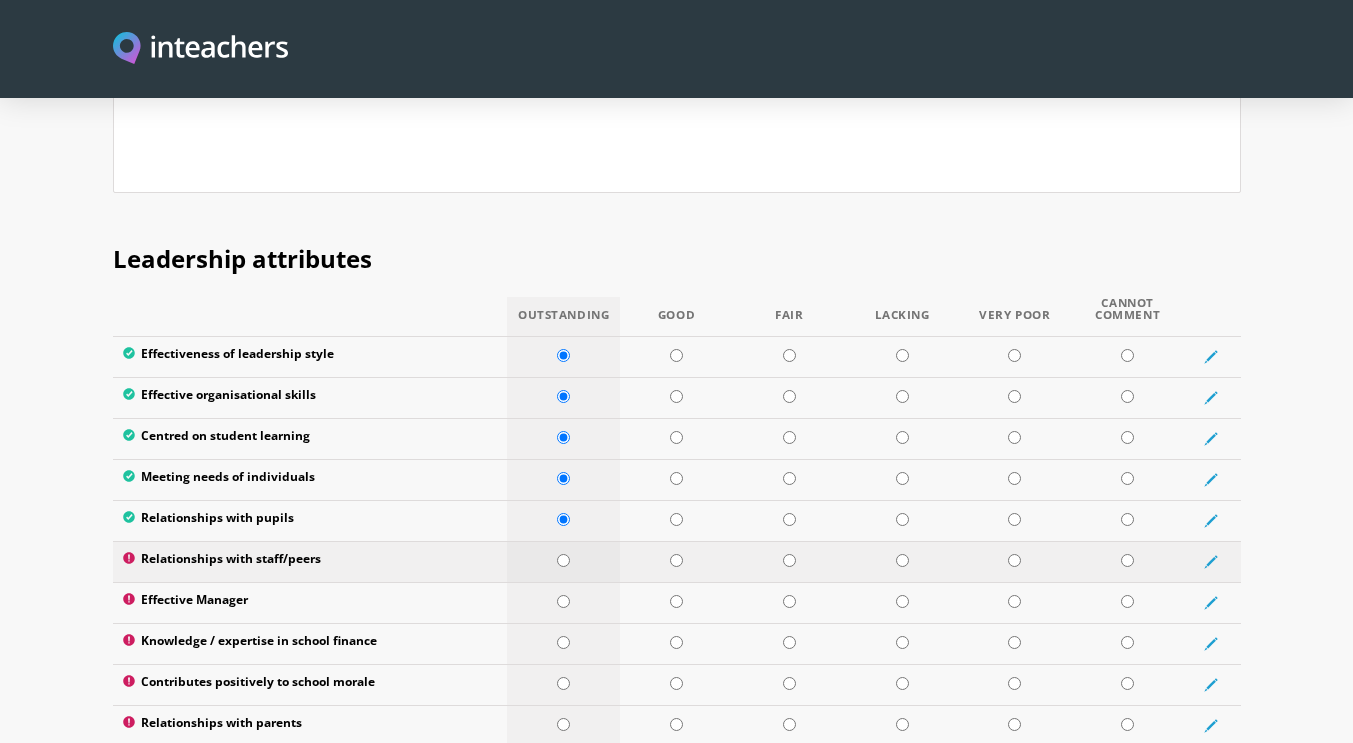 scroll, scrollTop: 2535, scrollLeft: 0, axis: vertical 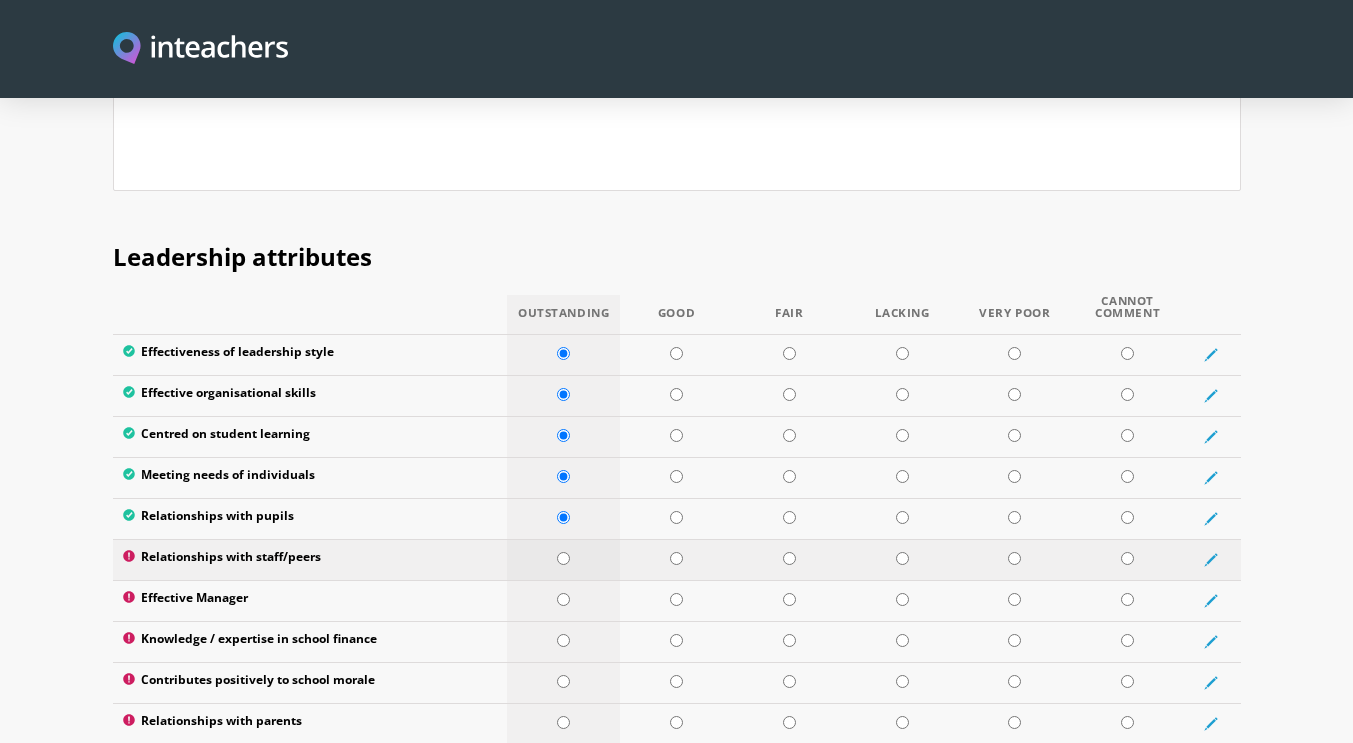 click at bounding box center (563, 558) 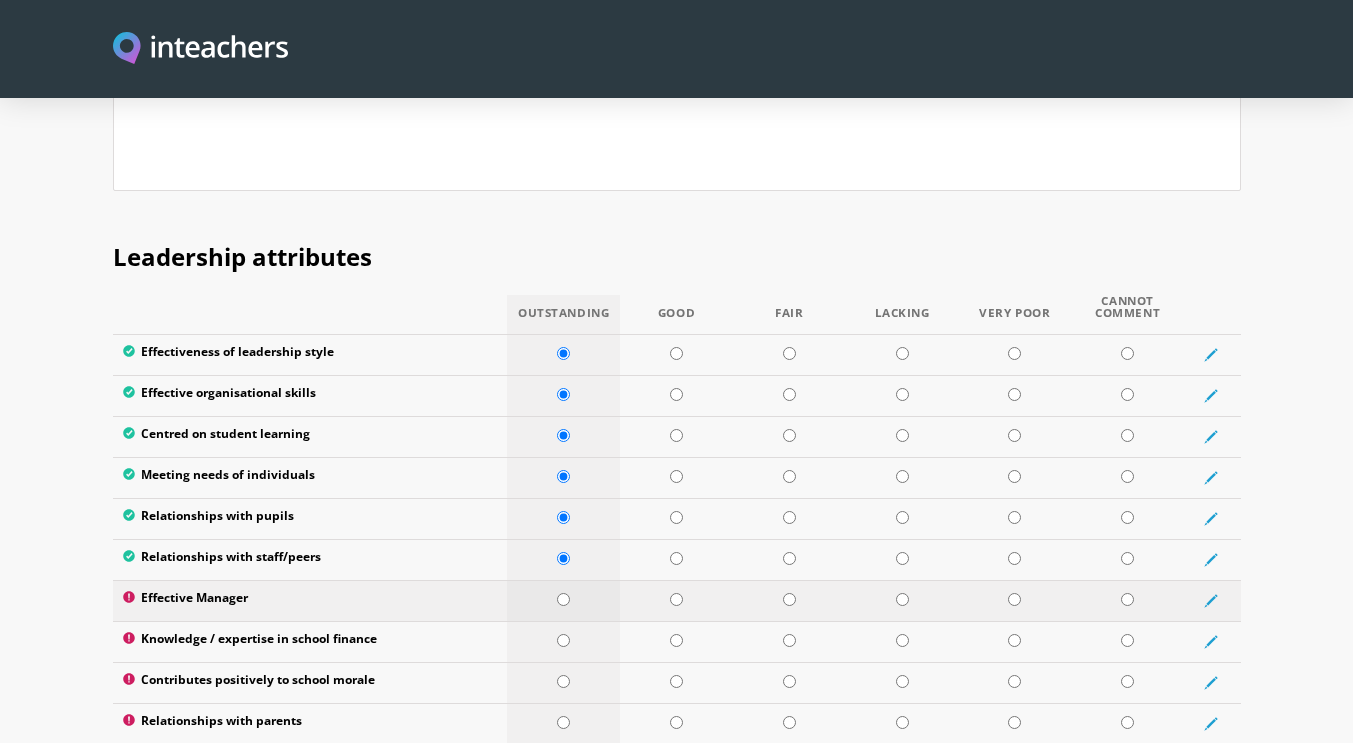 click at bounding box center [563, 599] 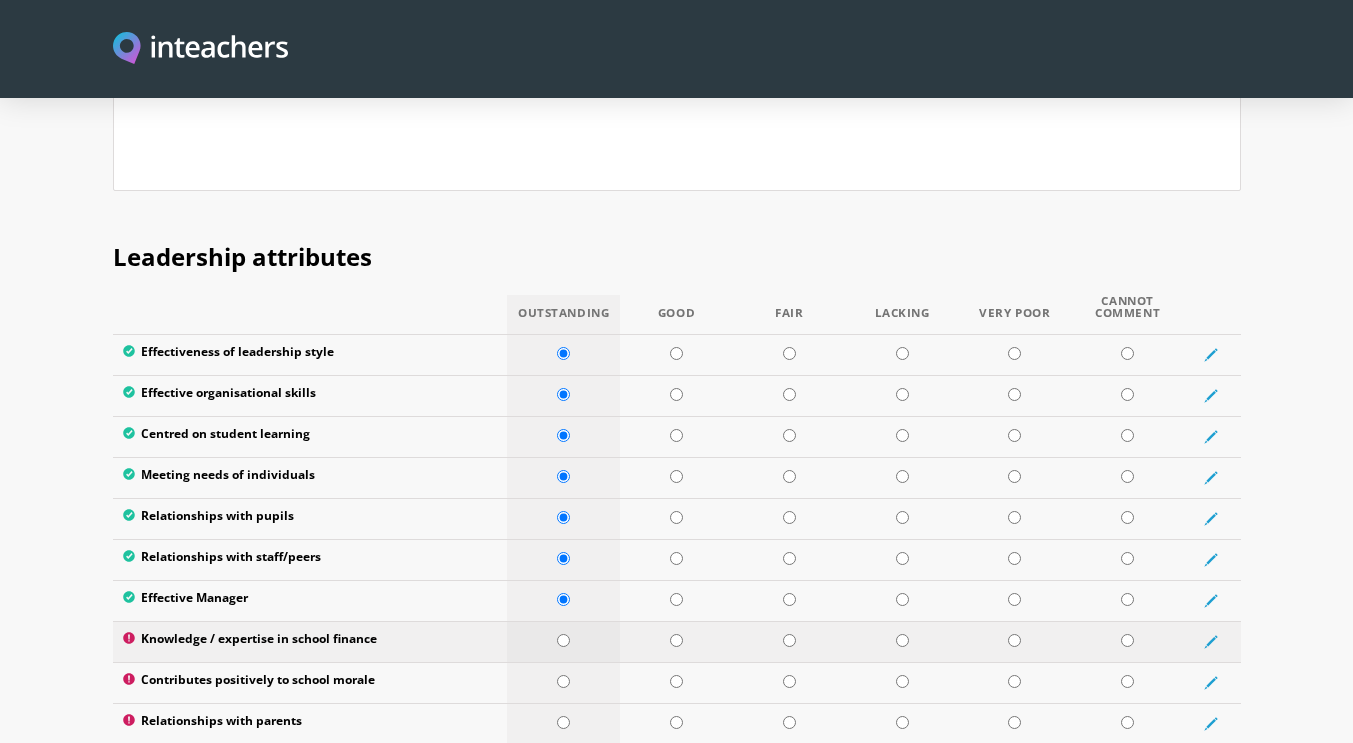 click at bounding box center (563, 640) 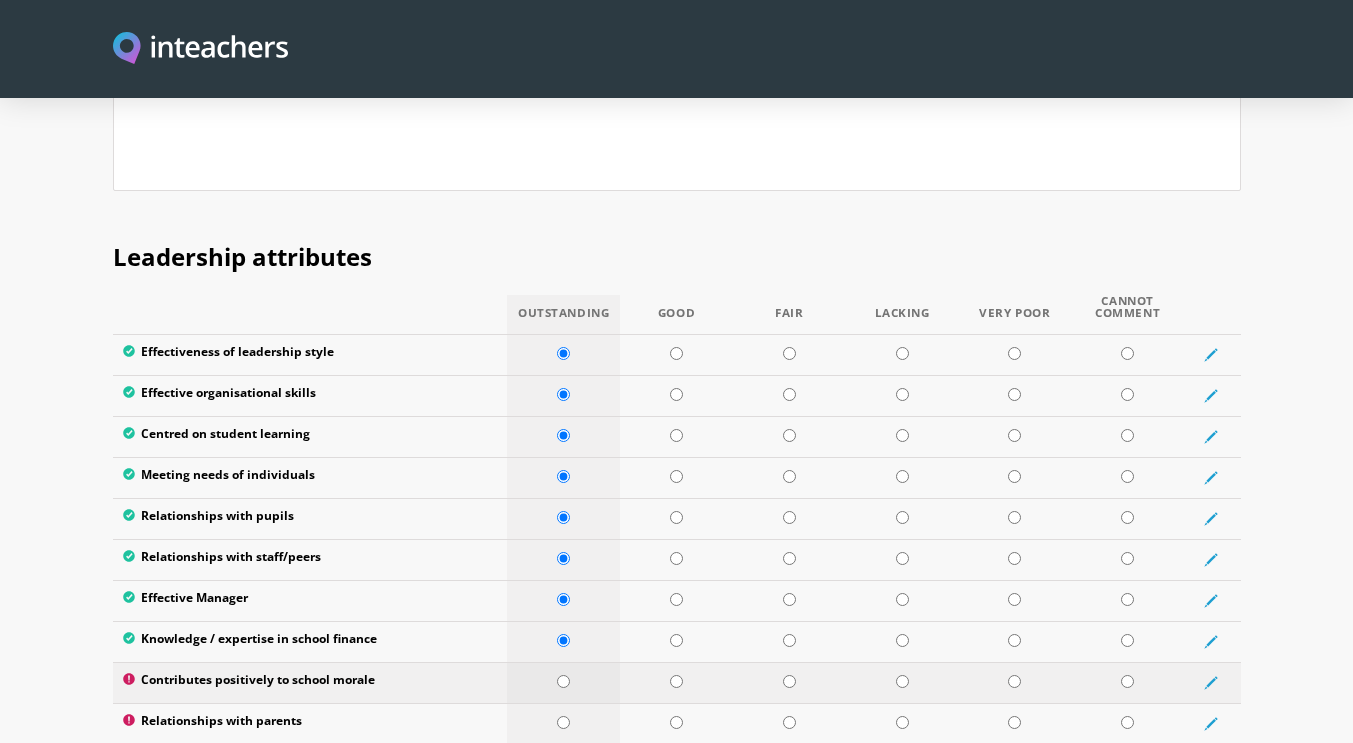 click at bounding box center [563, 681] 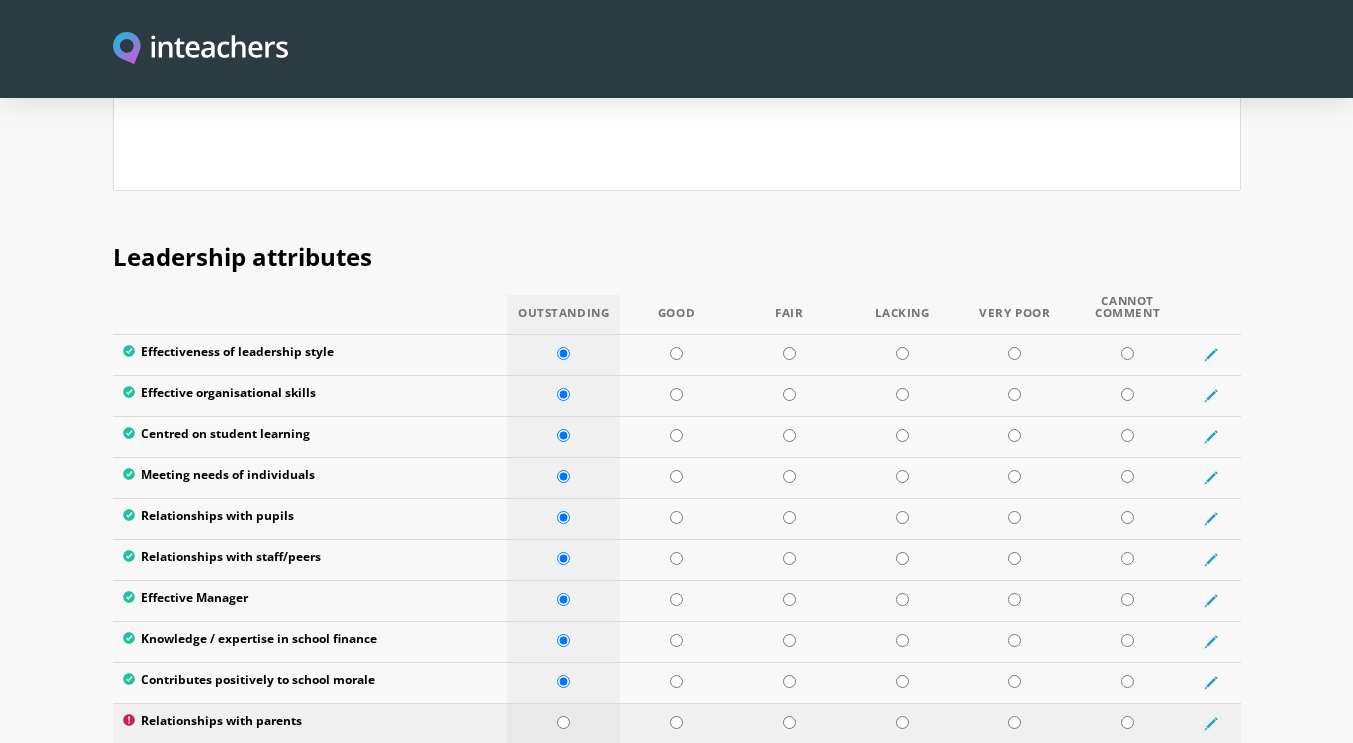 click at bounding box center (563, 722) 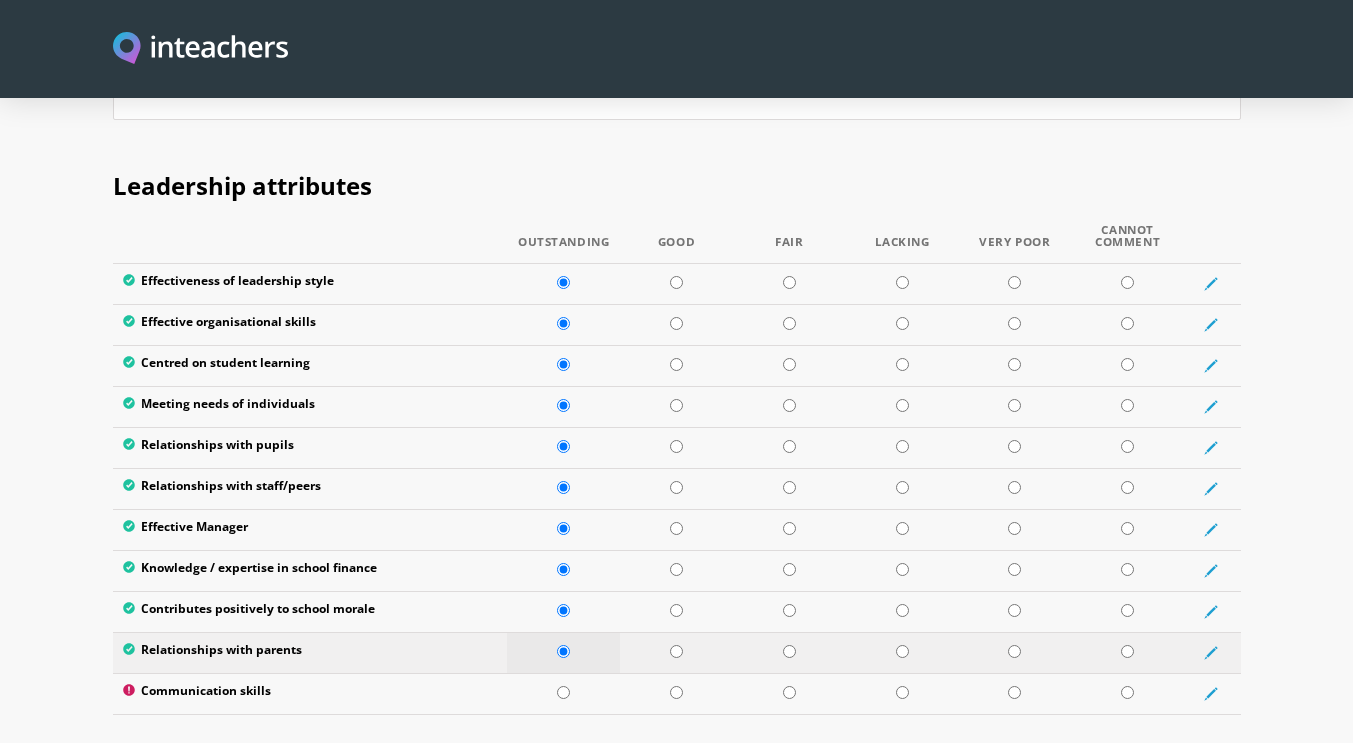 scroll, scrollTop: 2607, scrollLeft: 0, axis: vertical 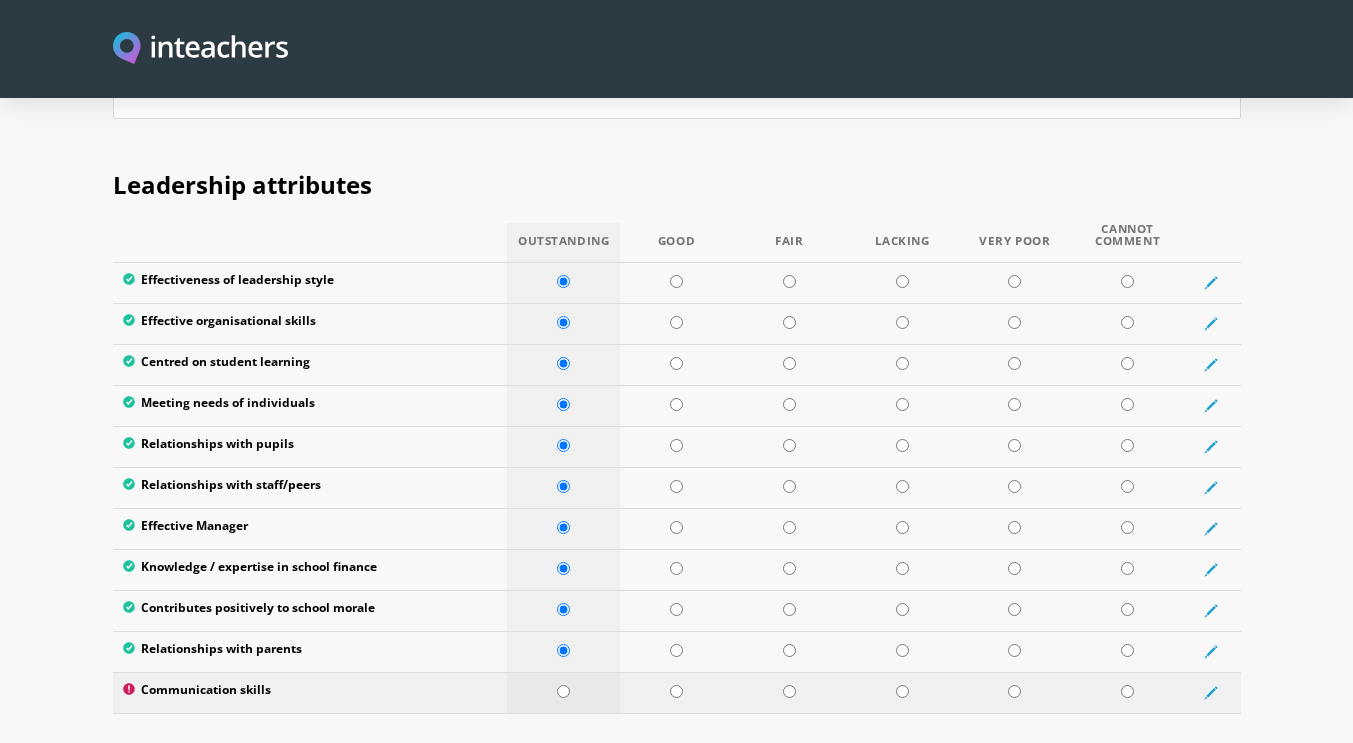 click at bounding box center (563, 691) 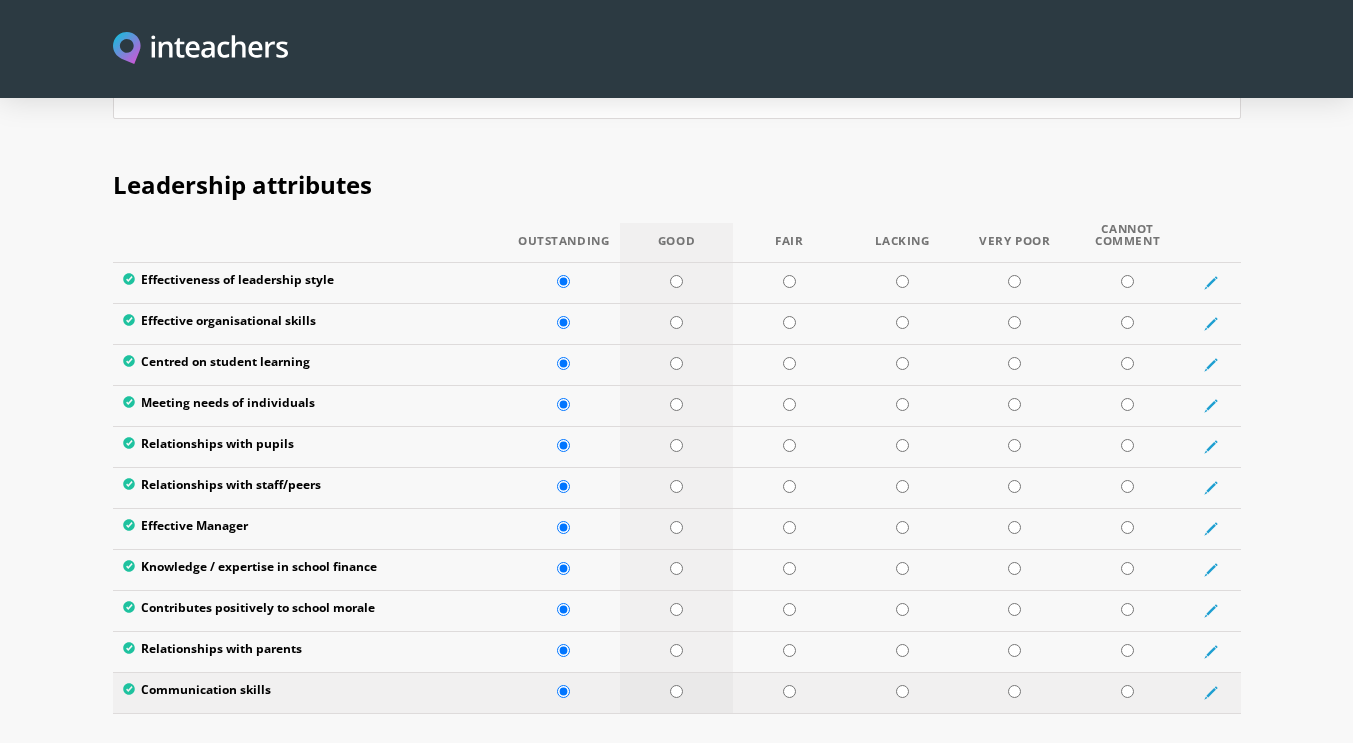 click at bounding box center [676, 691] 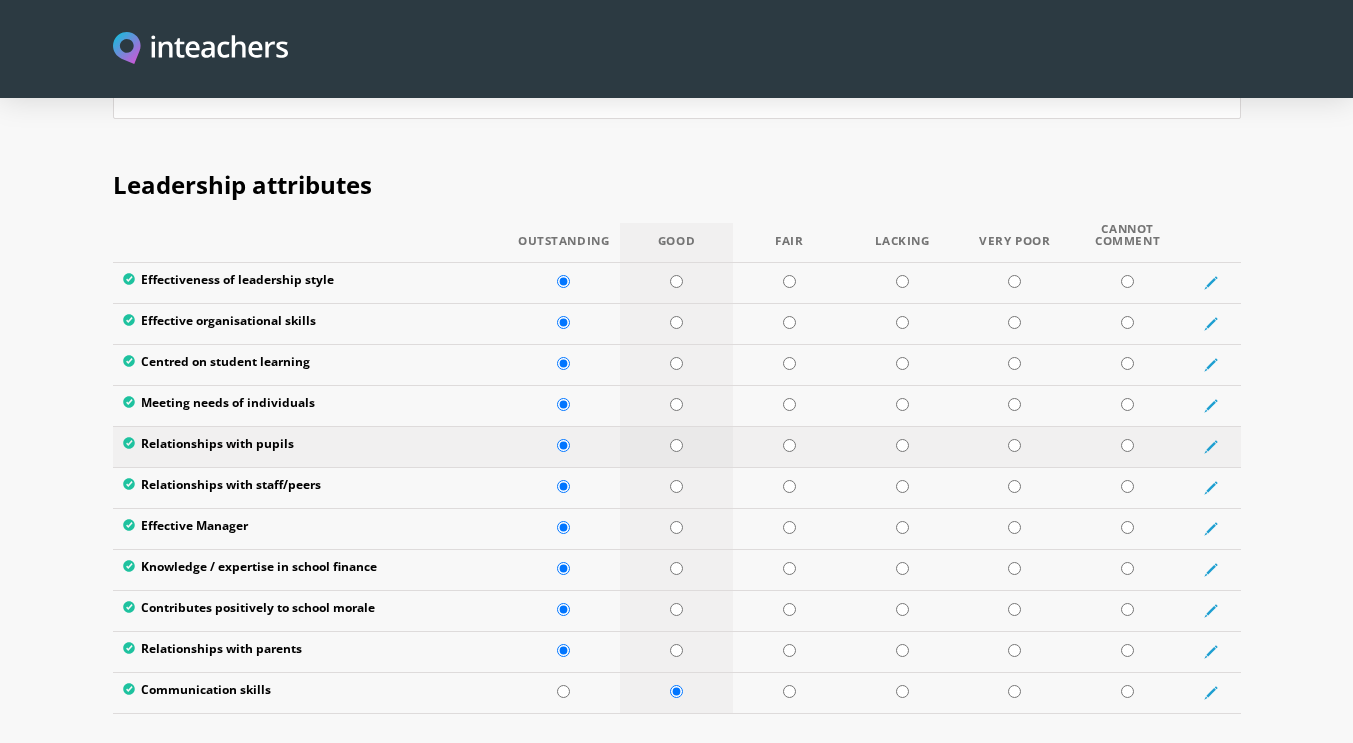 click at bounding box center (676, 445) 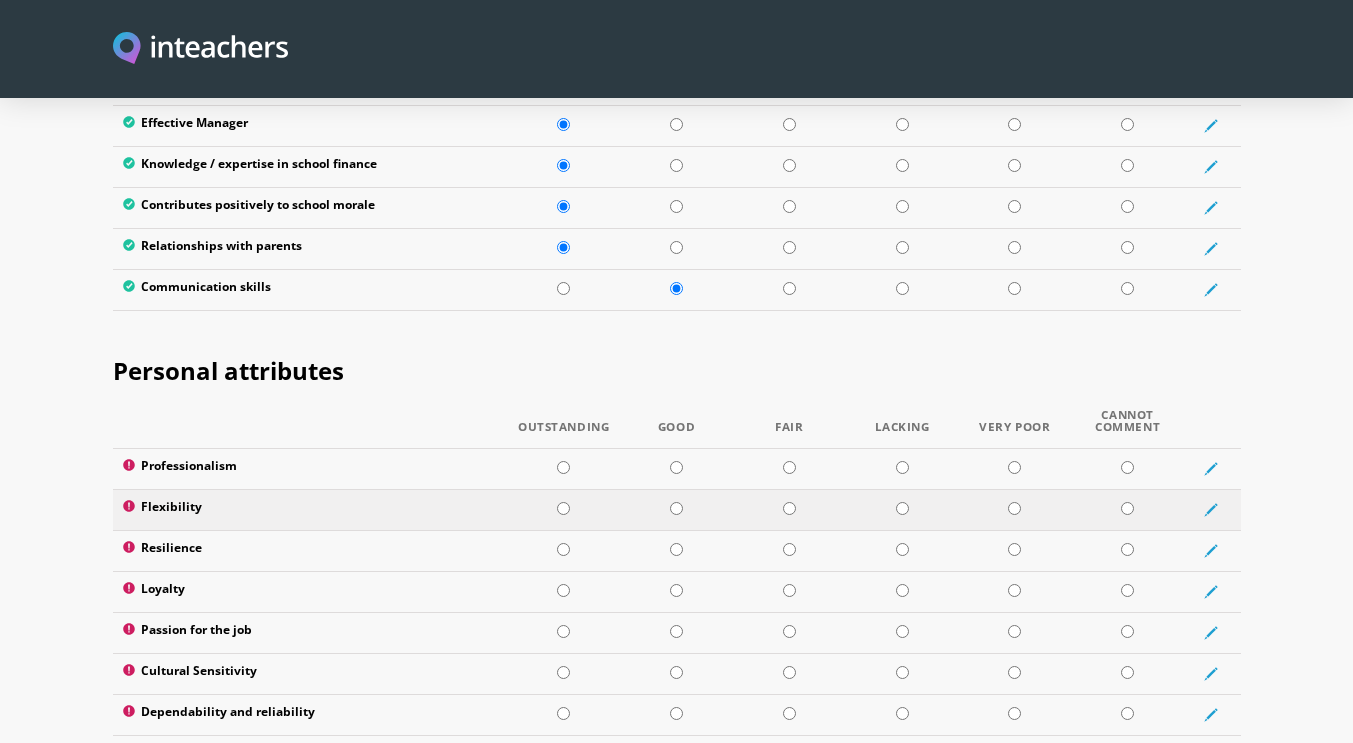 scroll, scrollTop: 3011, scrollLeft: 0, axis: vertical 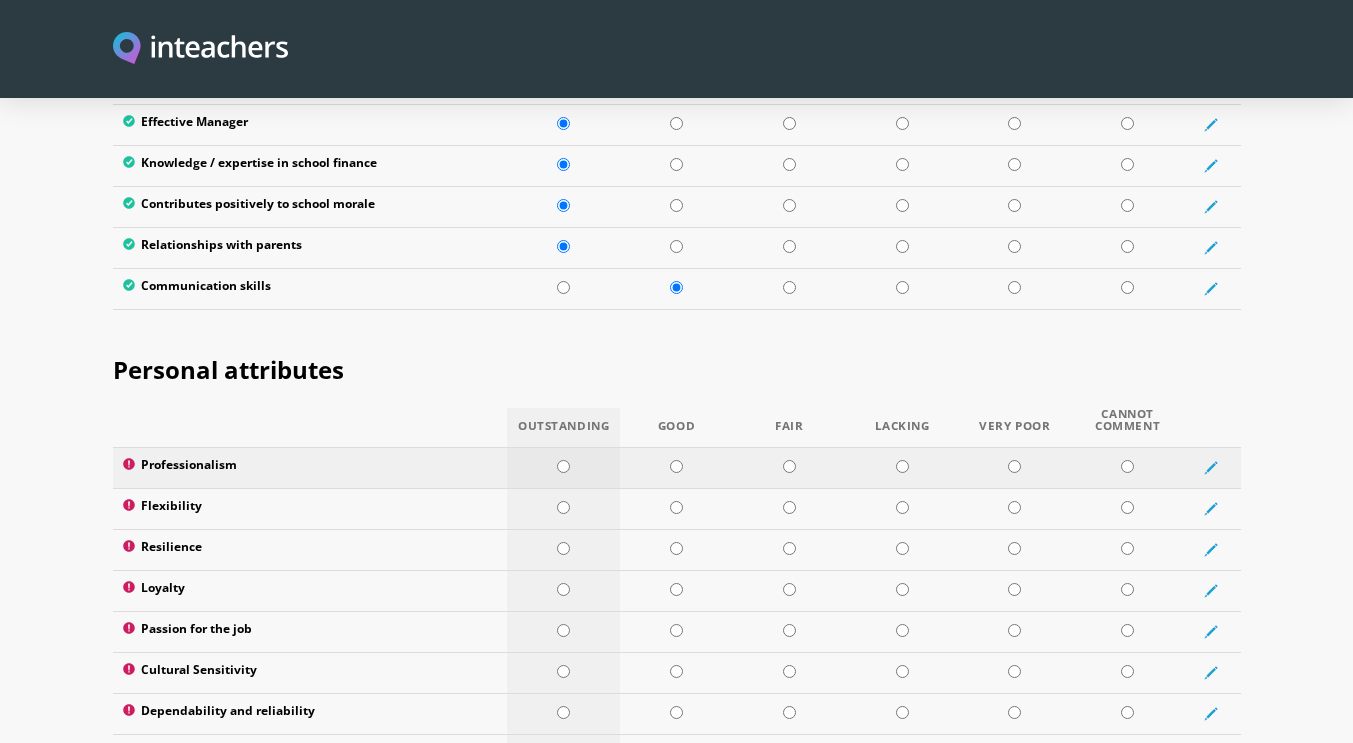 click at bounding box center [563, 467] 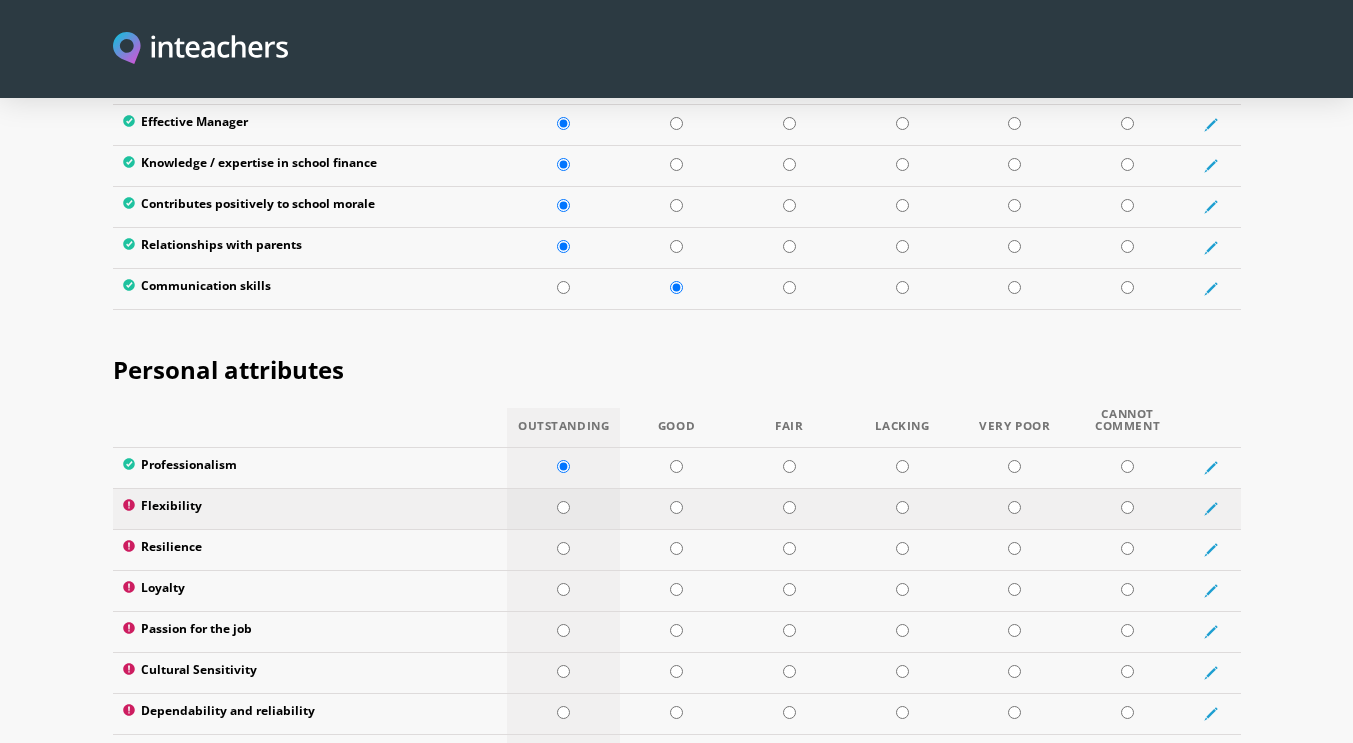 click at bounding box center [563, 507] 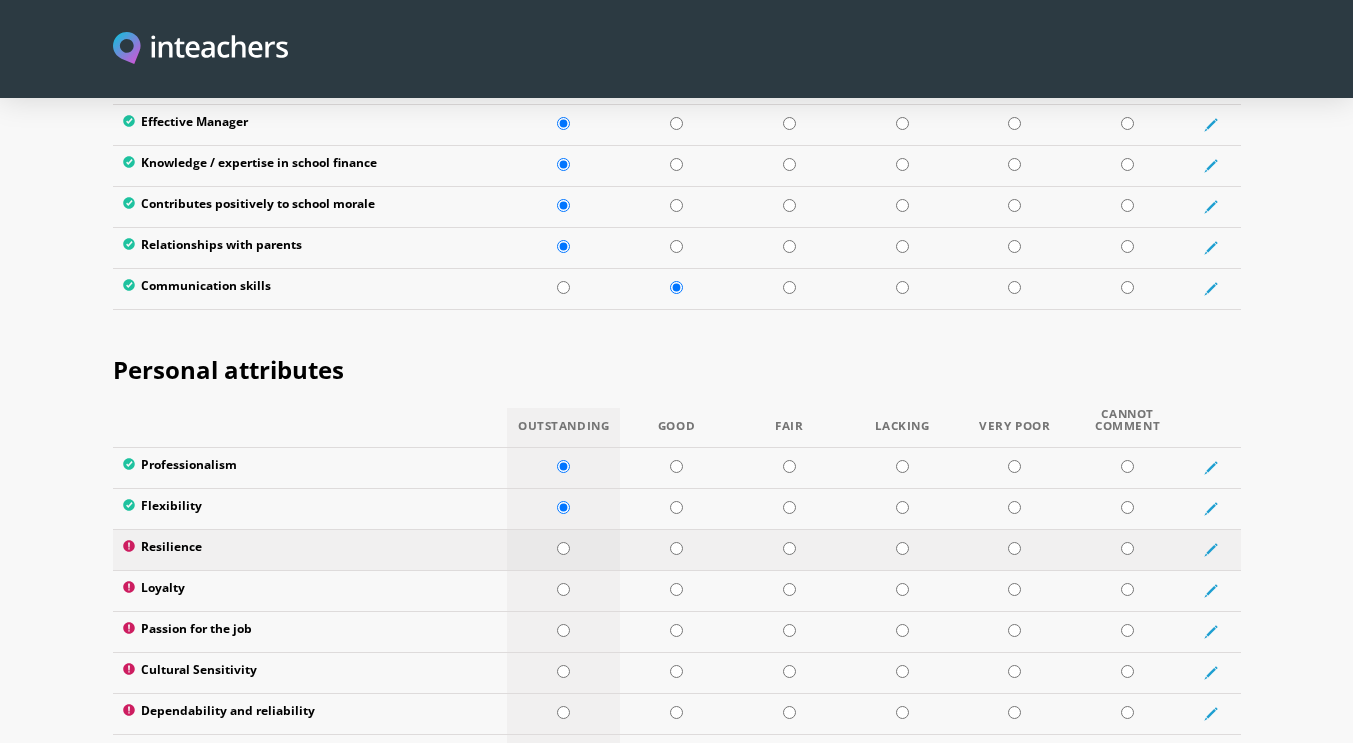 click at bounding box center [563, 548] 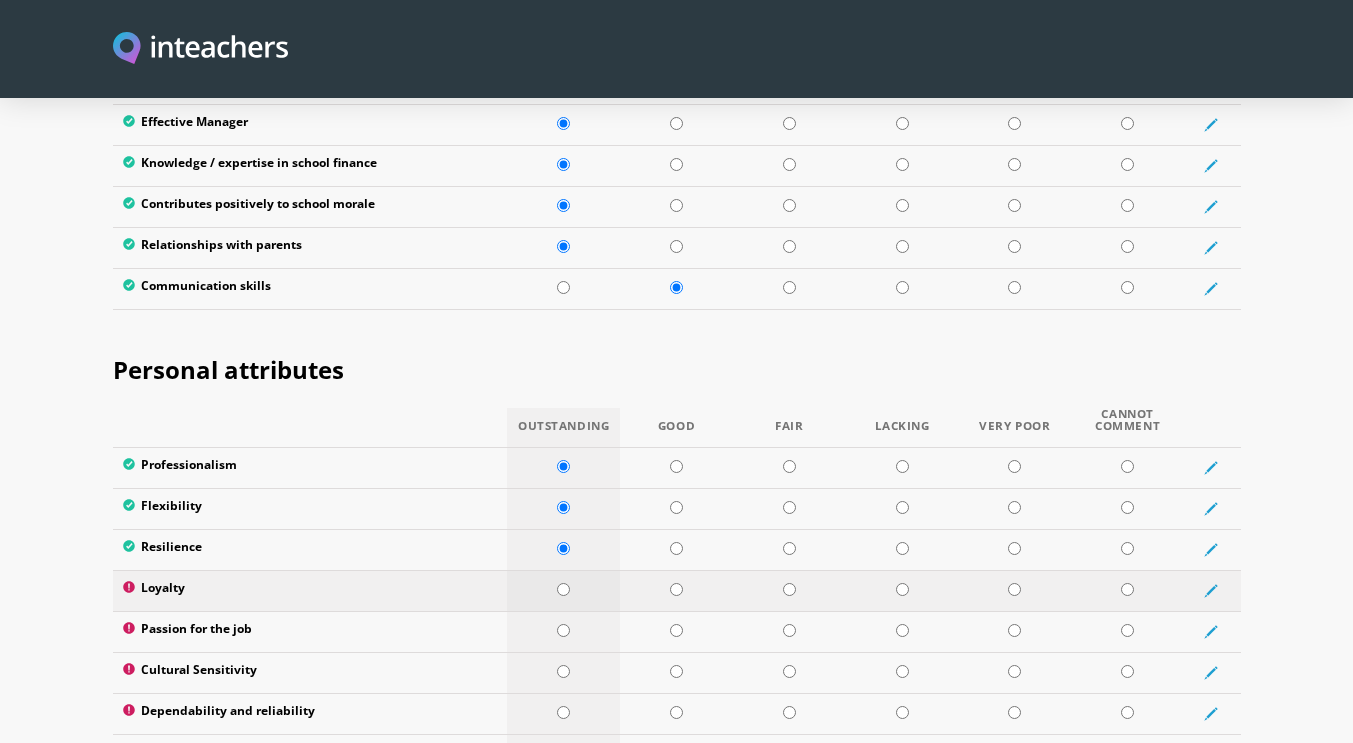 click at bounding box center [563, 589] 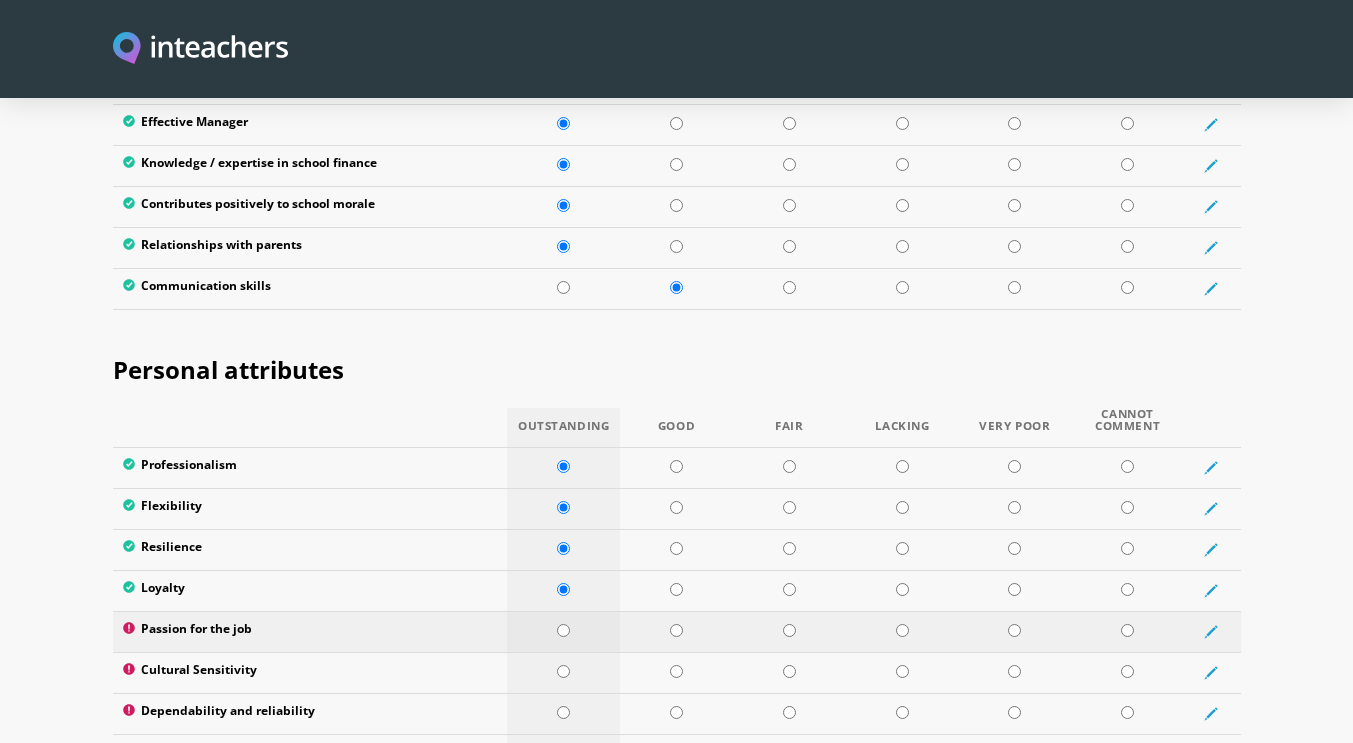 click at bounding box center (563, 630) 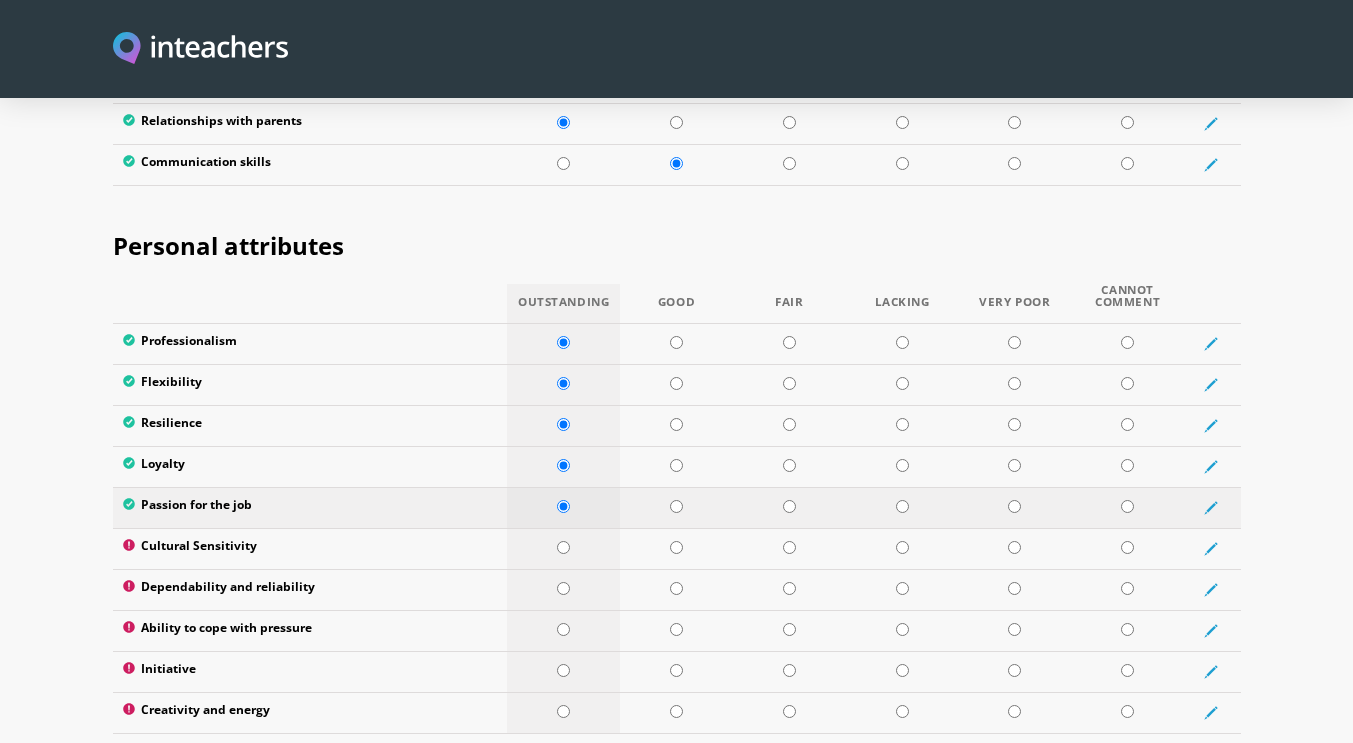 scroll, scrollTop: 3138, scrollLeft: 0, axis: vertical 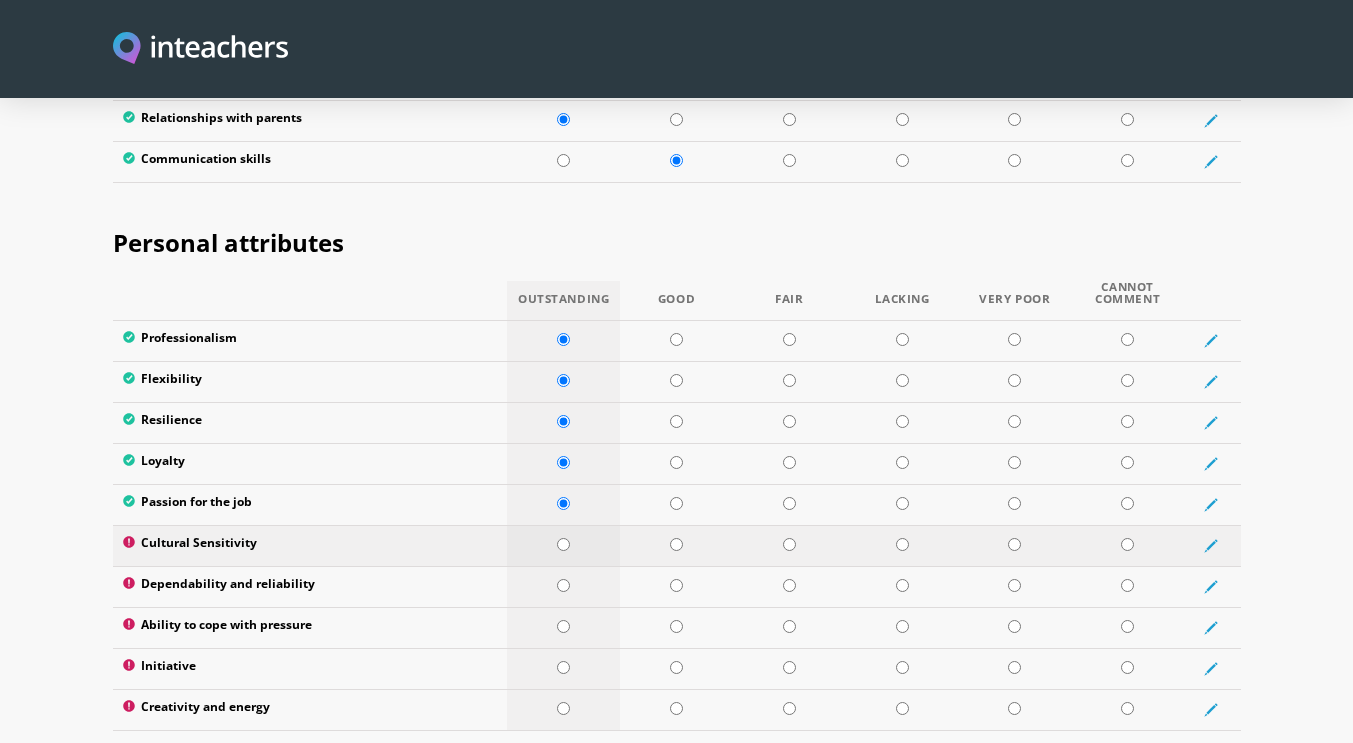 click at bounding box center [563, 544] 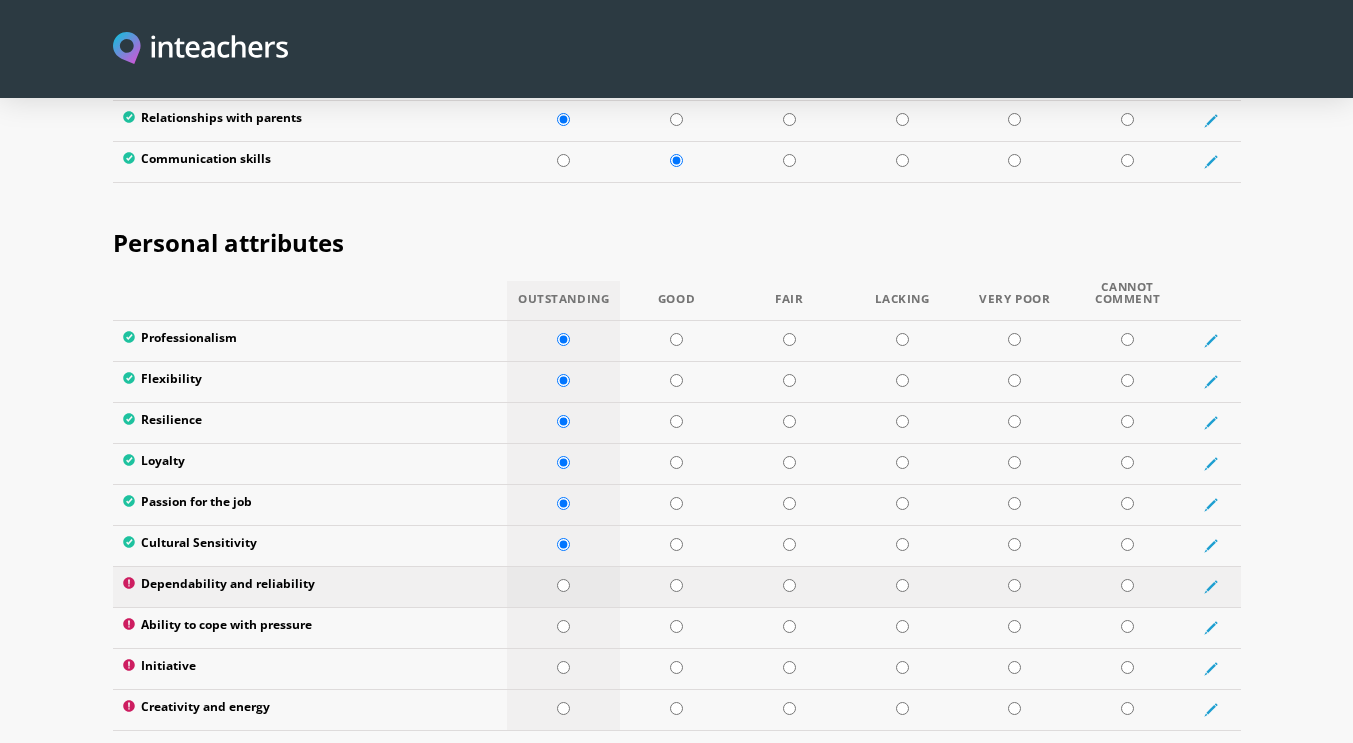 click at bounding box center (563, 585) 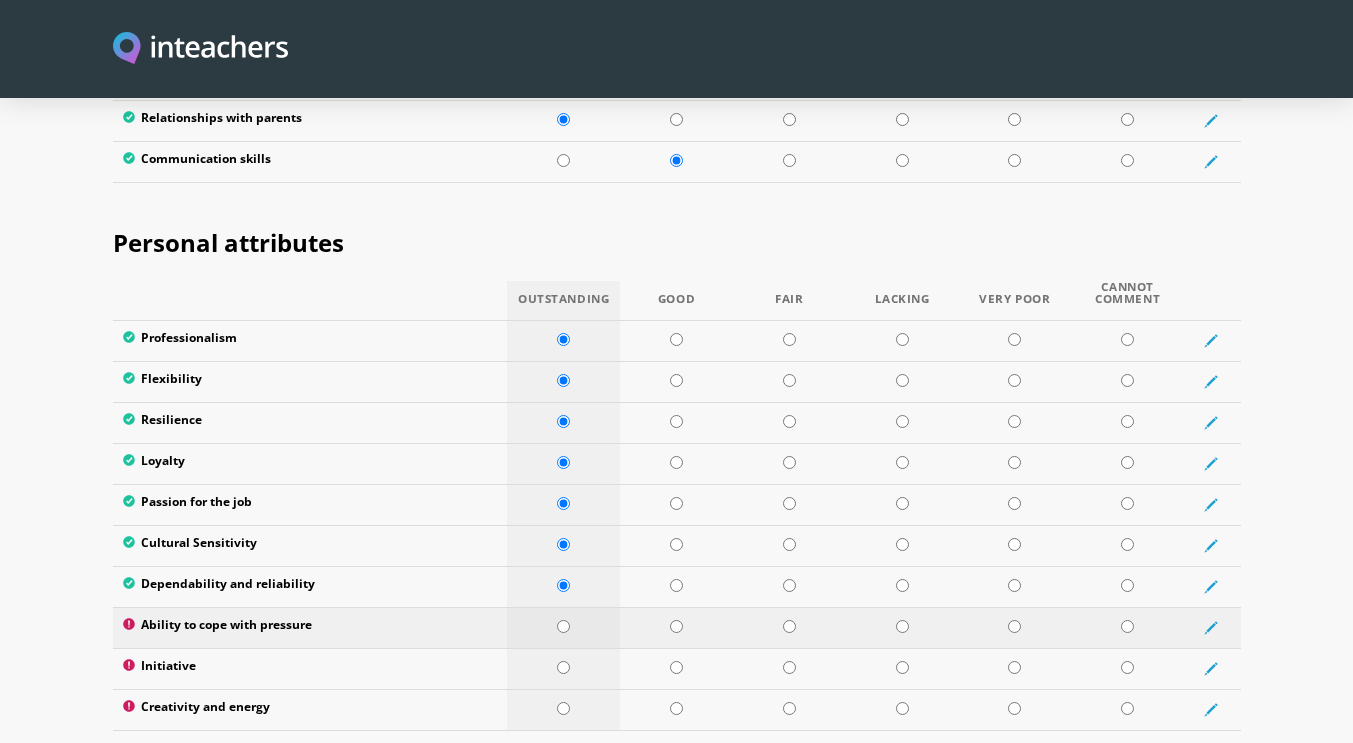 click at bounding box center (563, 626) 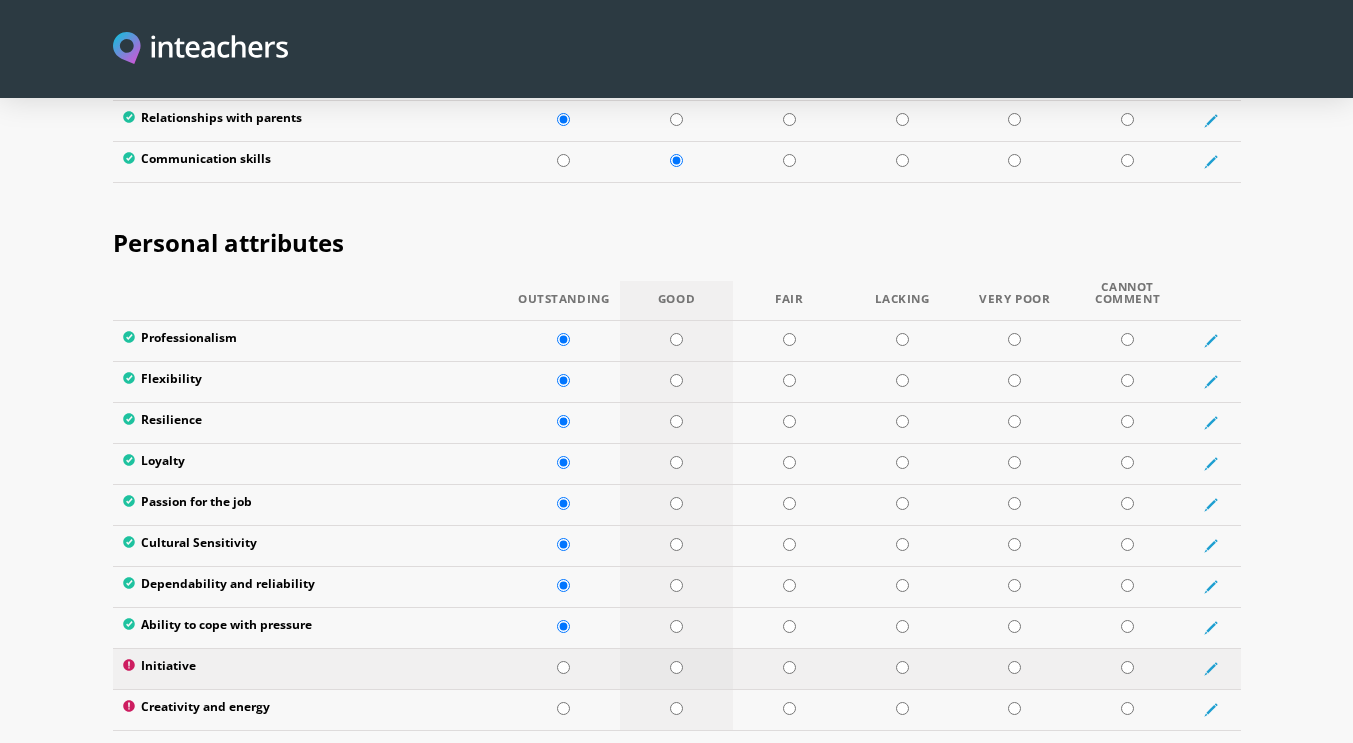 click at bounding box center (676, 667) 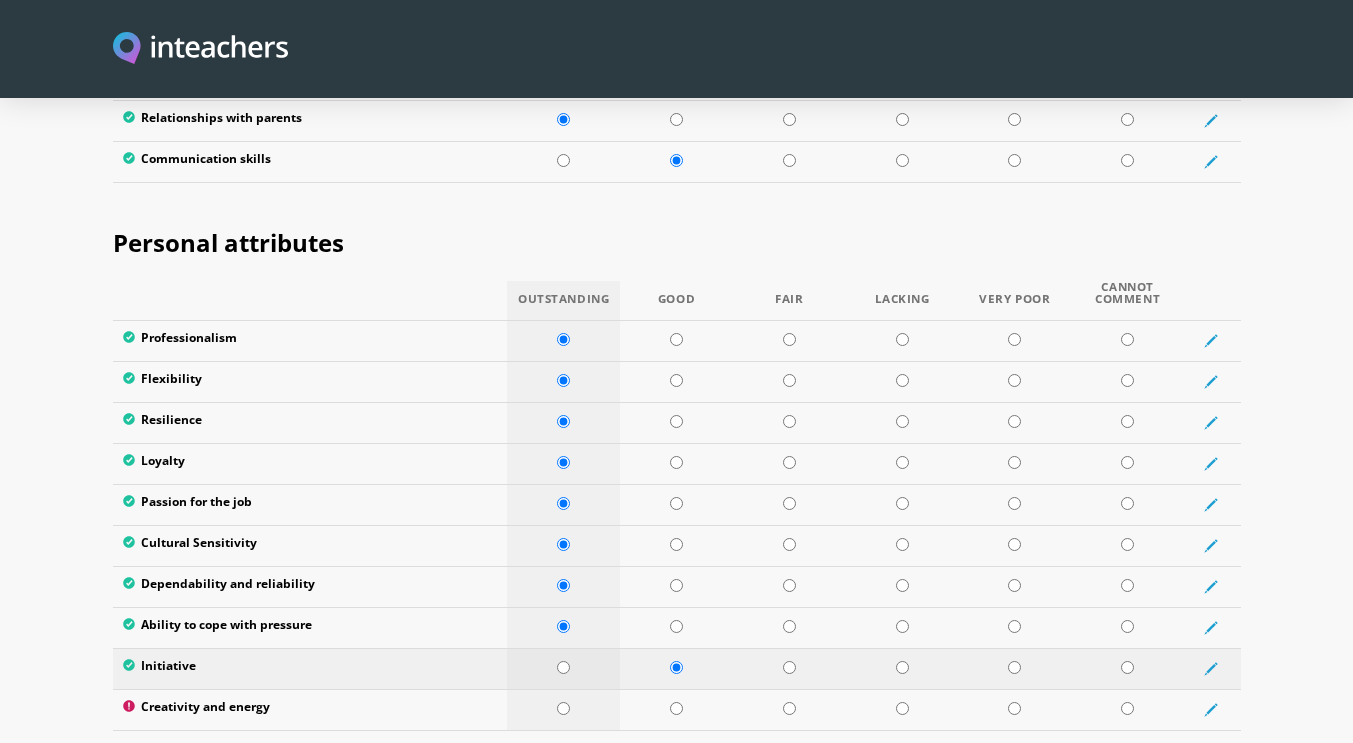 click at bounding box center (563, 667) 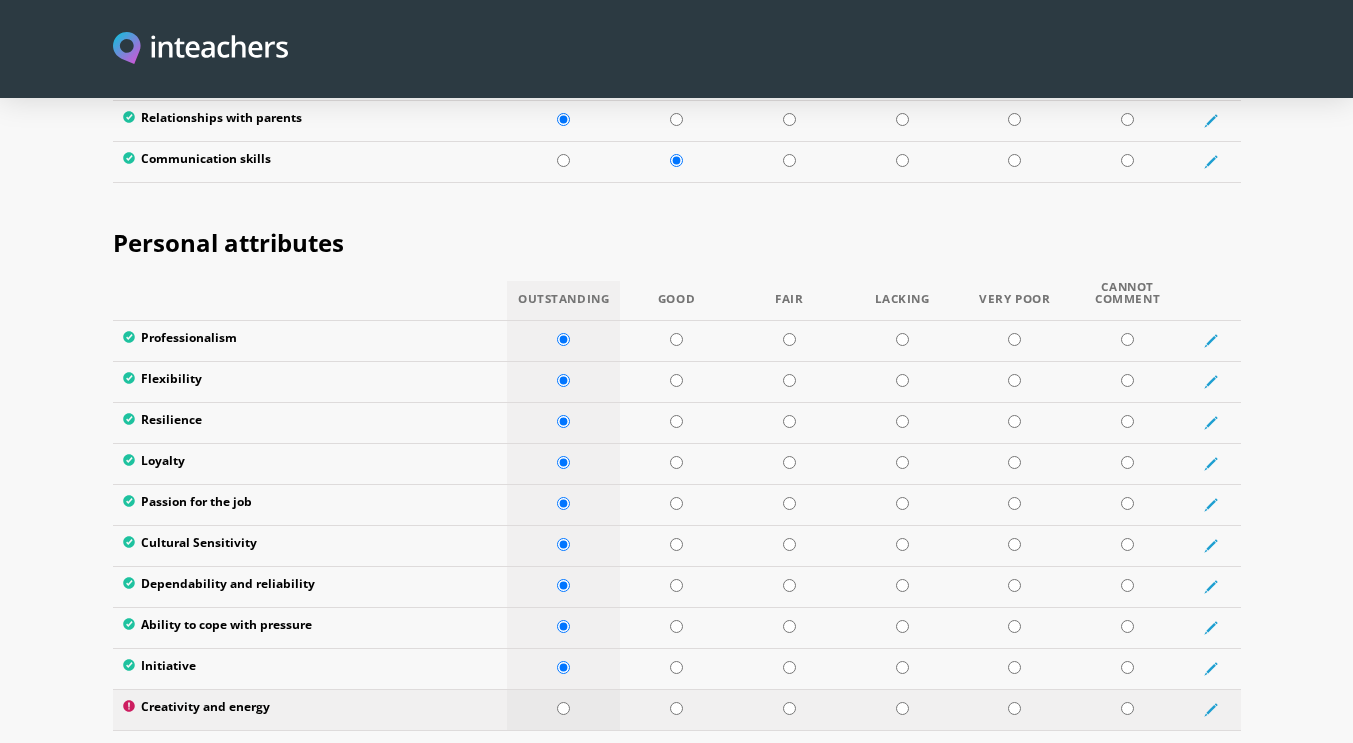 click at bounding box center [563, 708] 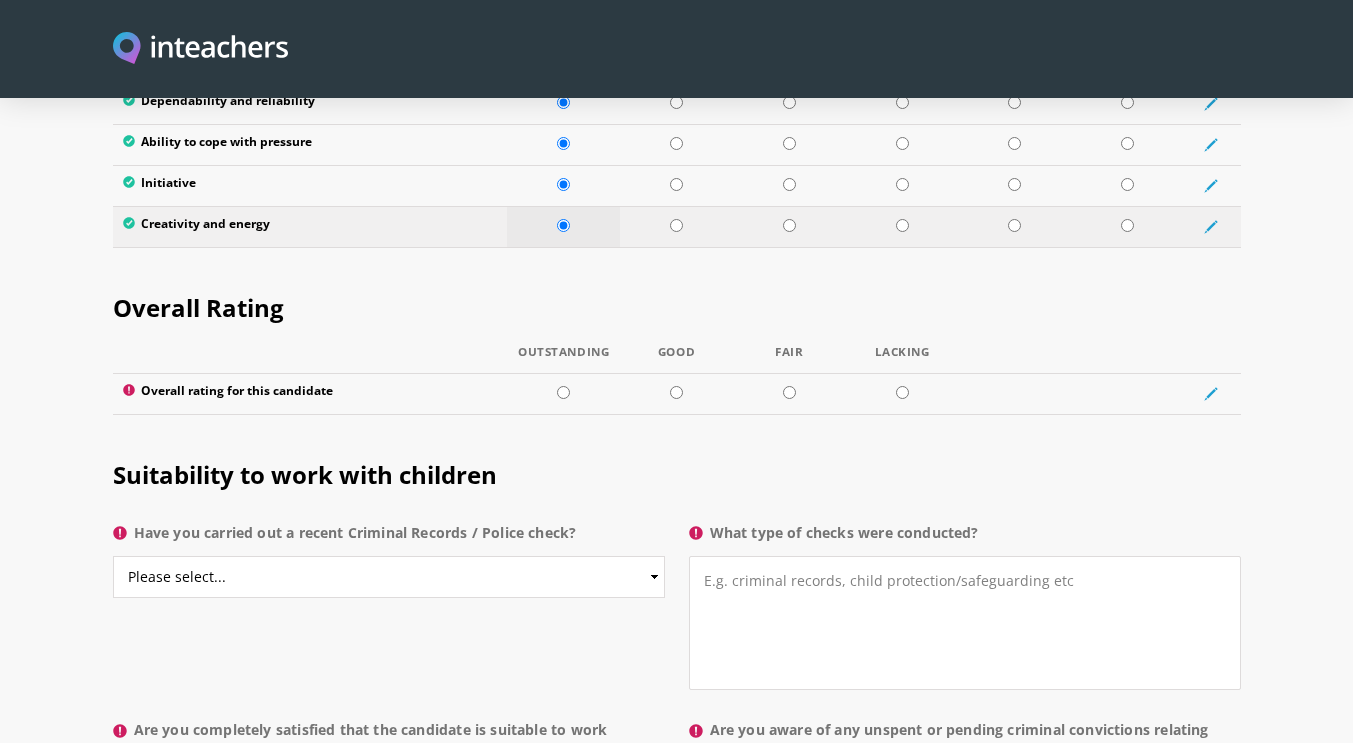 scroll, scrollTop: 3622, scrollLeft: 0, axis: vertical 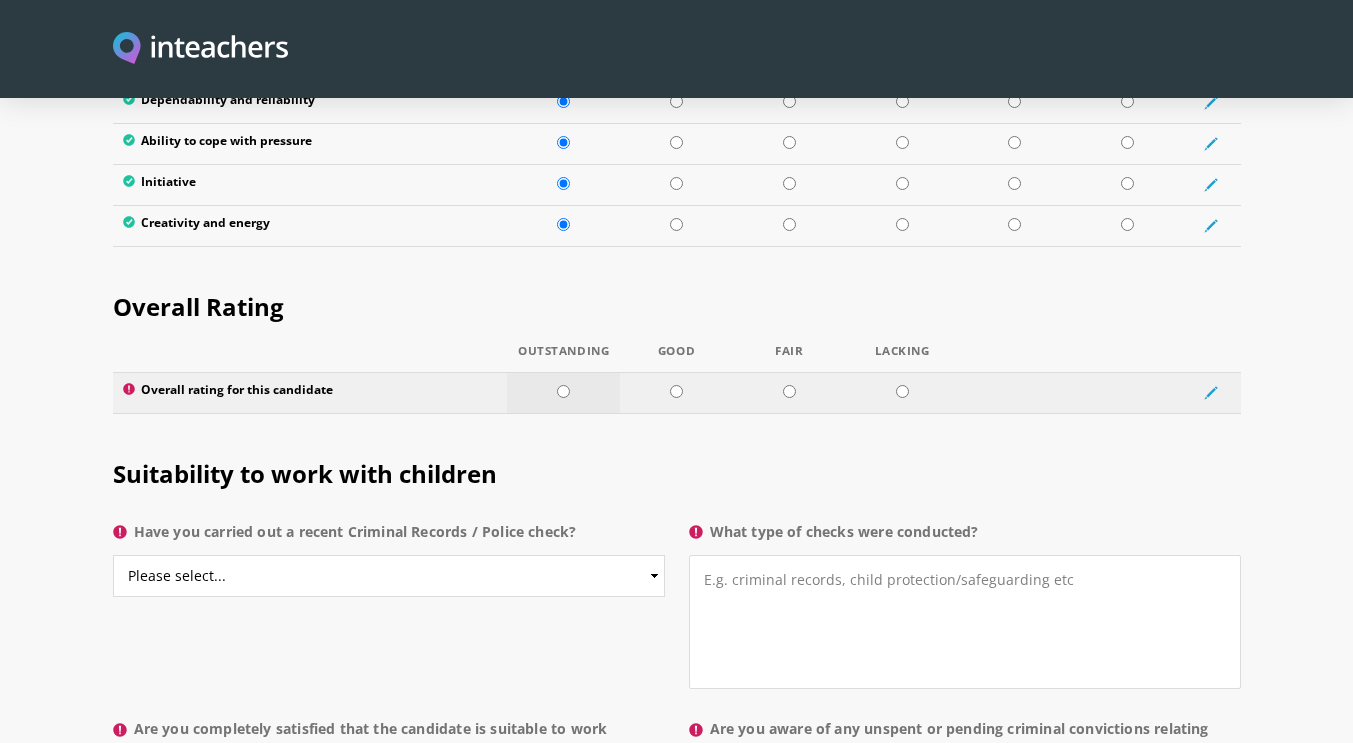 click at bounding box center [563, 391] 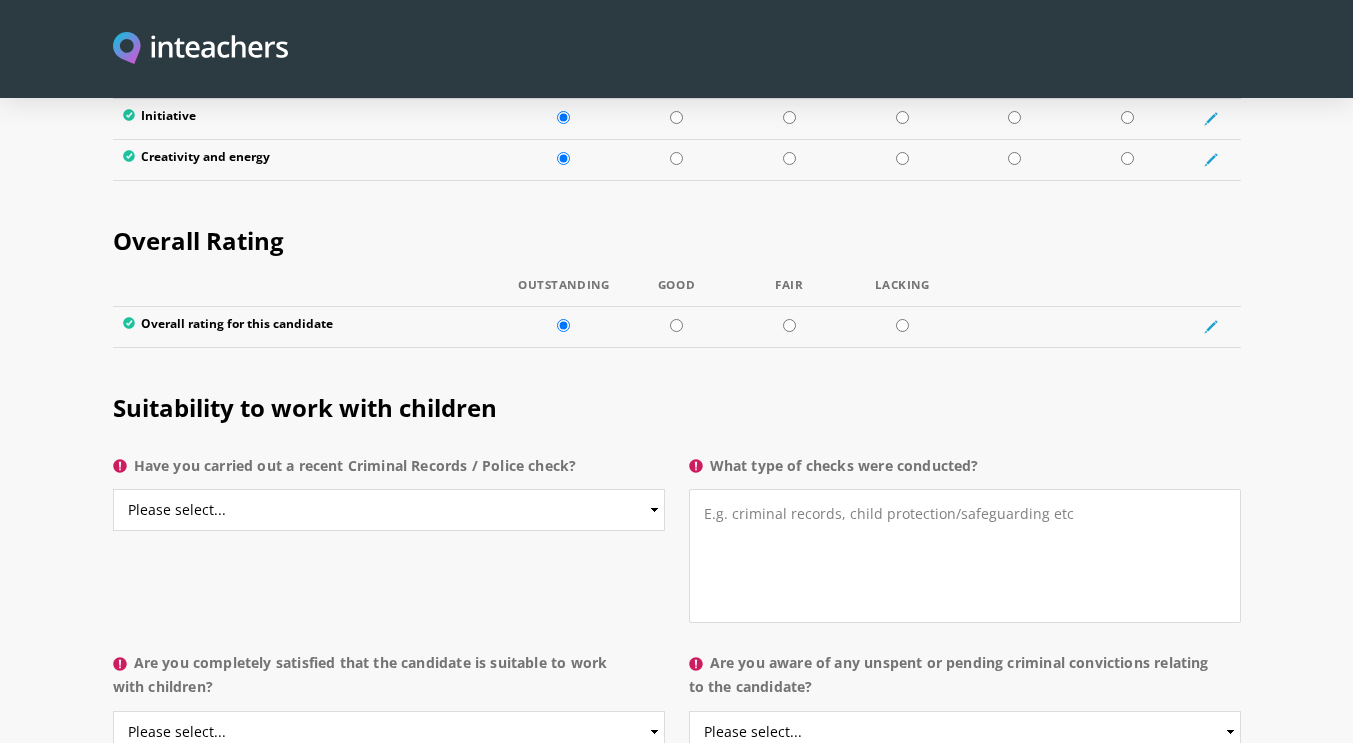 scroll, scrollTop: 3689, scrollLeft: 0, axis: vertical 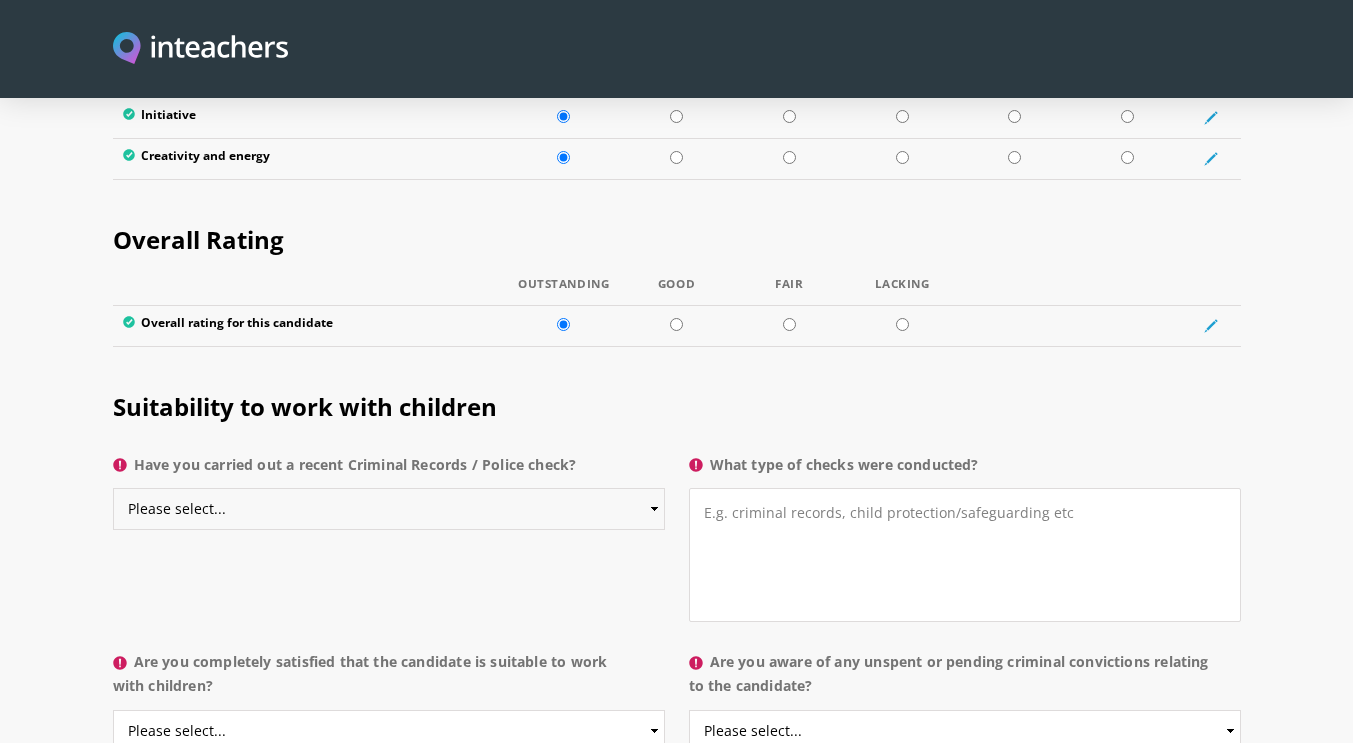 click on "Please select... Yes
No
Do not know" at bounding box center [389, 509] 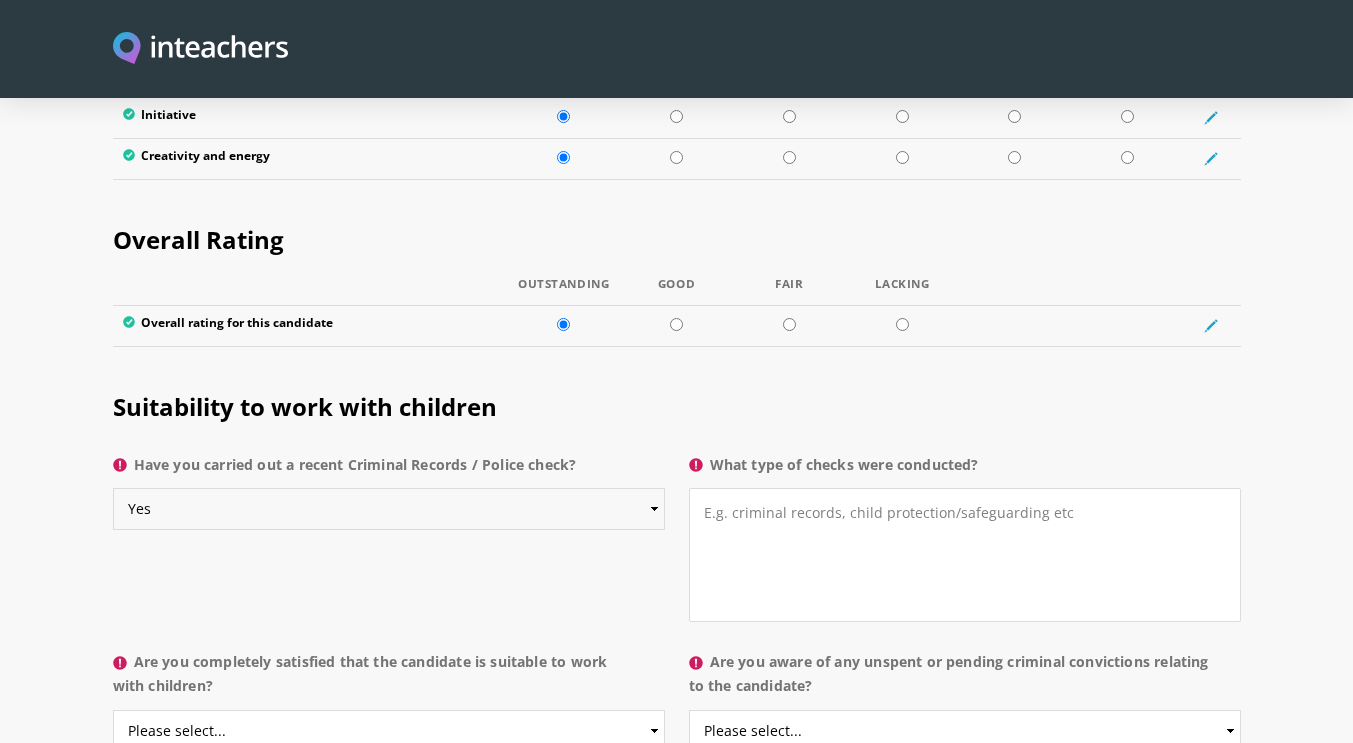 click on "Please select... Yes
No
Do not know" at bounding box center (389, 509) 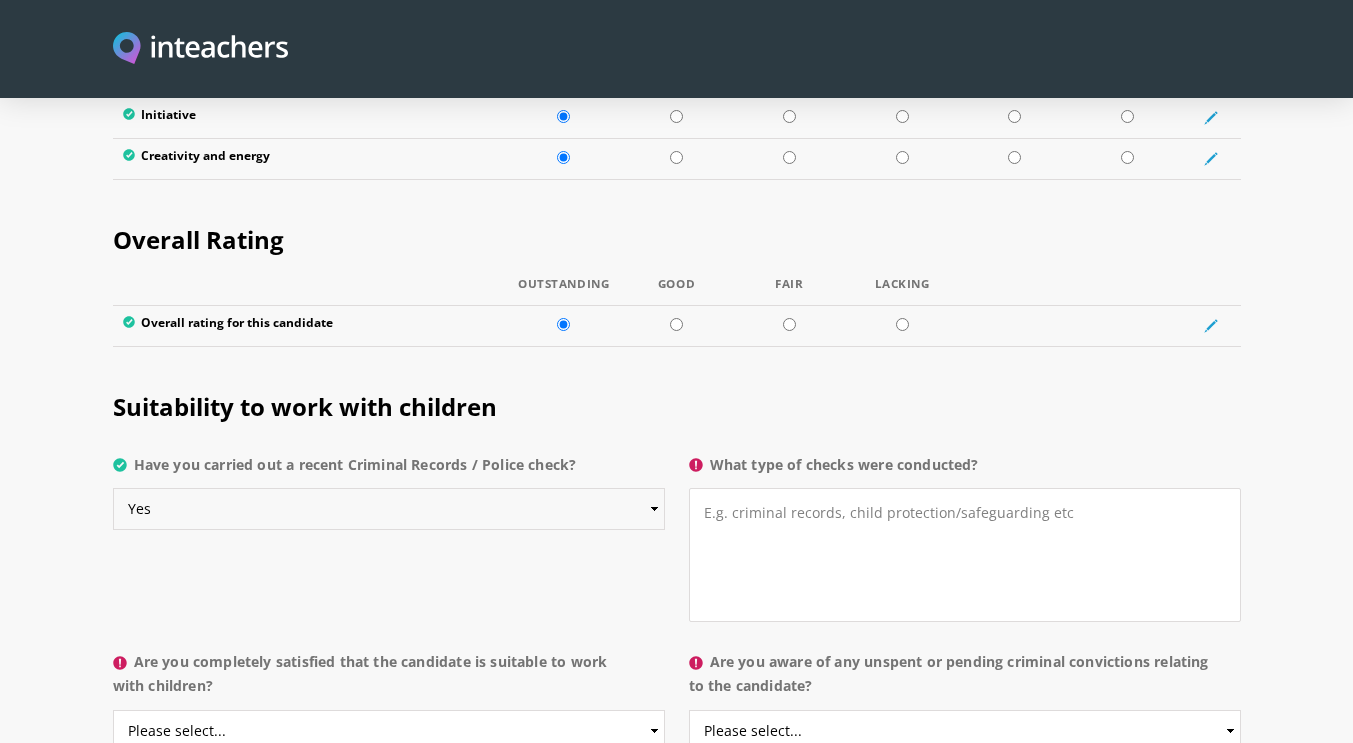 click on "Please select... Yes
No
Do not know" at bounding box center [389, 509] 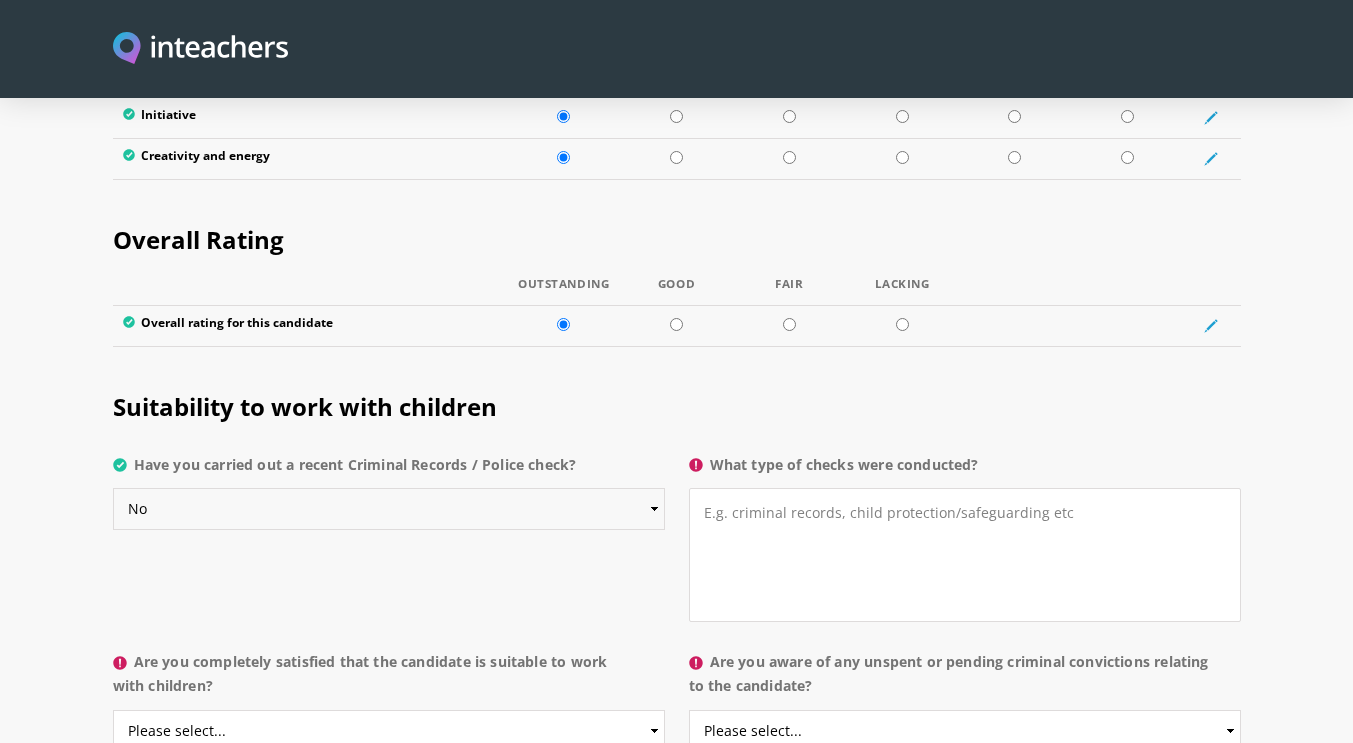 click on "Please select... Yes
No
Do not know" at bounding box center (389, 509) 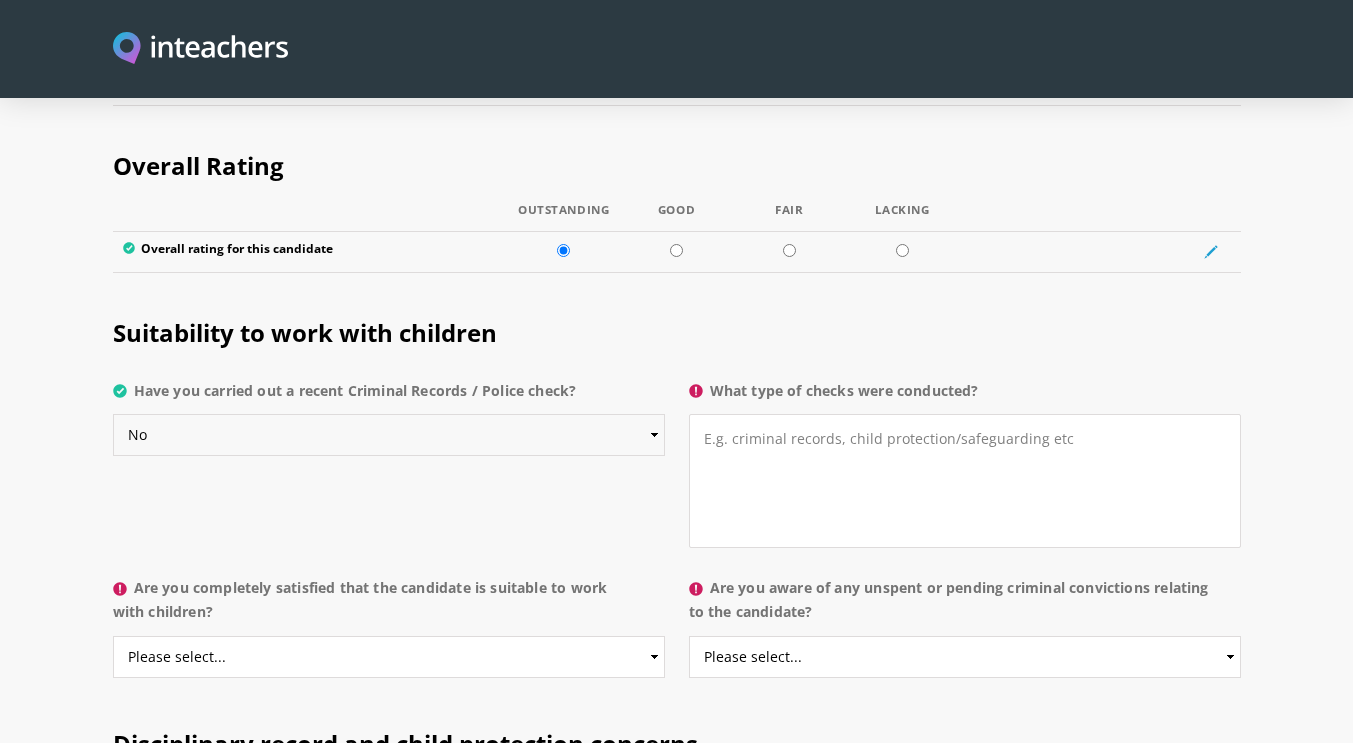 scroll, scrollTop: 3764, scrollLeft: 0, axis: vertical 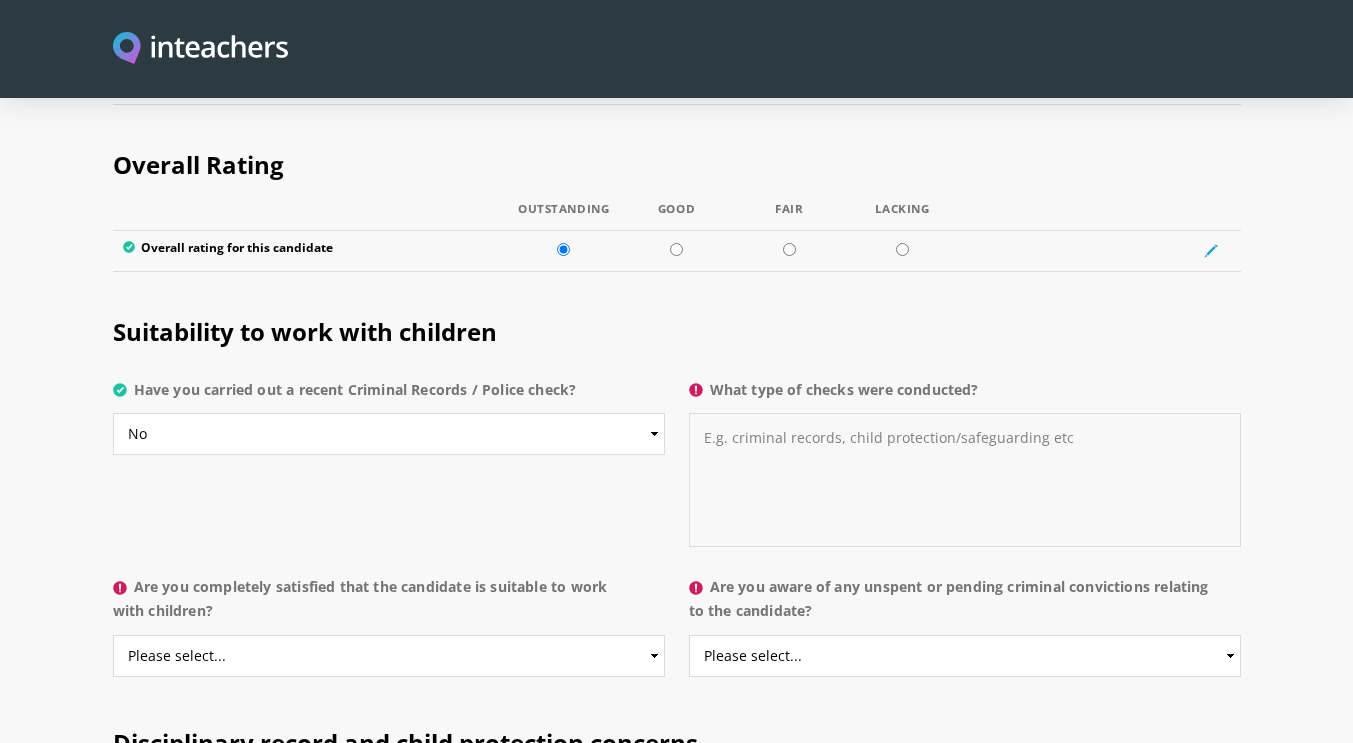 click on "What type of checks were conducted?" at bounding box center (965, 480) 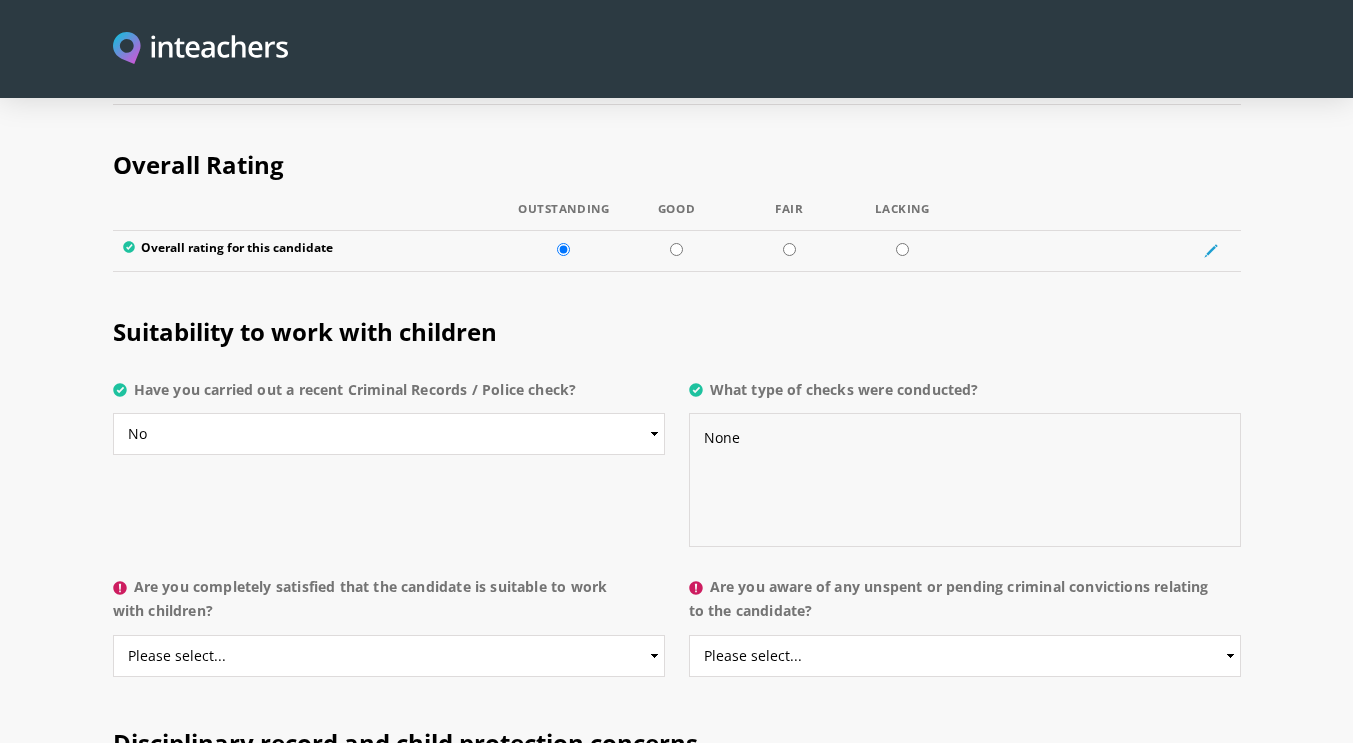 type on "None" 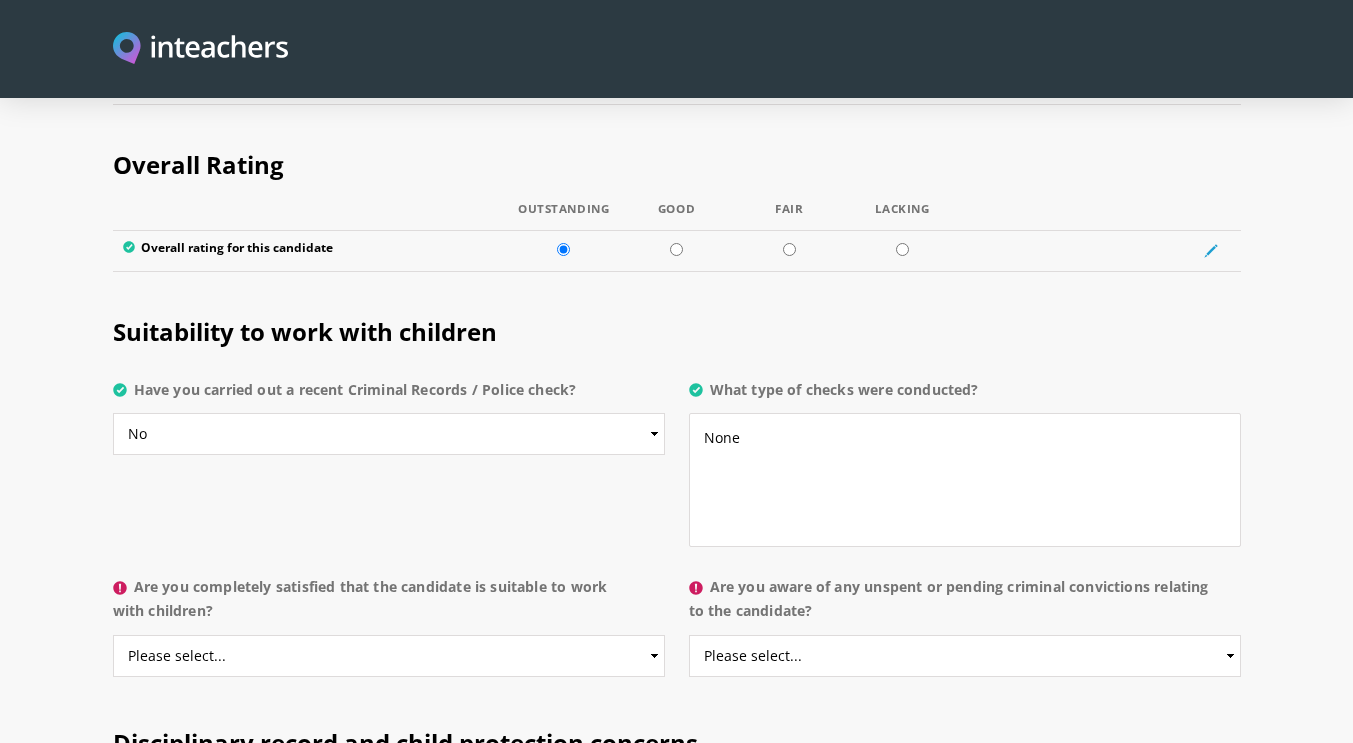 click on "Suitability to work with children" at bounding box center (677, 328) 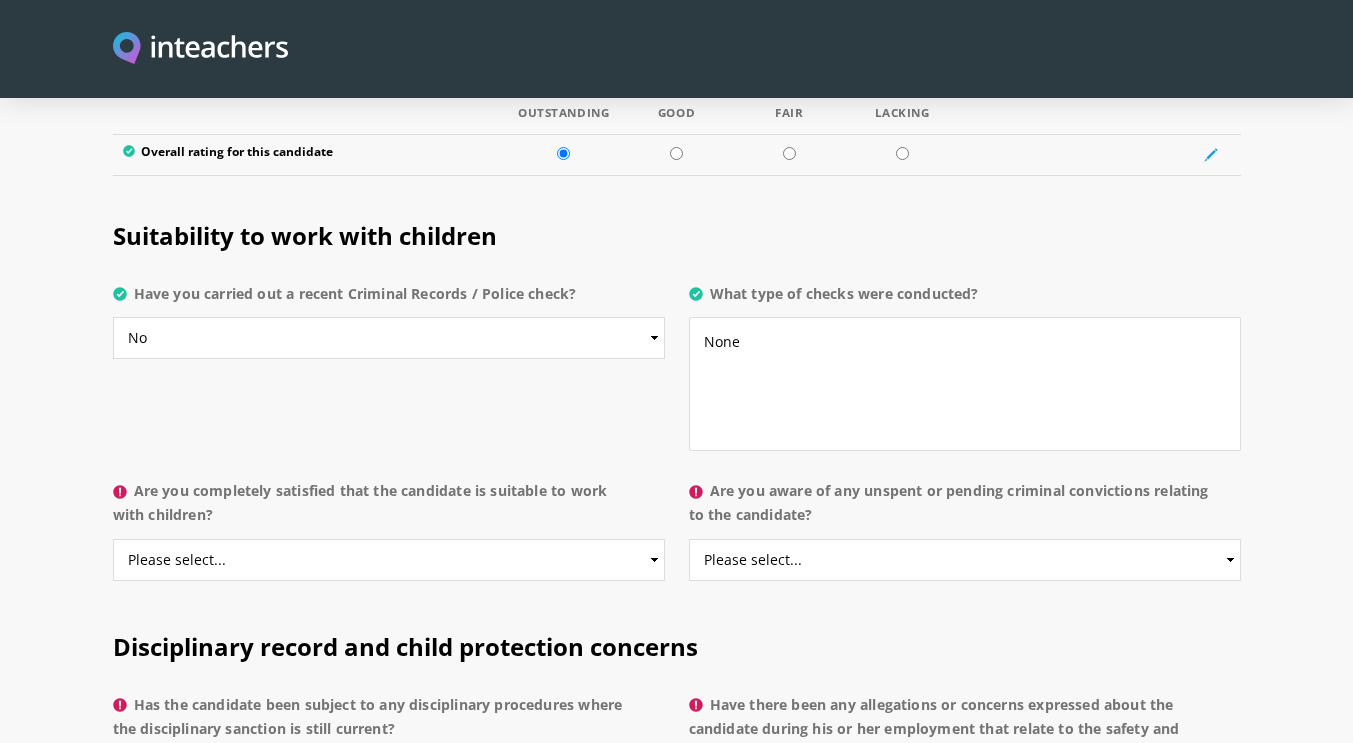 scroll, scrollTop: 3861, scrollLeft: 0, axis: vertical 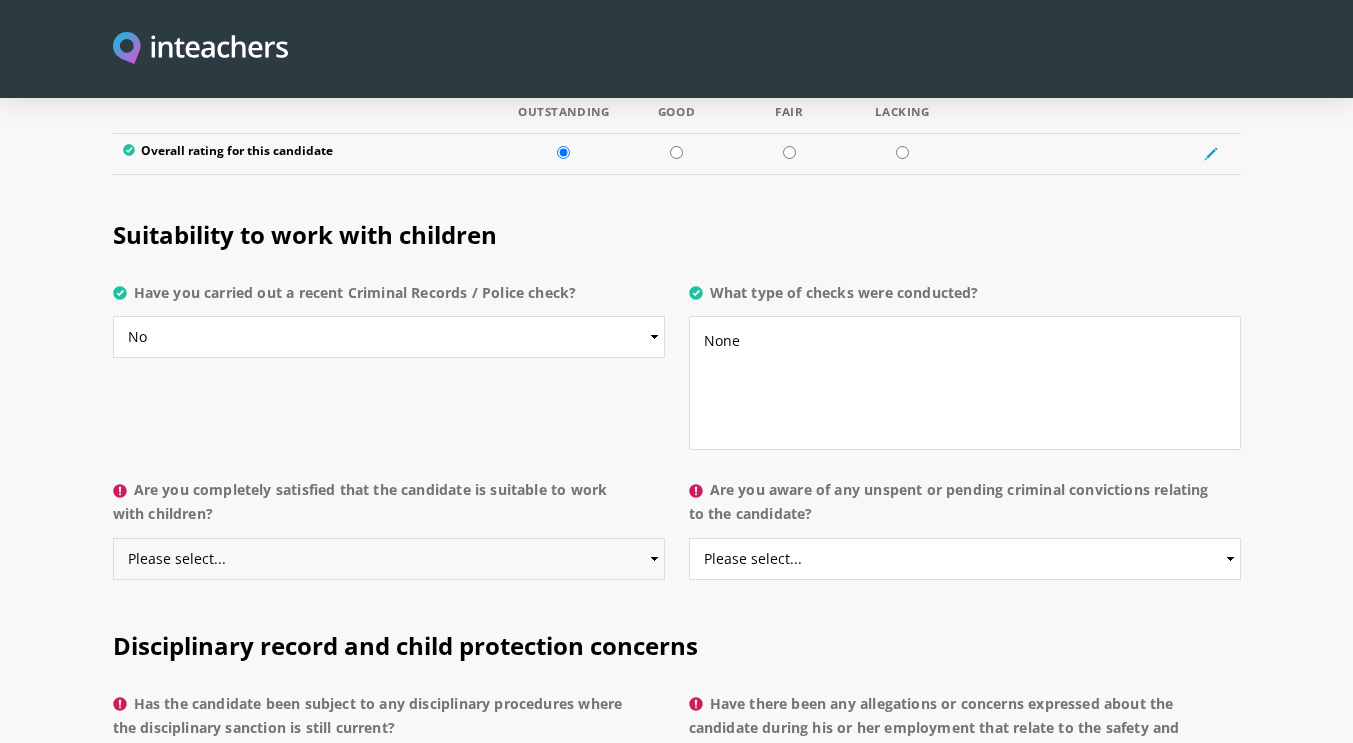 click on "Please select... Yes
No
Do not know" at bounding box center (389, 559) 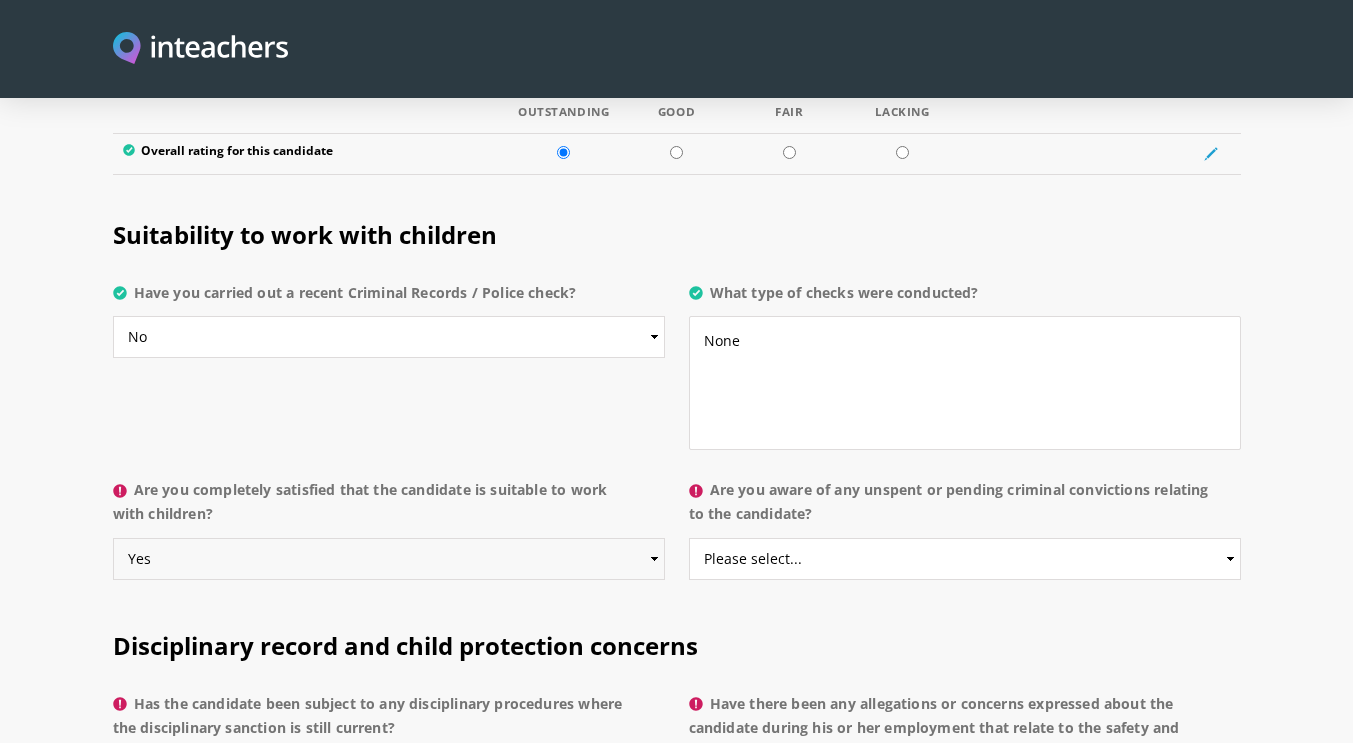 click on "Please select... Yes
No
Do not know" at bounding box center (389, 559) 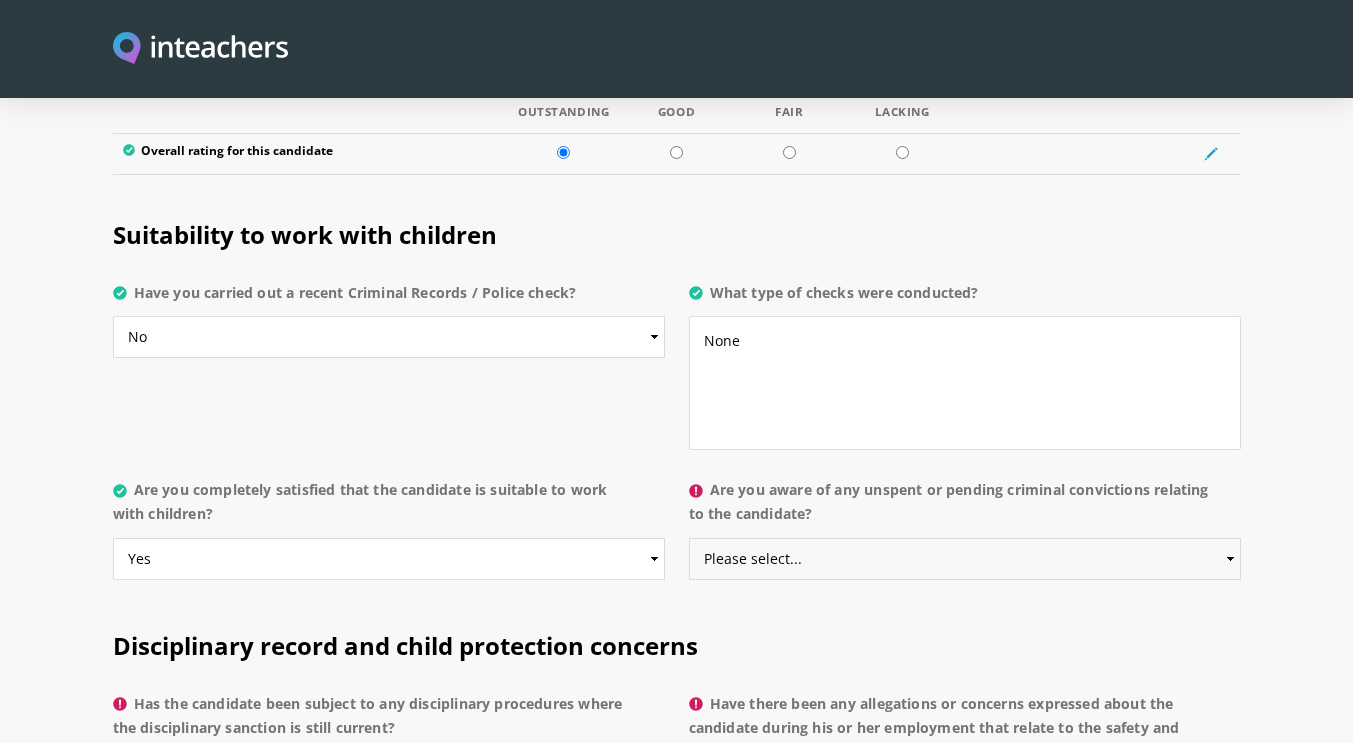 click on "Please select... Yes
No
Do not know" at bounding box center (965, 559) 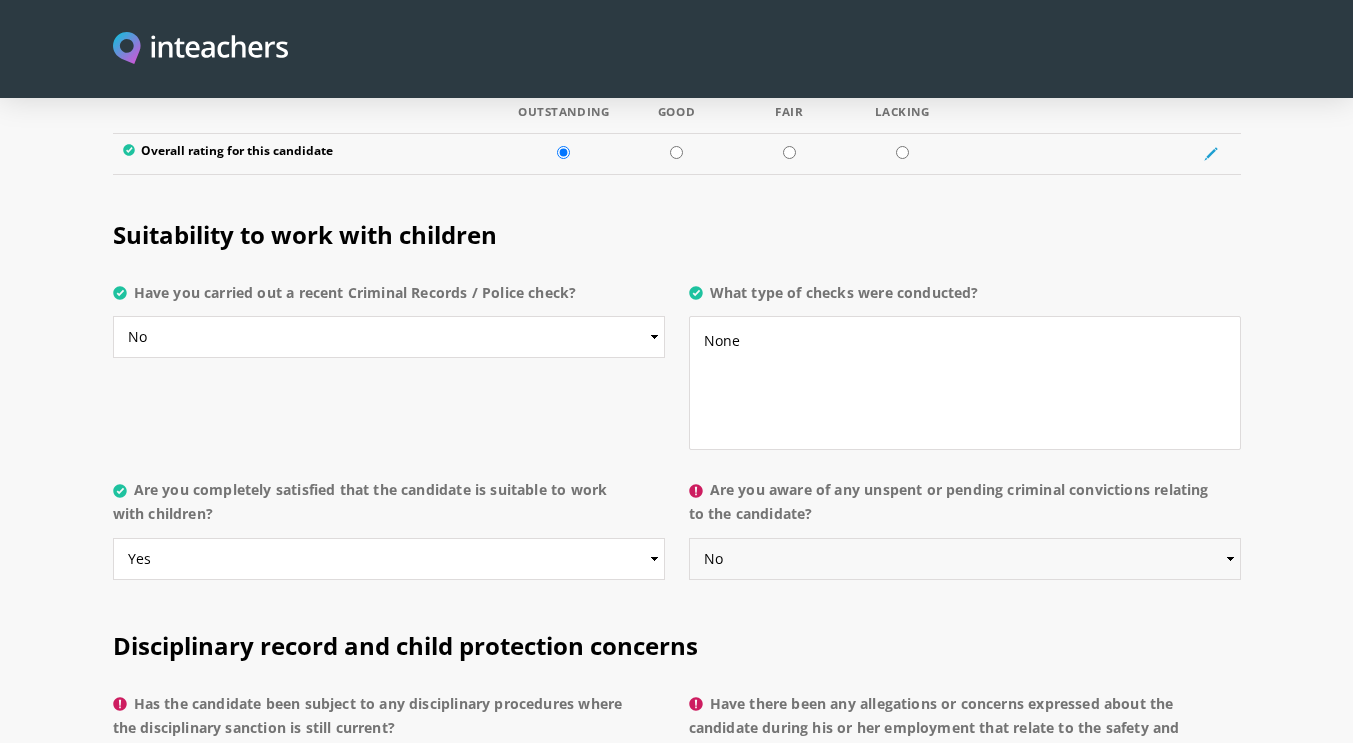 click on "Please select... Yes
No
Do not know" at bounding box center (965, 559) 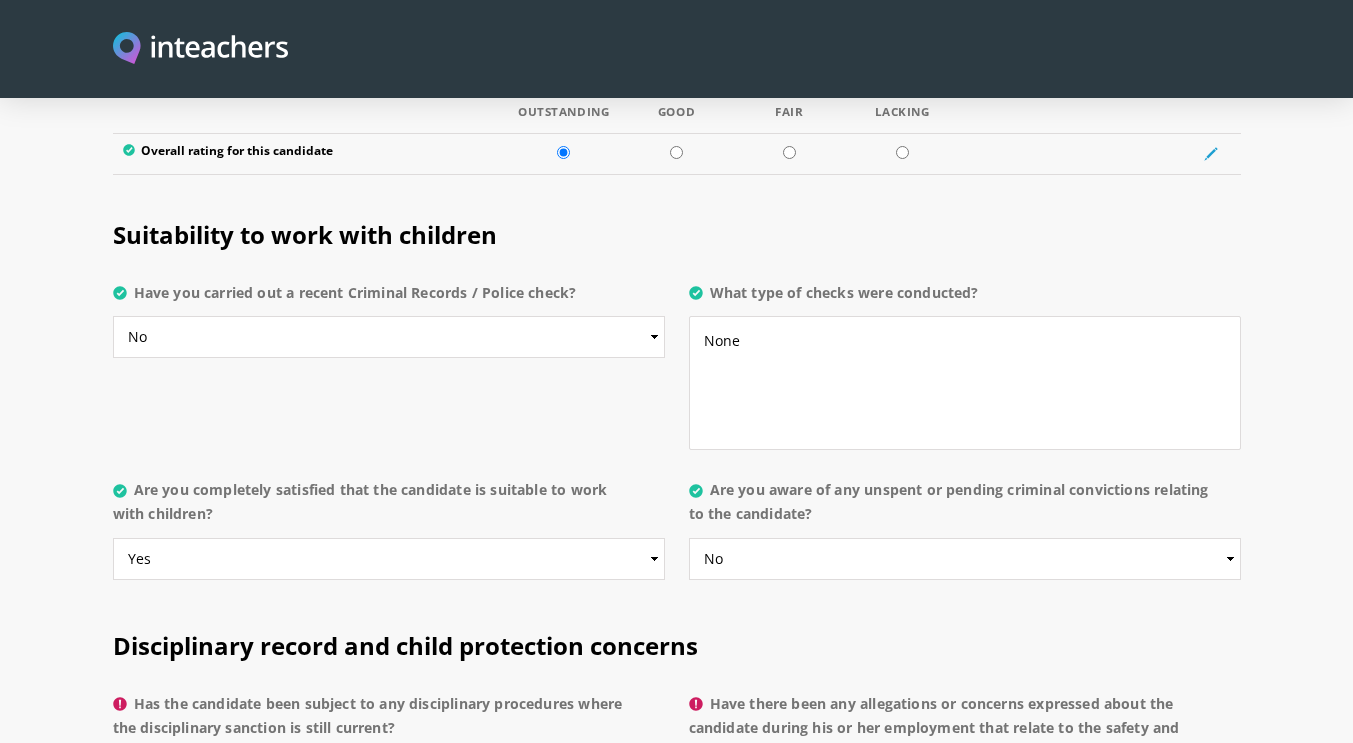 click on "Are you aware of any unspent or pending criminal convictions relating to the candidate?
Please select... Yes
No
Do not know" at bounding box center (965, 535) 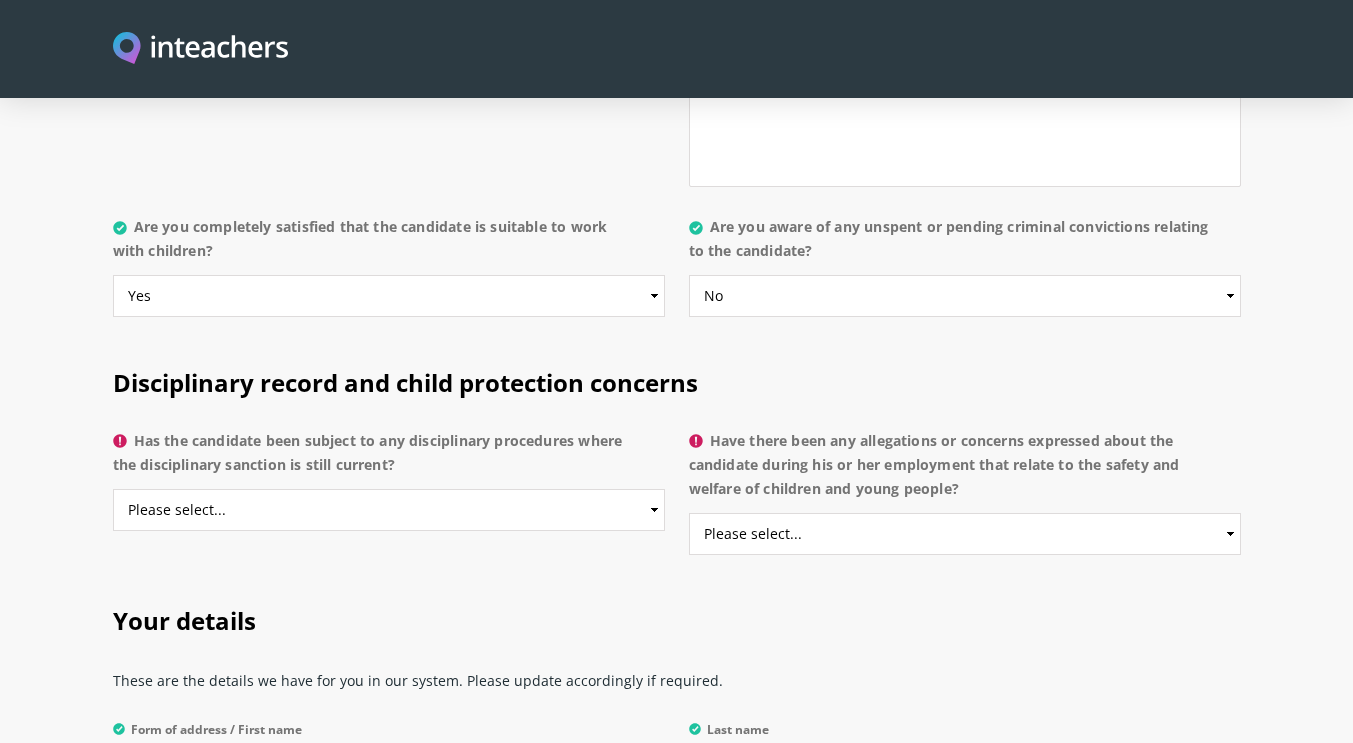 scroll, scrollTop: 4130, scrollLeft: 0, axis: vertical 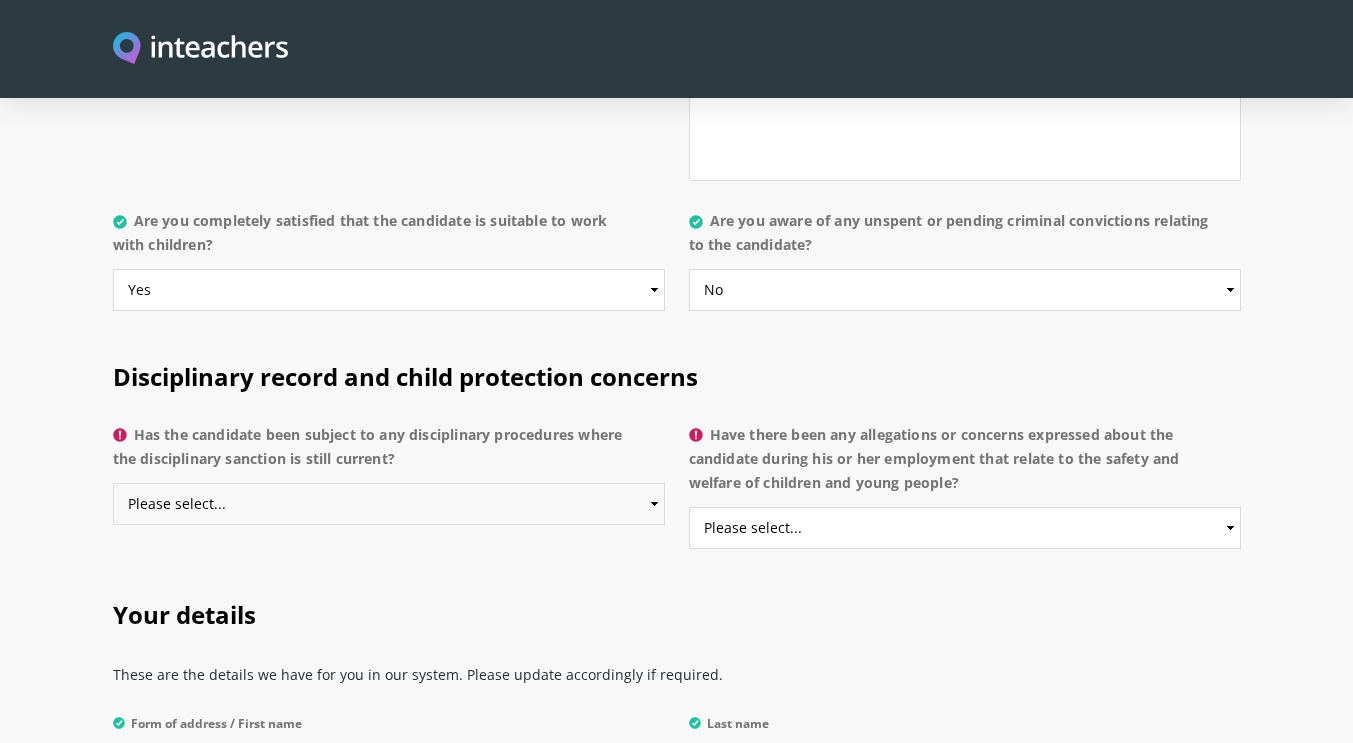 click on "Please select... Yes
No
Do not know" at bounding box center [389, 504] 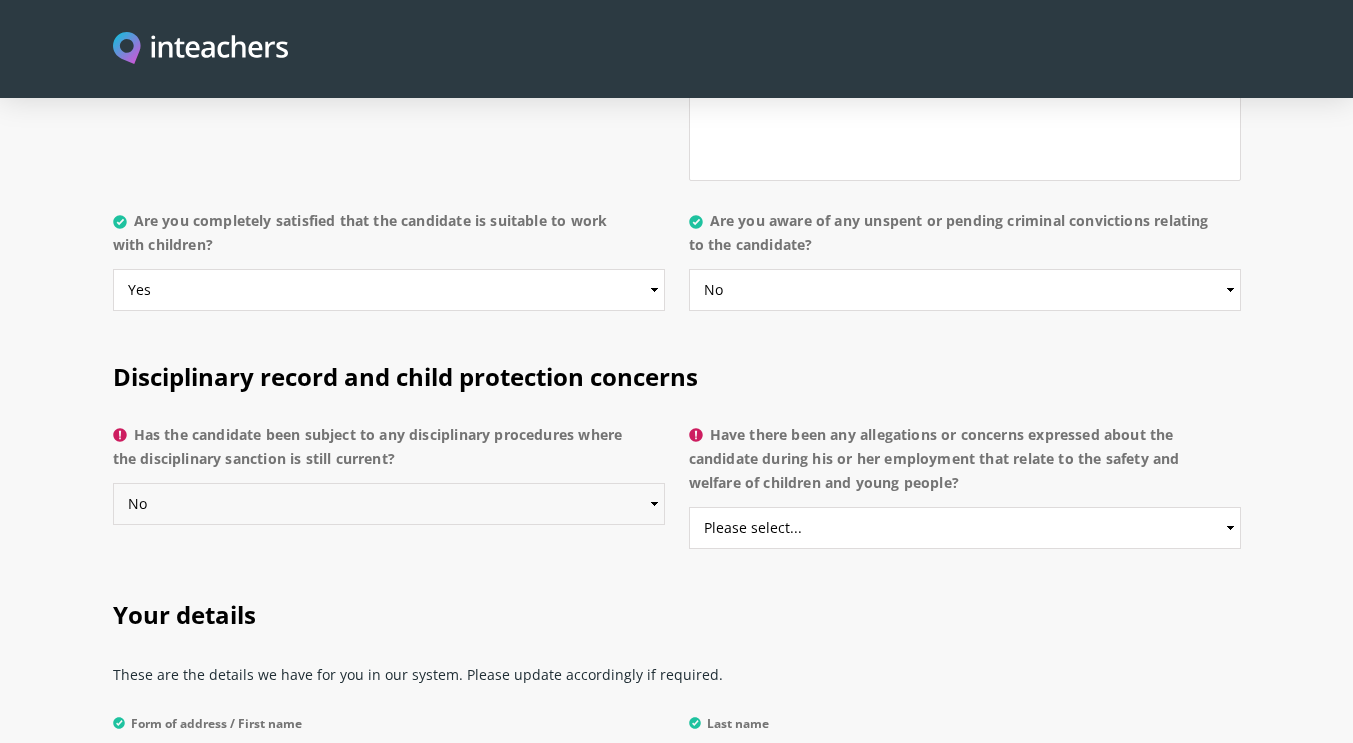 click on "Please select... Yes
No
Do not know" at bounding box center [389, 504] 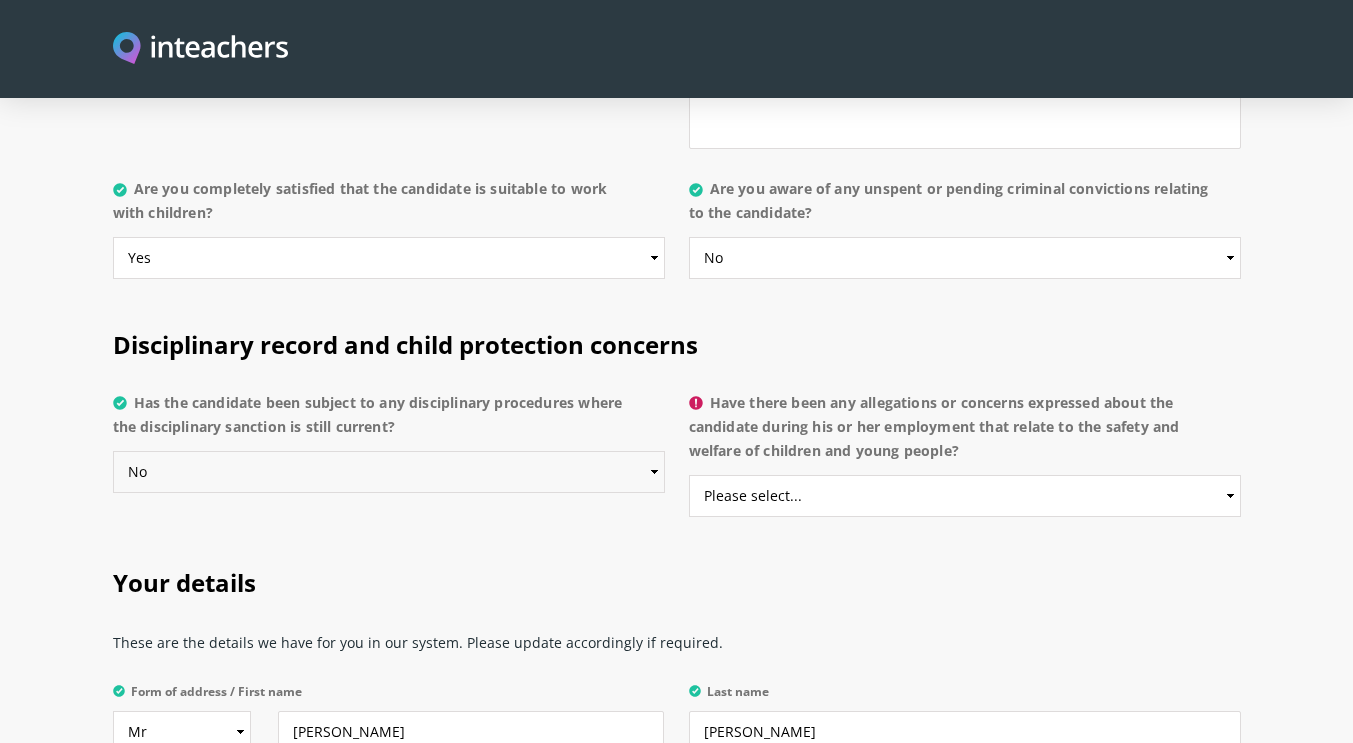 scroll, scrollTop: 4163, scrollLeft: 0, axis: vertical 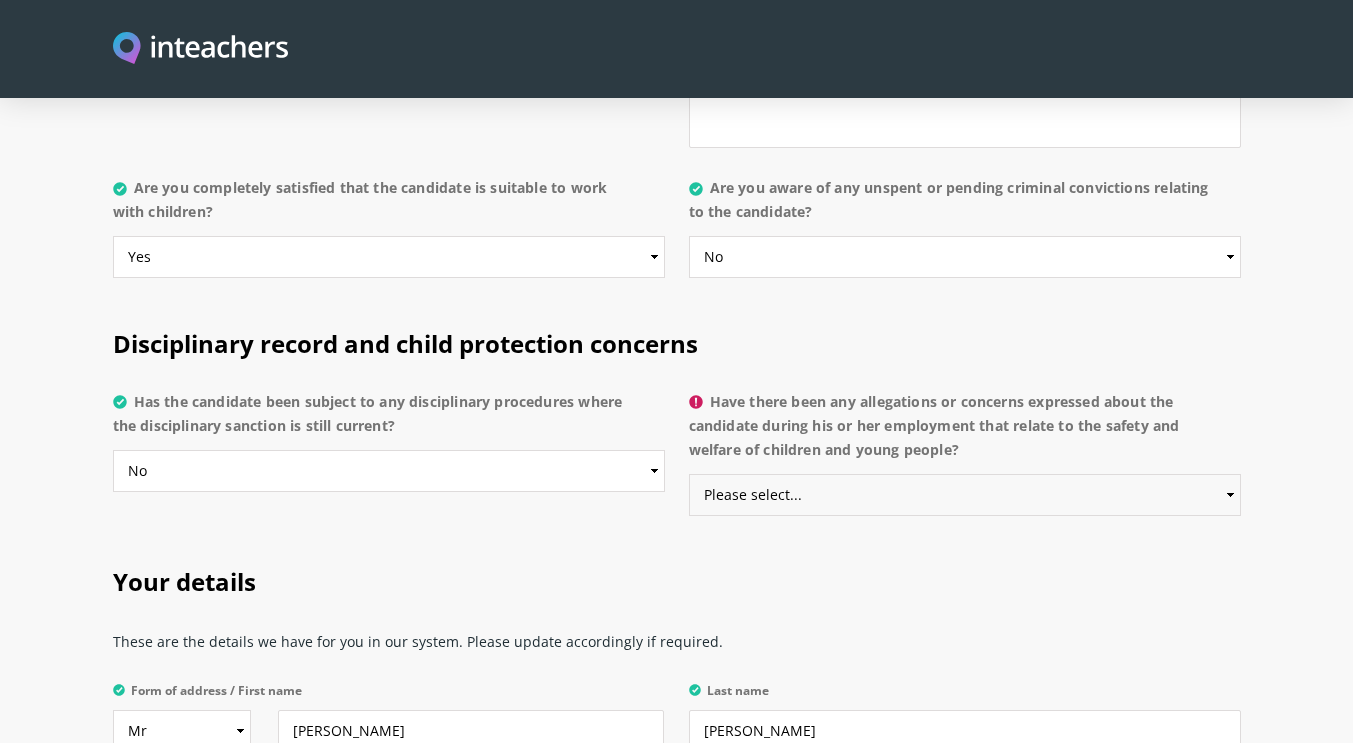 click on "Please select... Yes
No
Do not know" at bounding box center [965, 495] 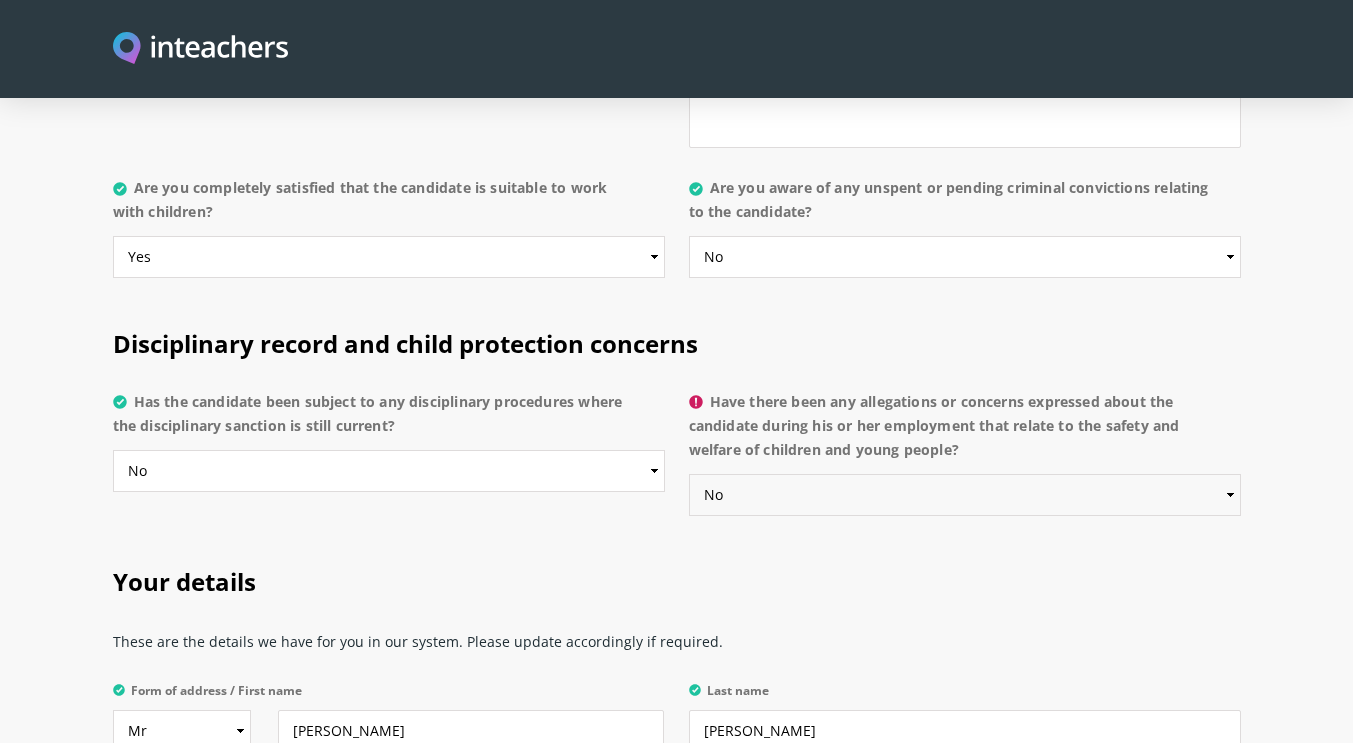 click on "Please select... Yes
No
Do not know" at bounding box center [965, 495] 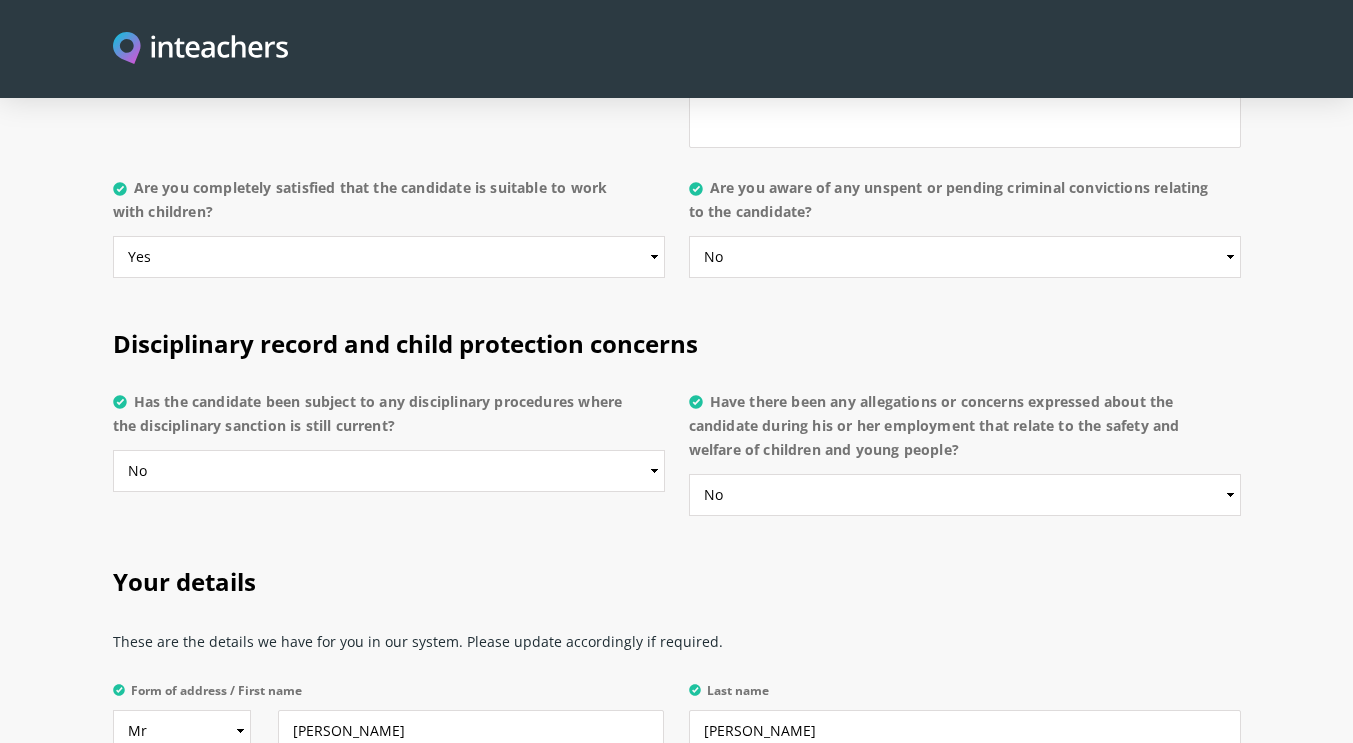 click on "Your details" at bounding box center (677, 578) 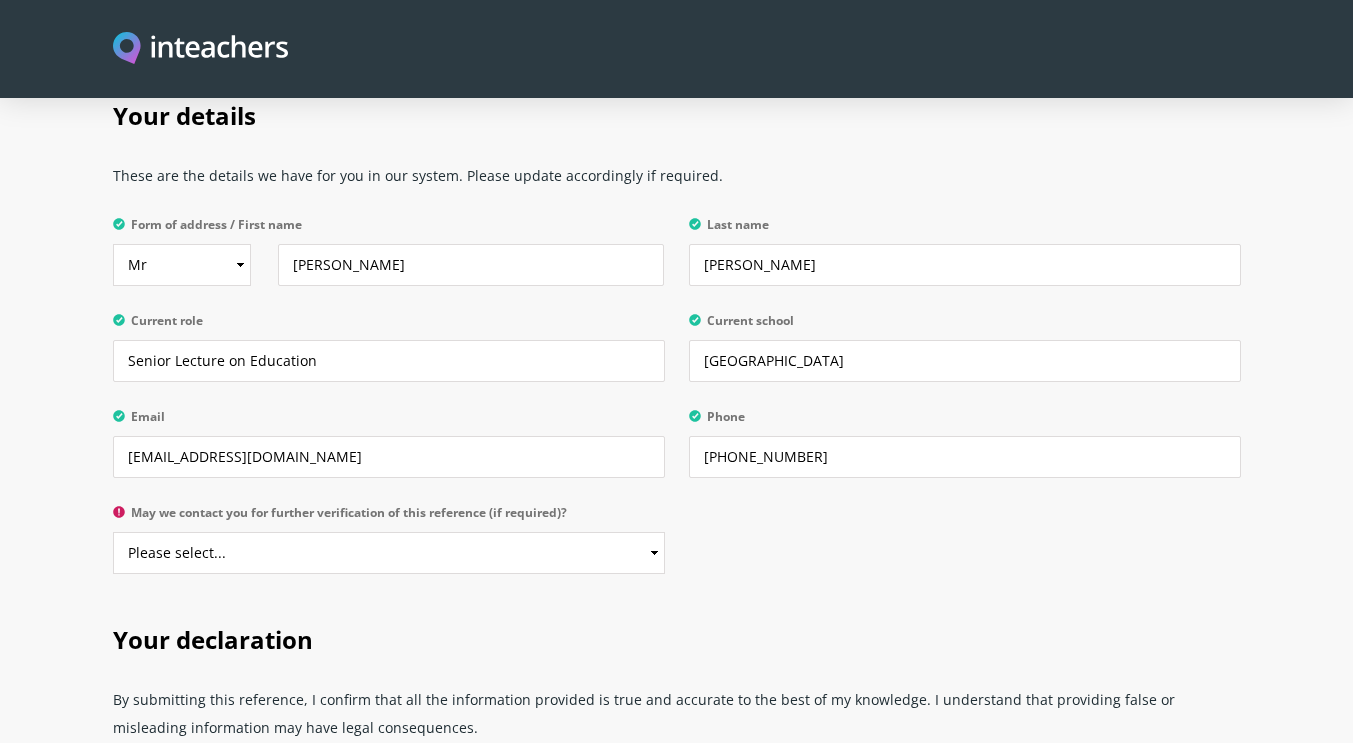 scroll, scrollTop: 4637, scrollLeft: 0, axis: vertical 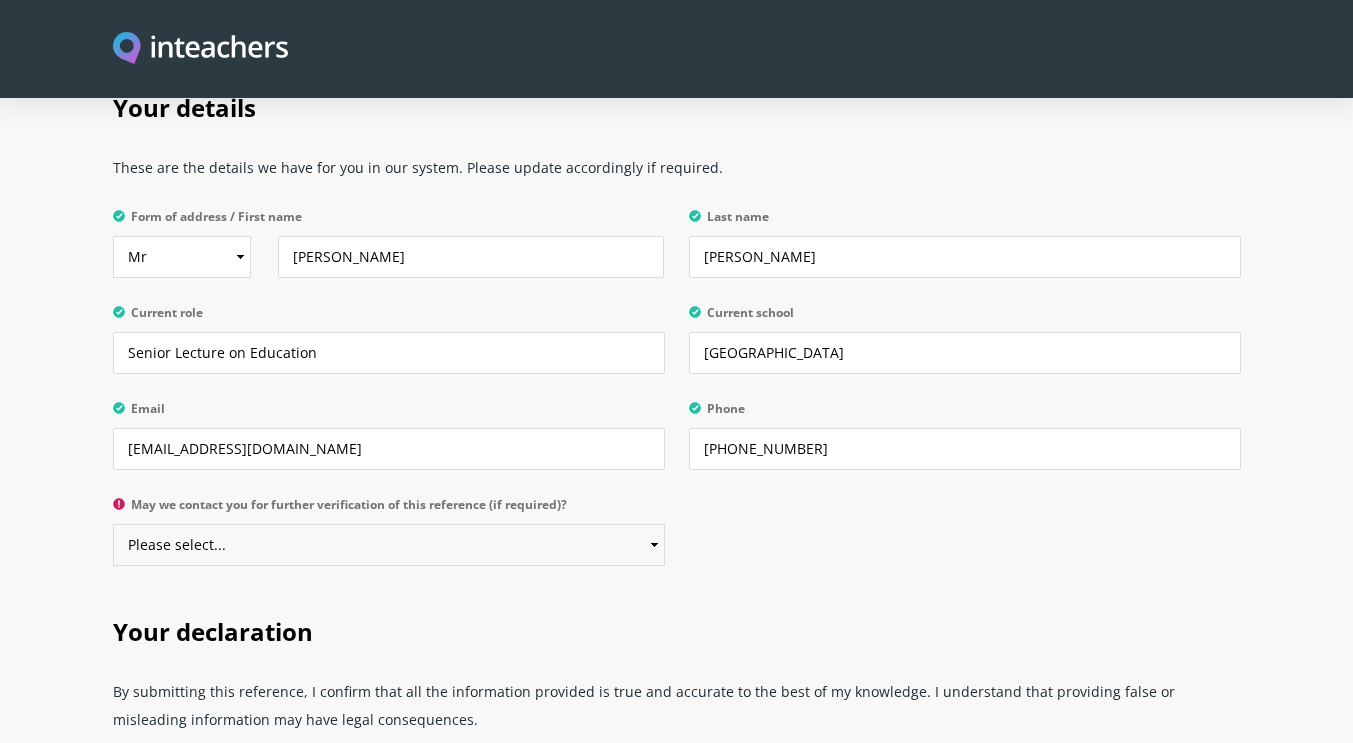 click on "Please select... Yes
No" at bounding box center (389, 545) 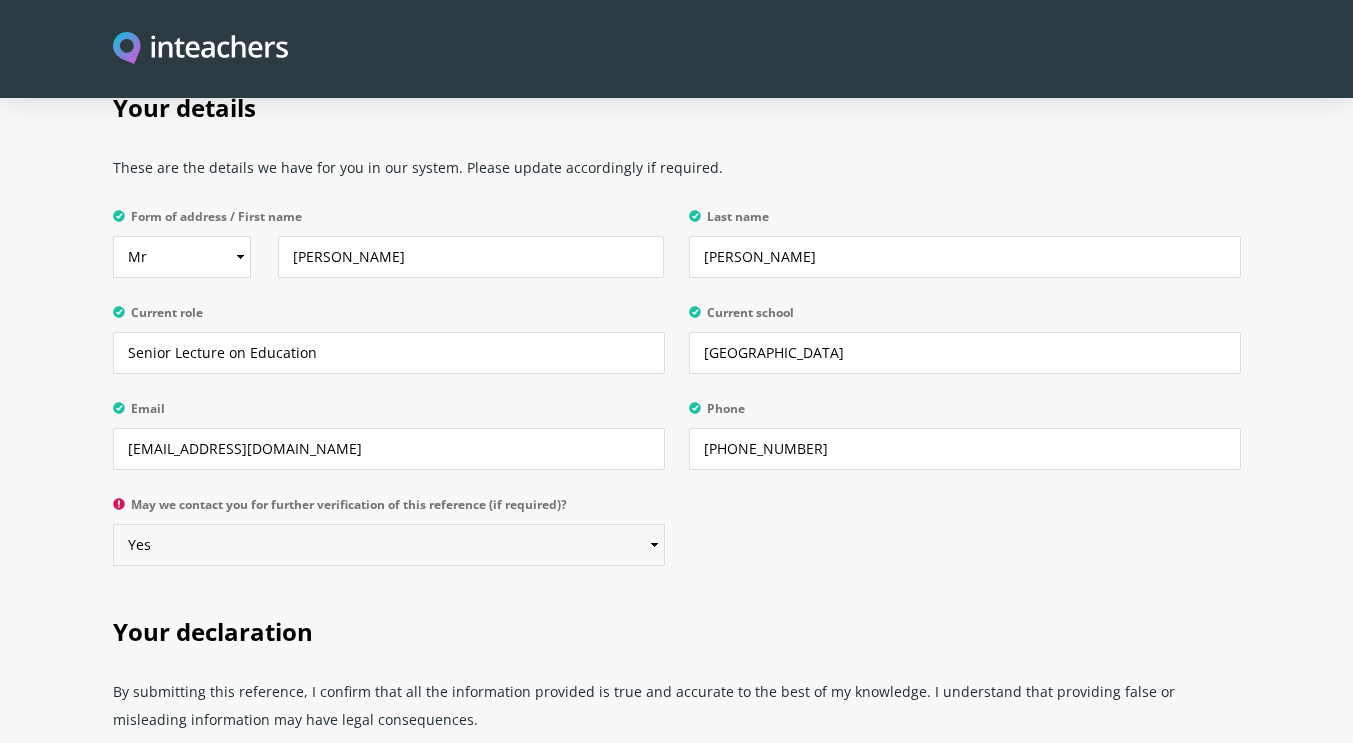click on "Please select... Yes
No" at bounding box center (389, 545) 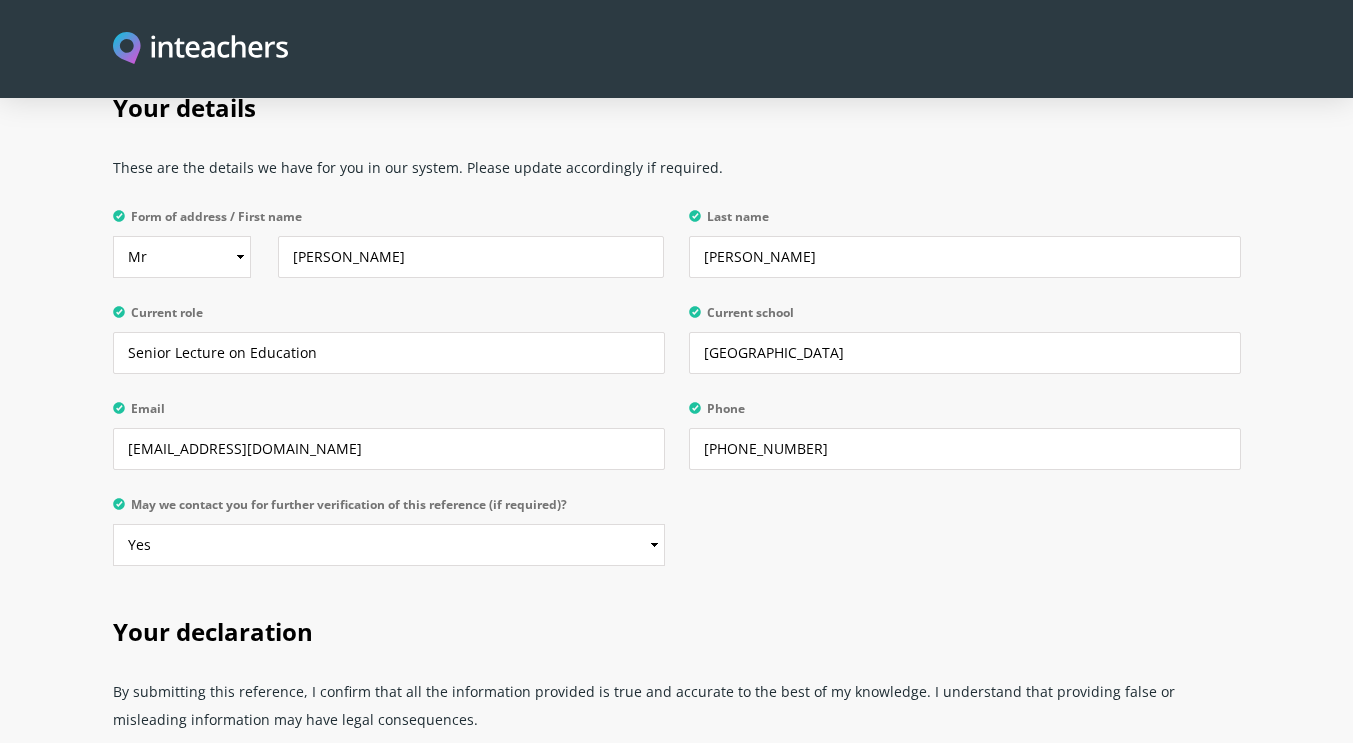 click on "Your declaration" at bounding box center (677, 628) 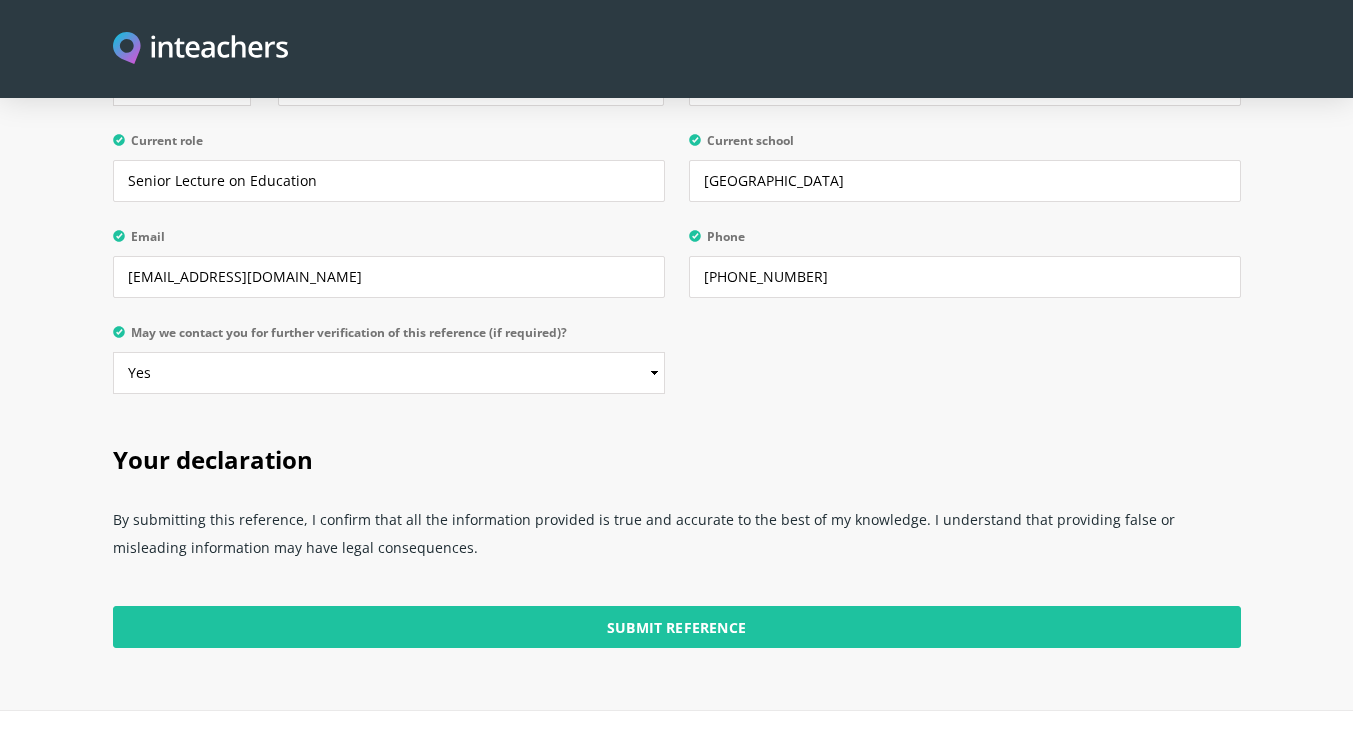 scroll, scrollTop: 4814, scrollLeft: 0, axis: vertical 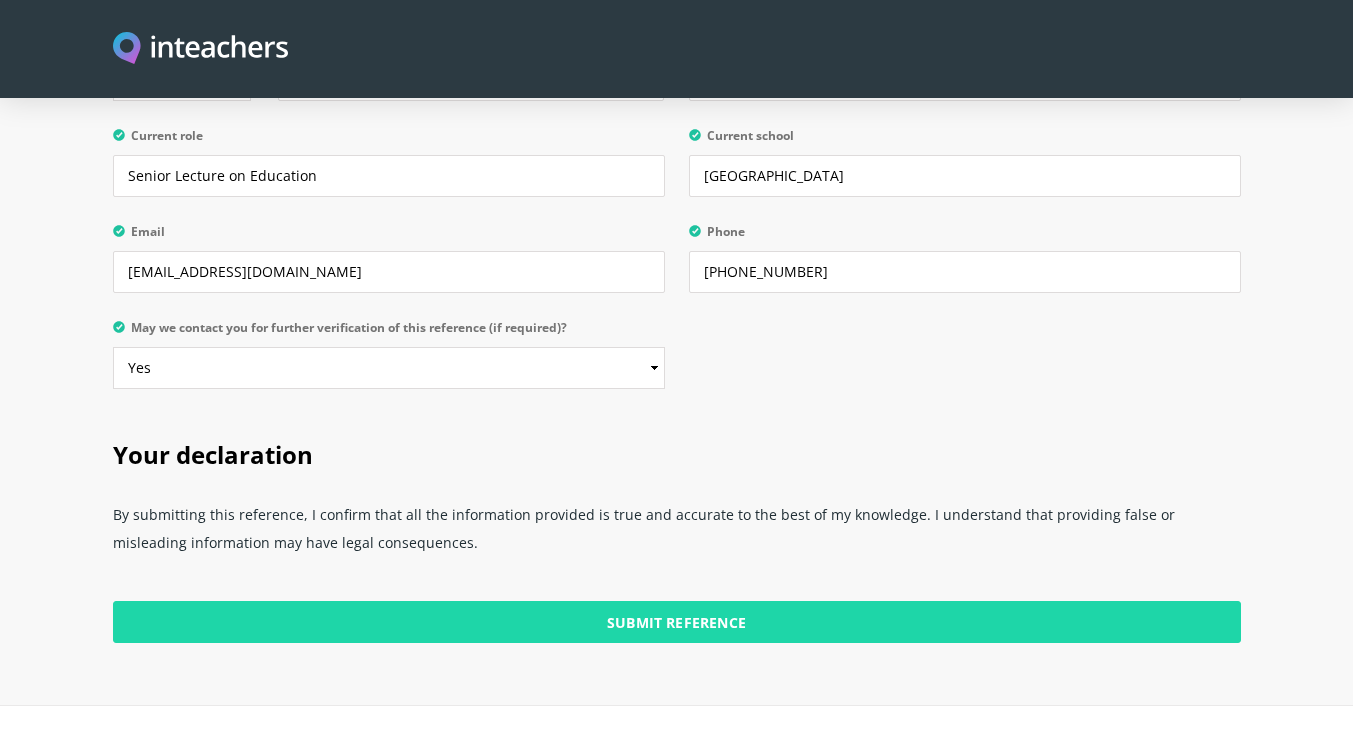 click on "Submit Reference" at bounding box center (677, 622) 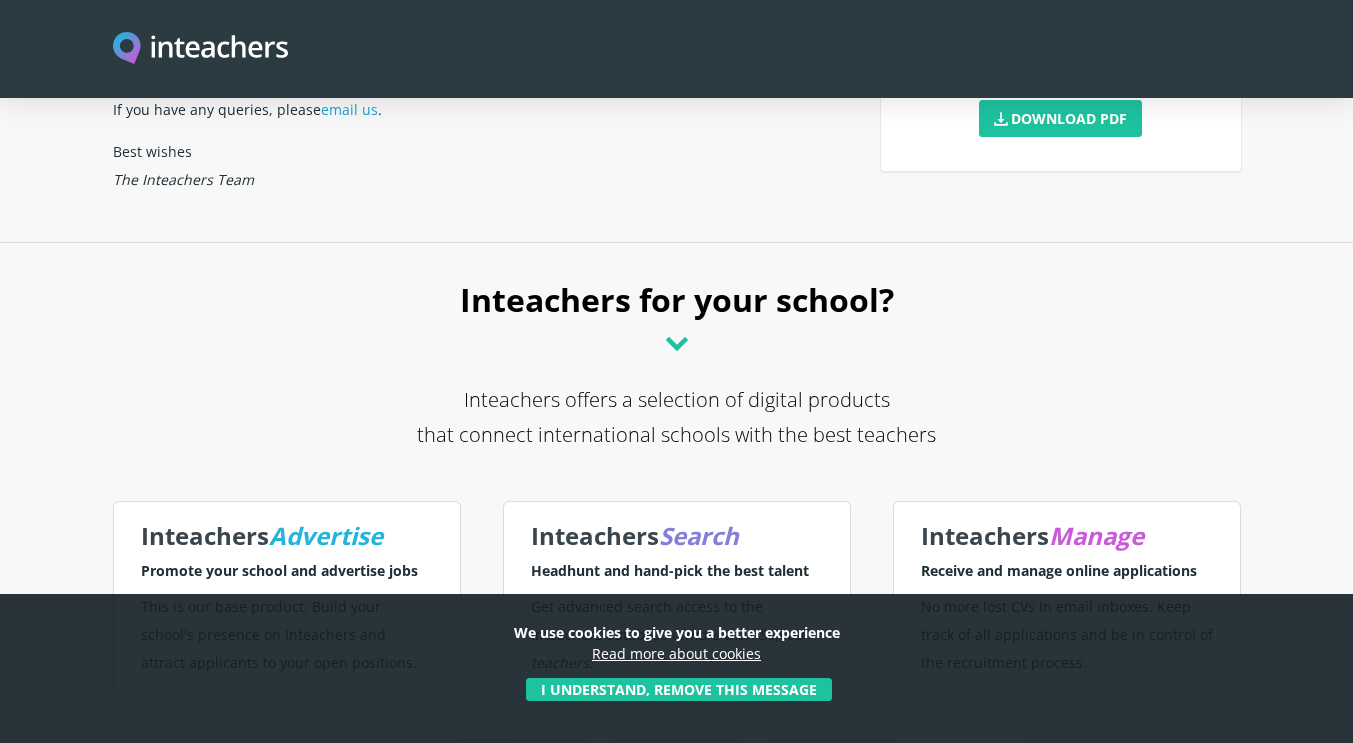 scroll, scrollTop: 263, scrollLeft: 0, axis: vertical 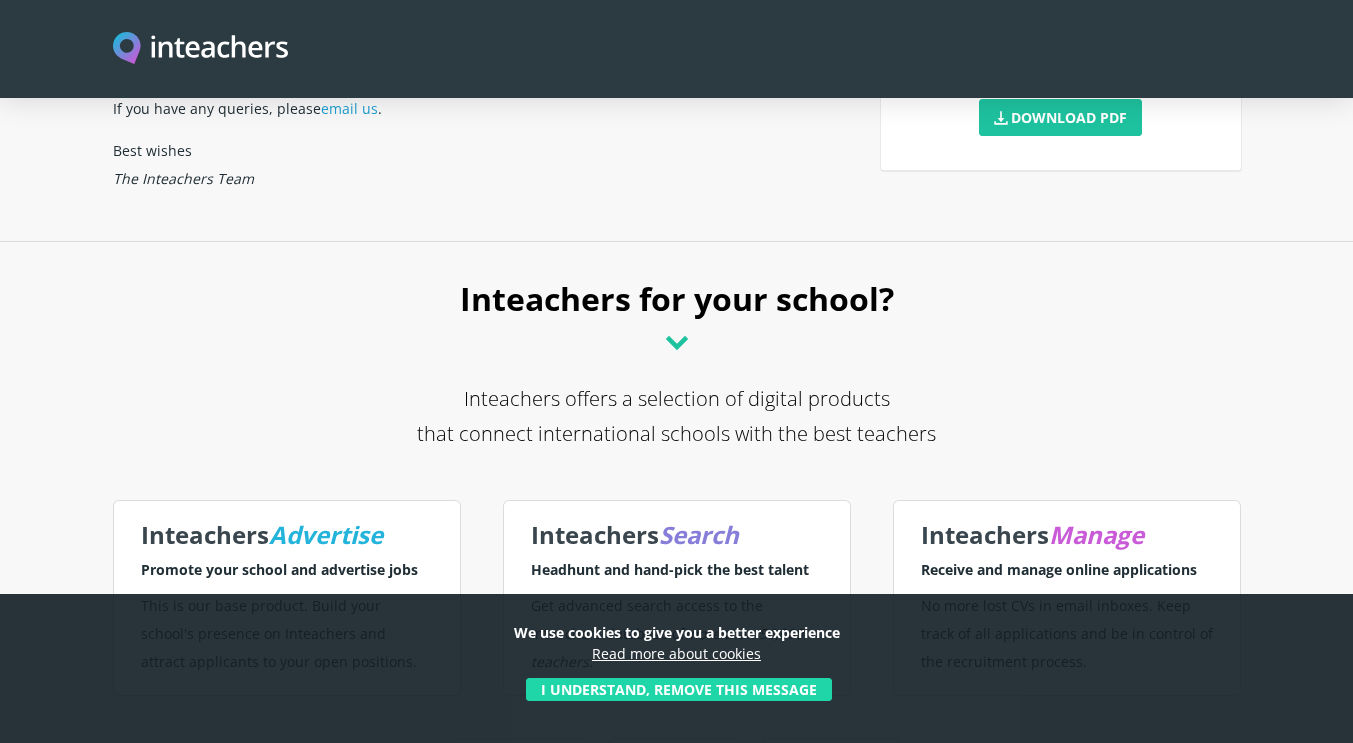 click on "I understand, remove this message" at bounding box center (679, 689) 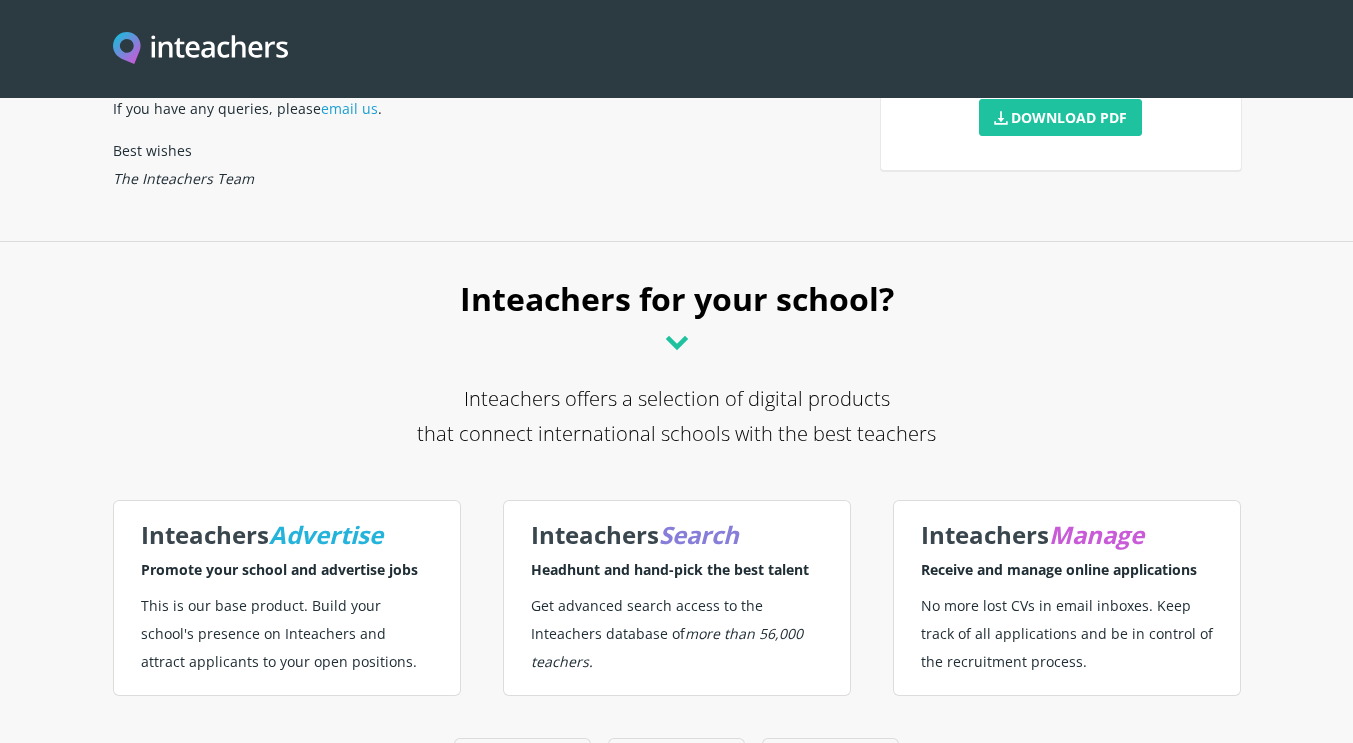 scroll, scrollTop: 0, scrollLeft: 0, axis: both 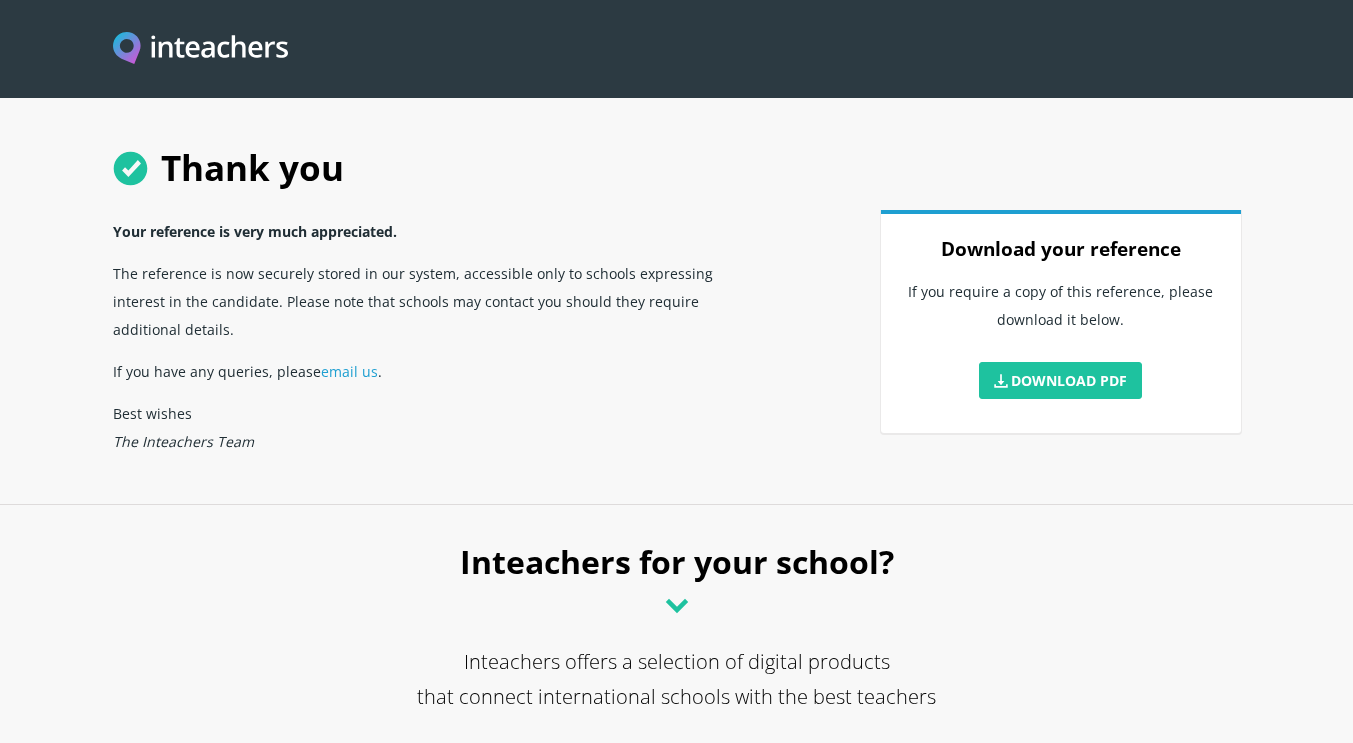 click at bounding box center [201, 49] 